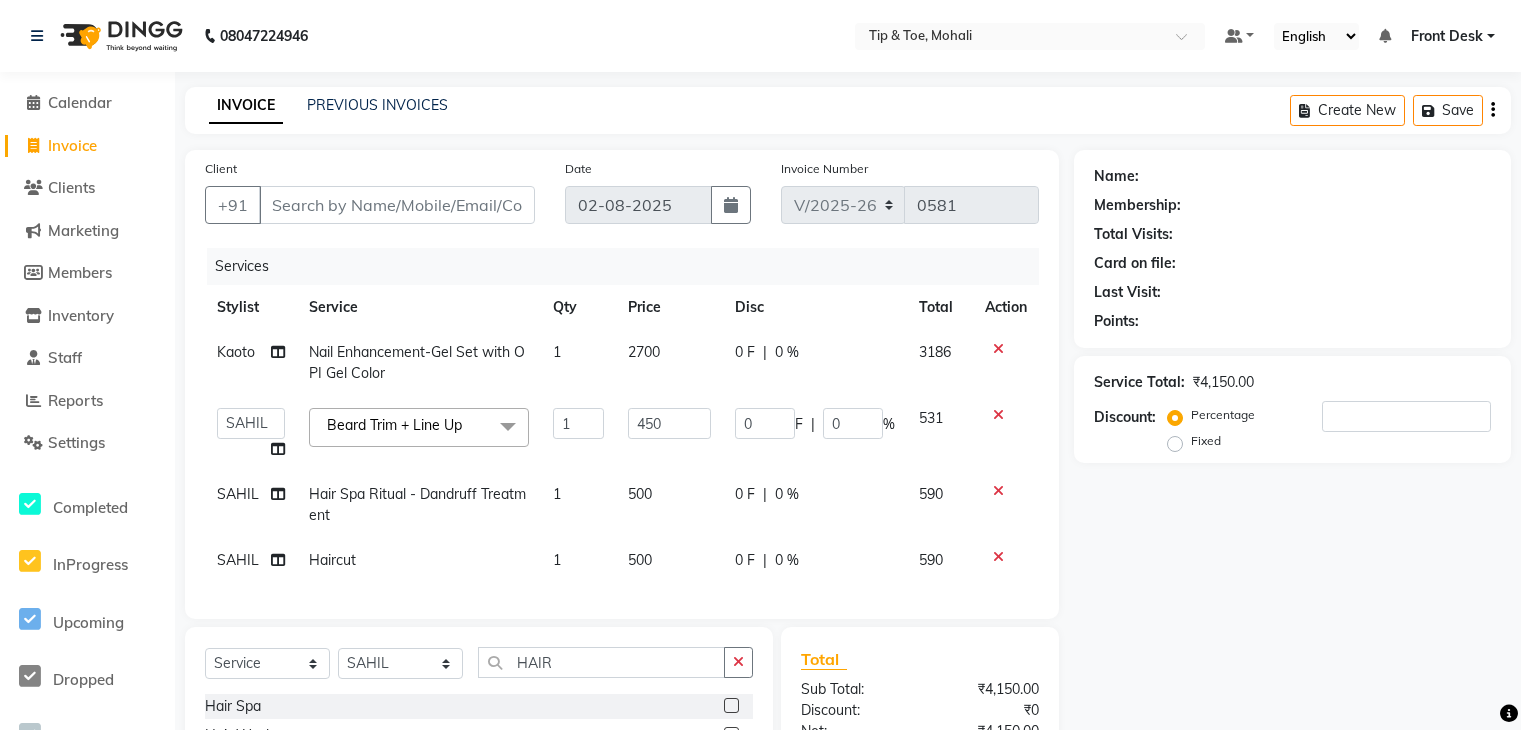select on "5835" 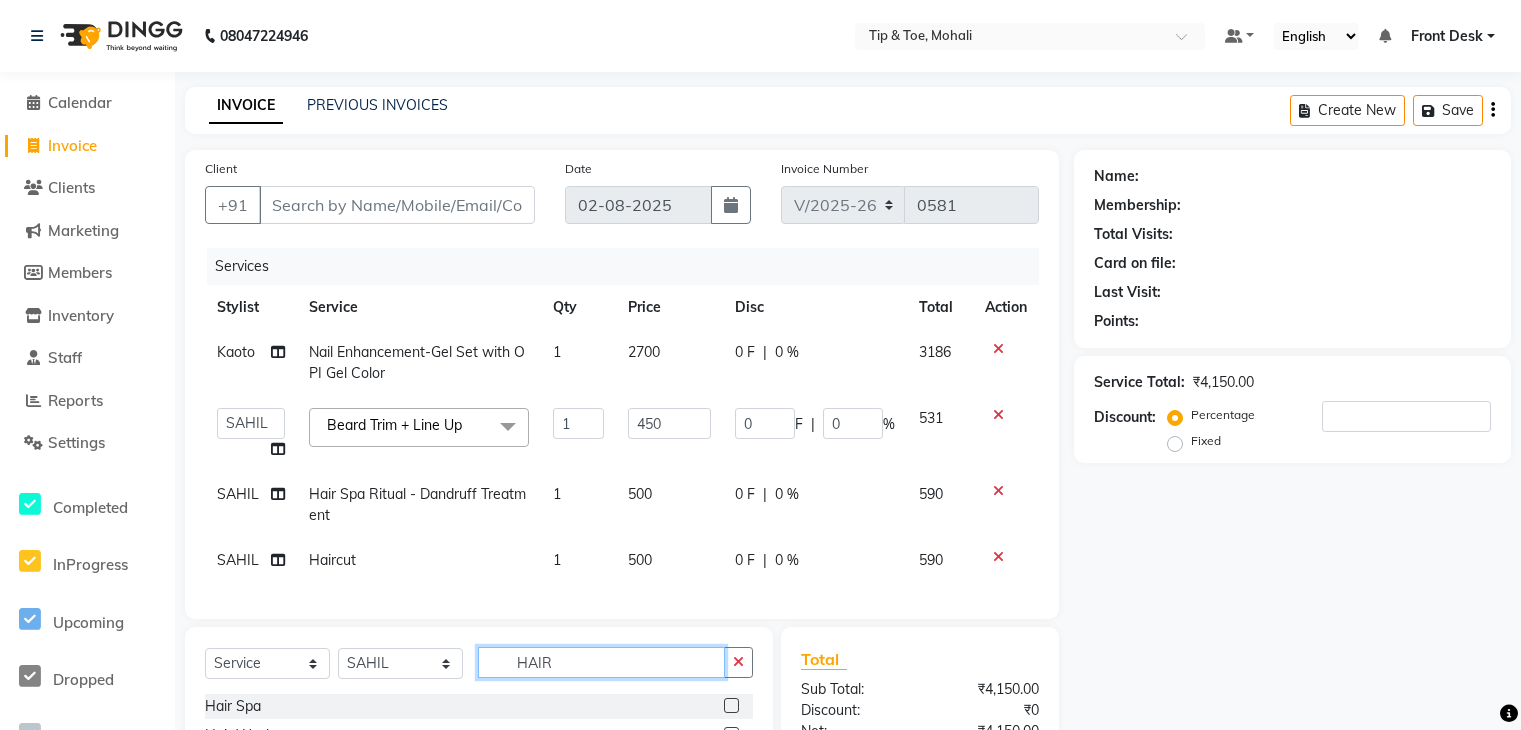 click on "HAIR" 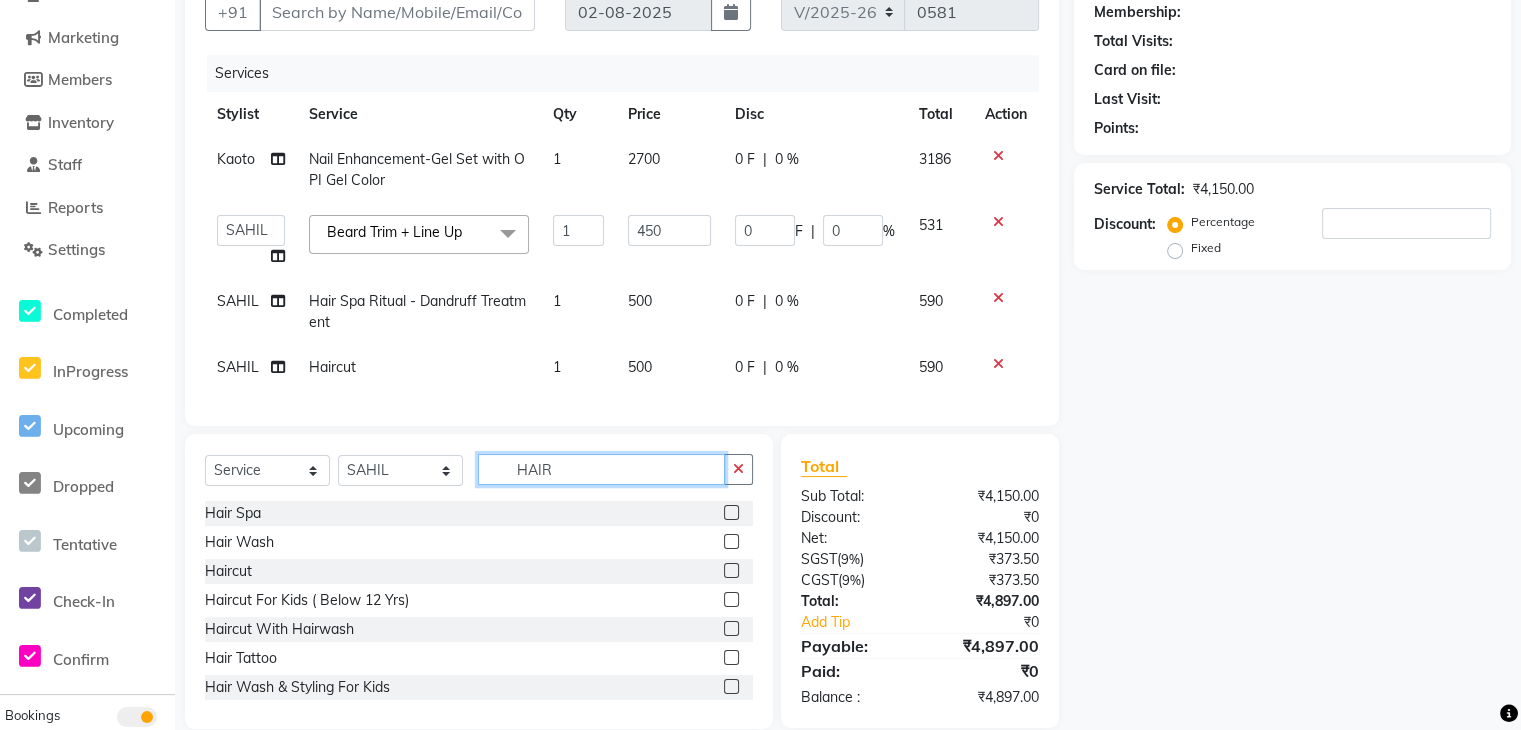 scroll, scrollTop: 193, scrollLeft: 0, axis: vertical 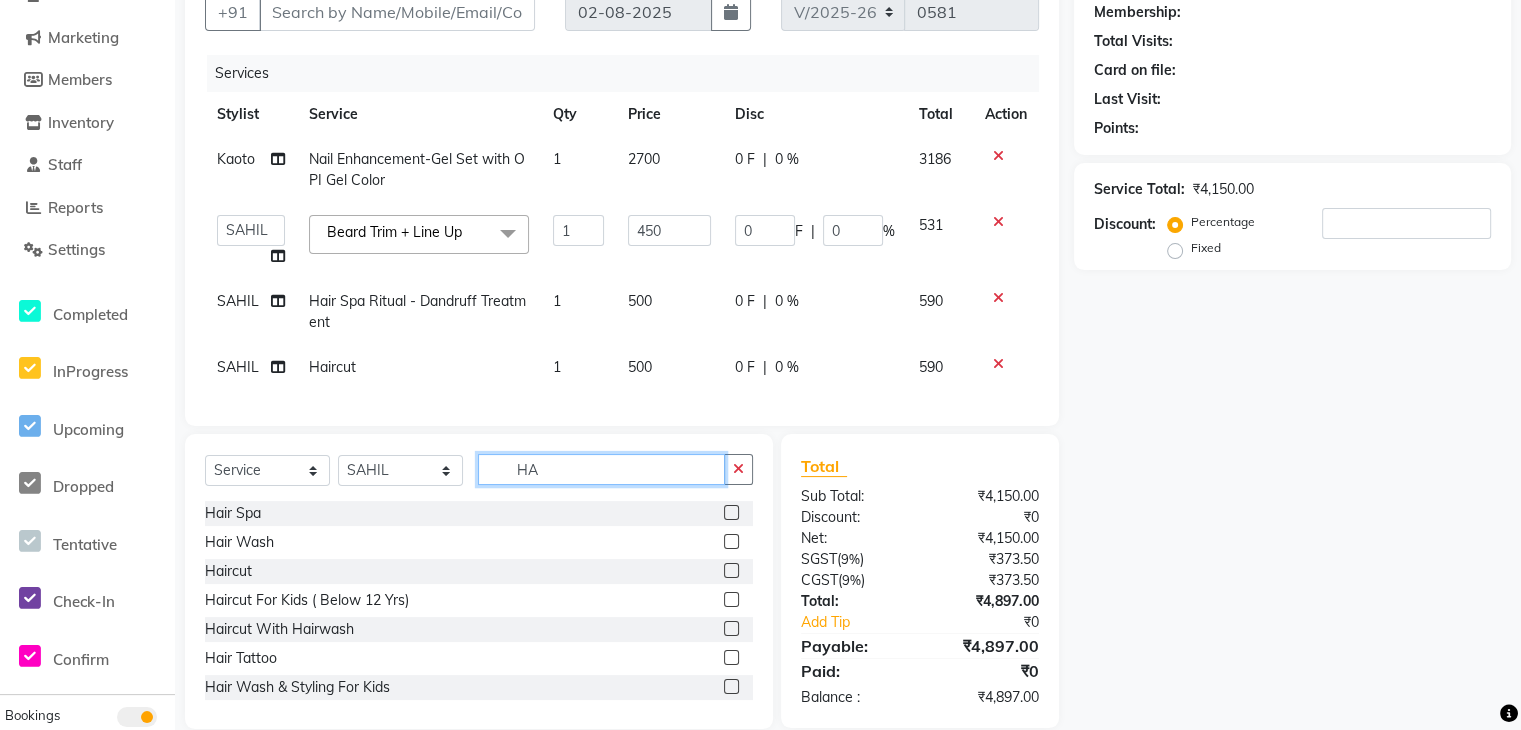 type on "H" 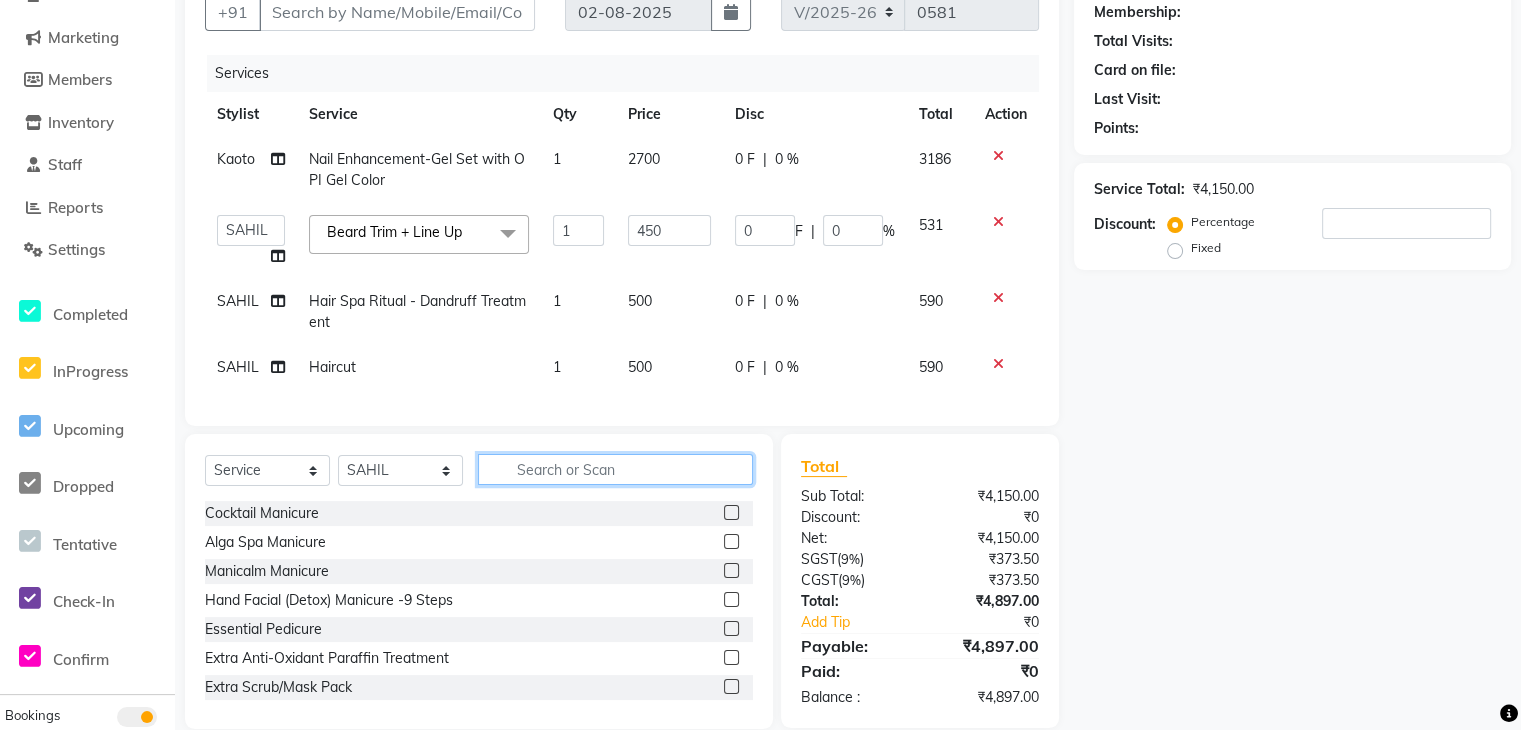 type 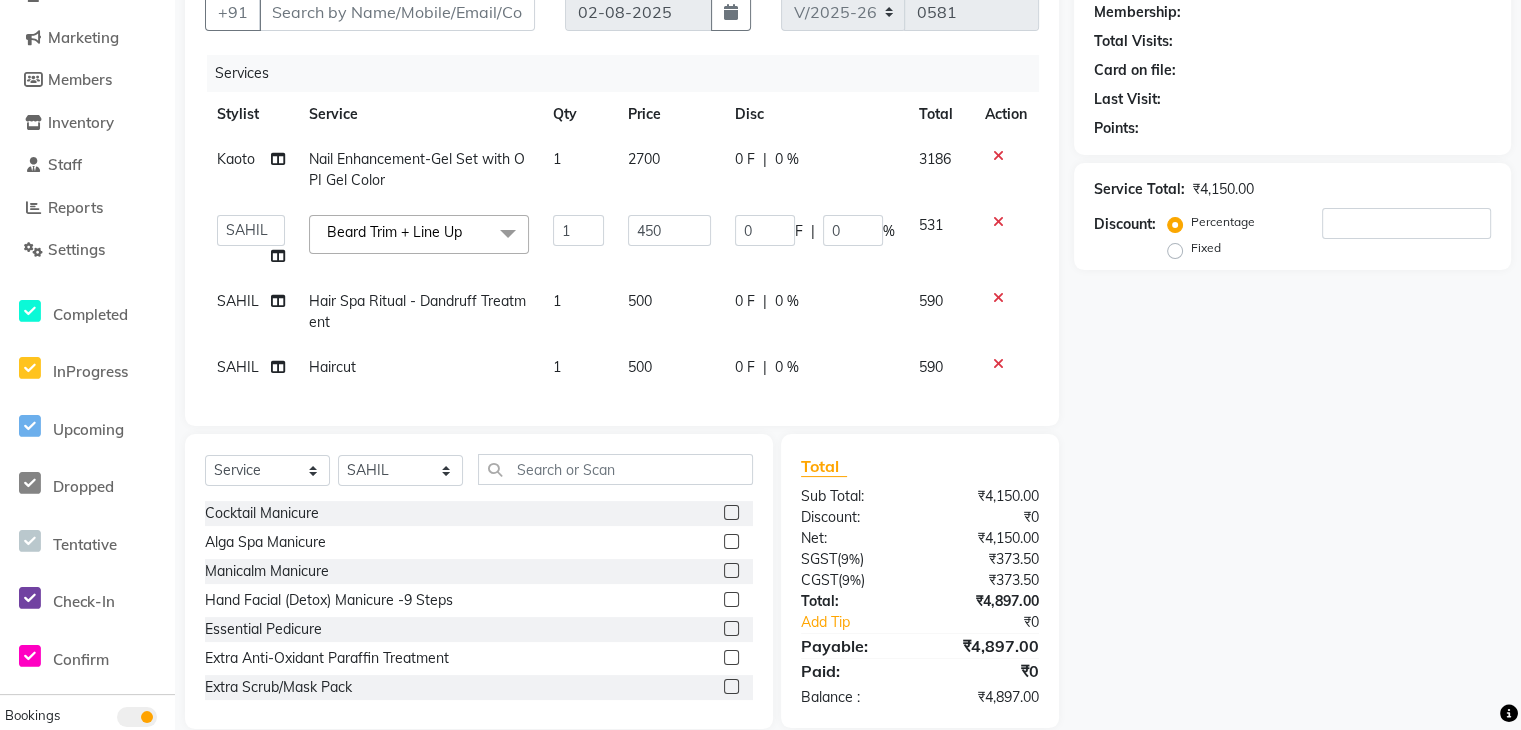 click on "2700" 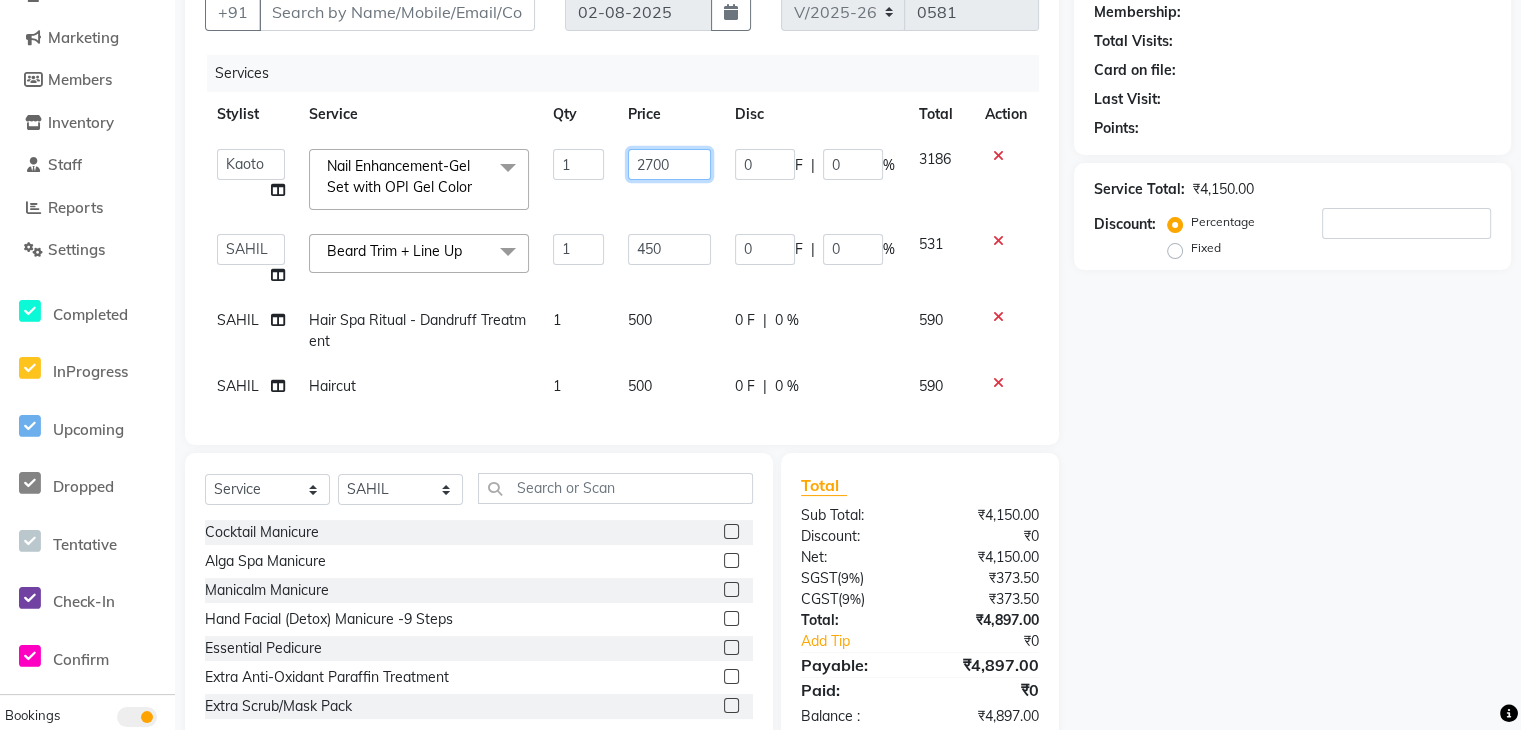click on "2700" 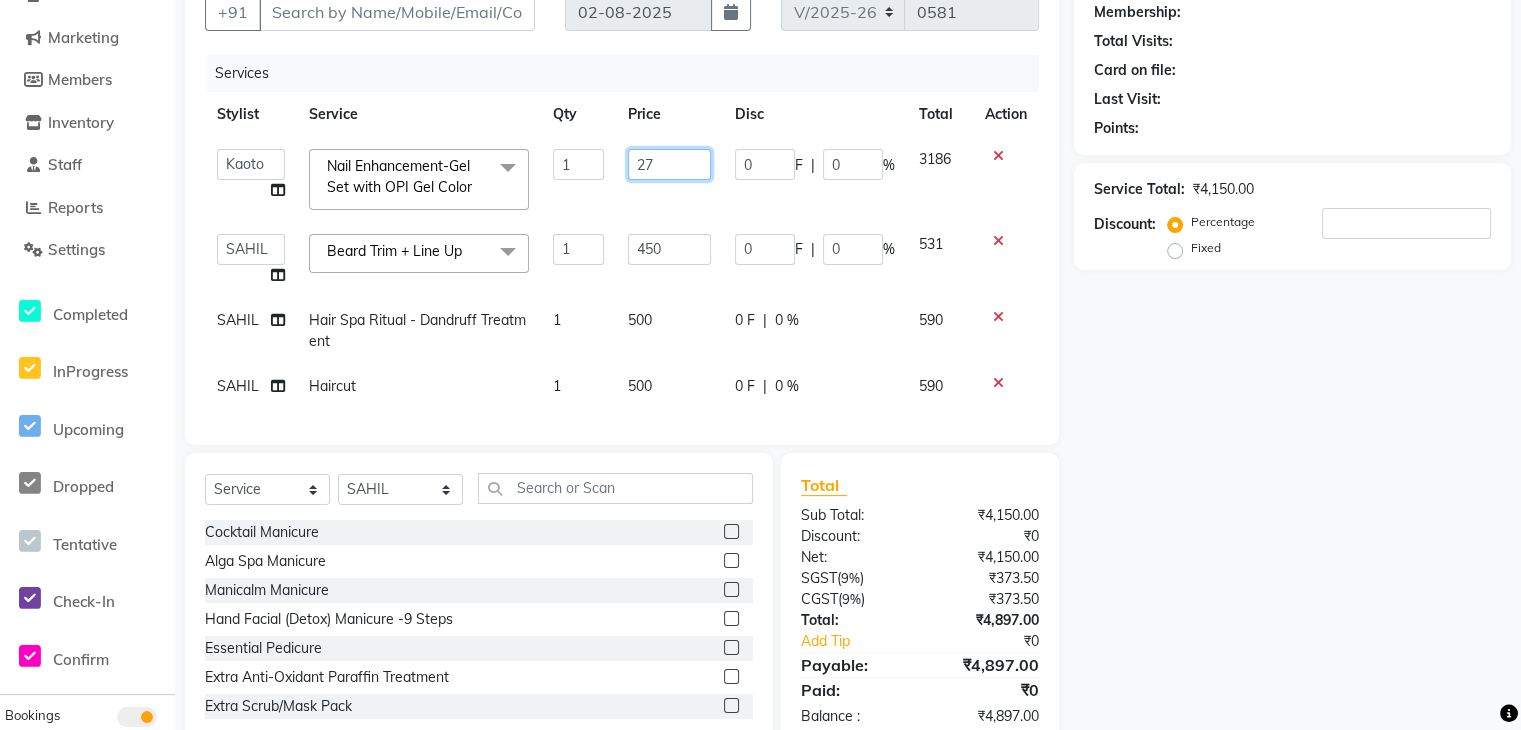 type on "2" 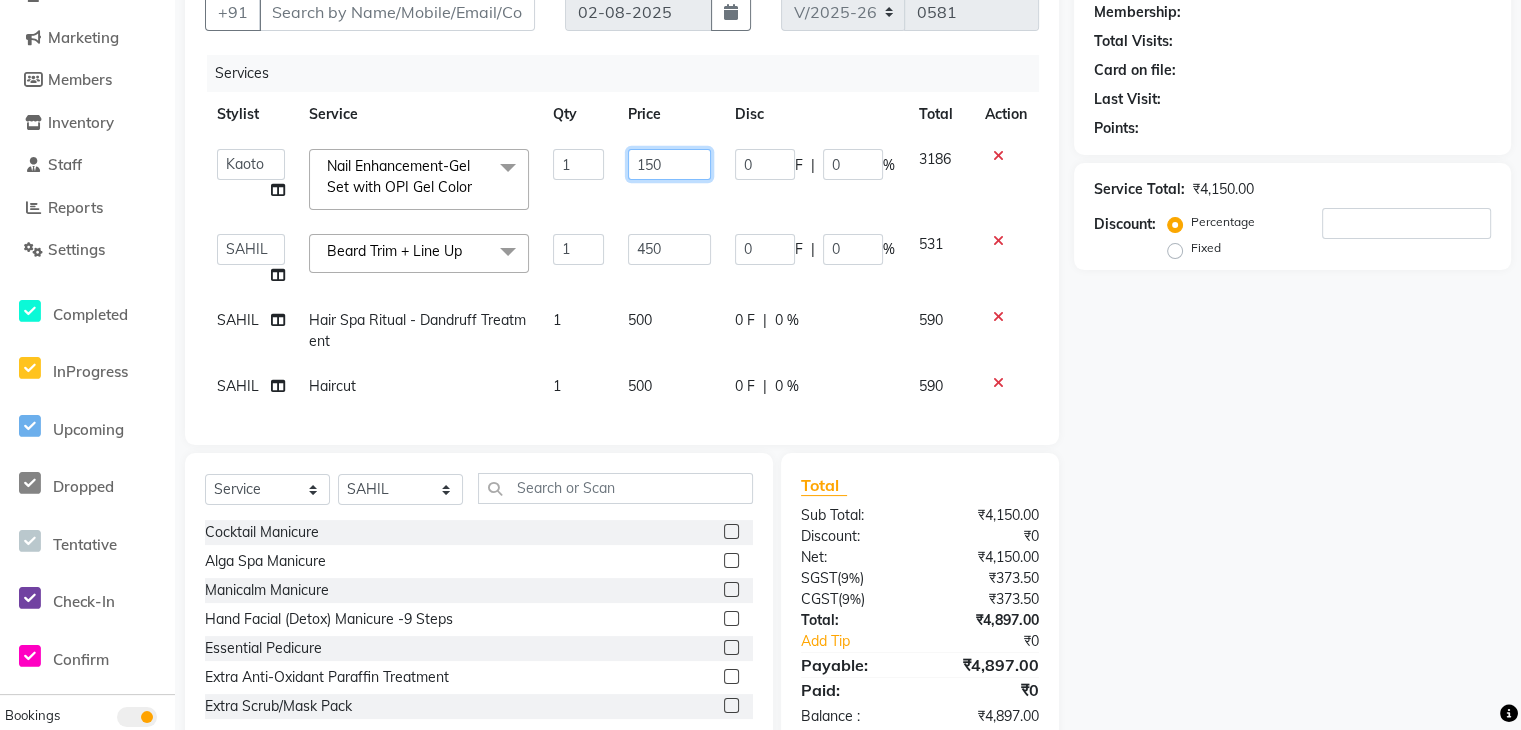 type on "1500" 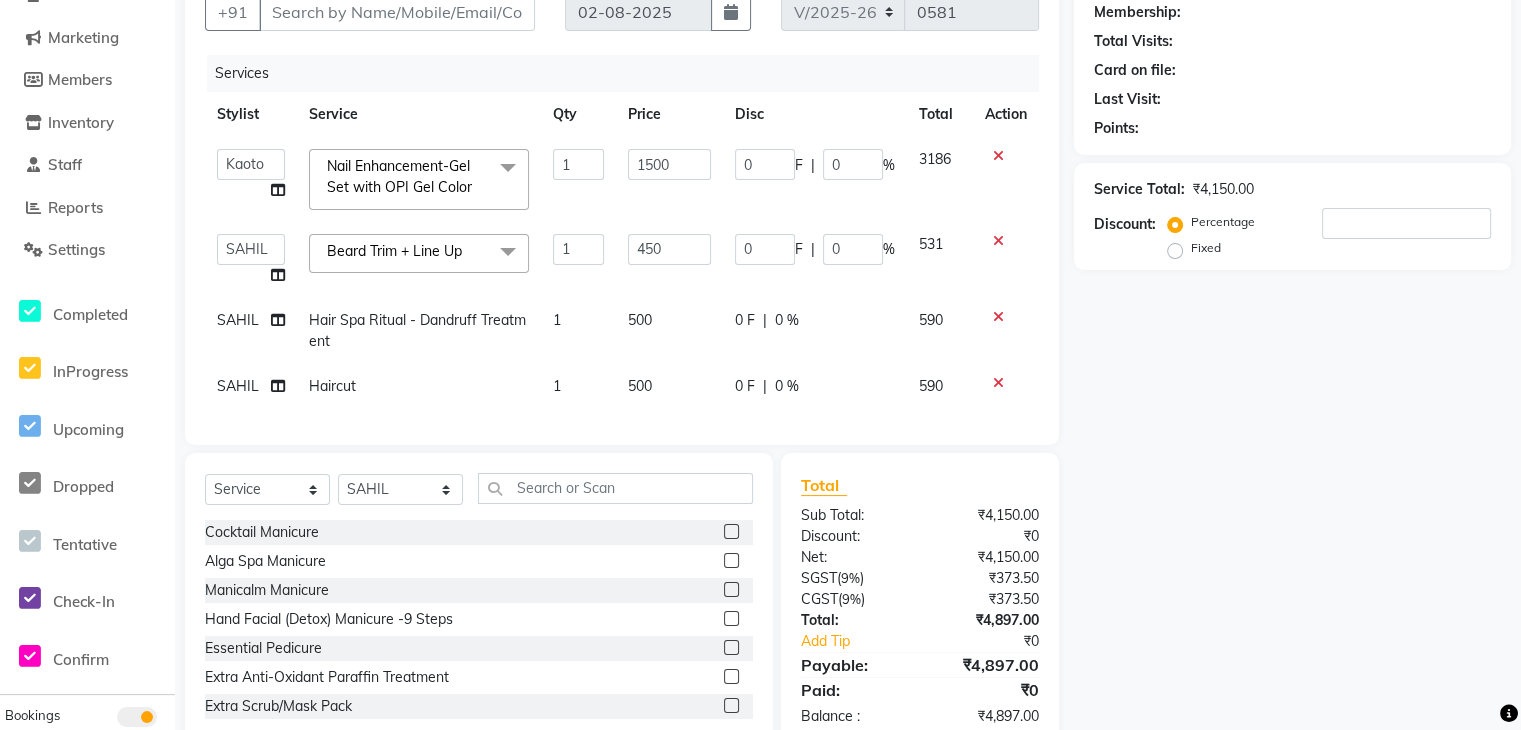 click on "Name: Membership: Total Visits: Card on file: Last Visit:  Points:  Service Total:  ₹4,150.00  Discount:  Percentage   Fixed" 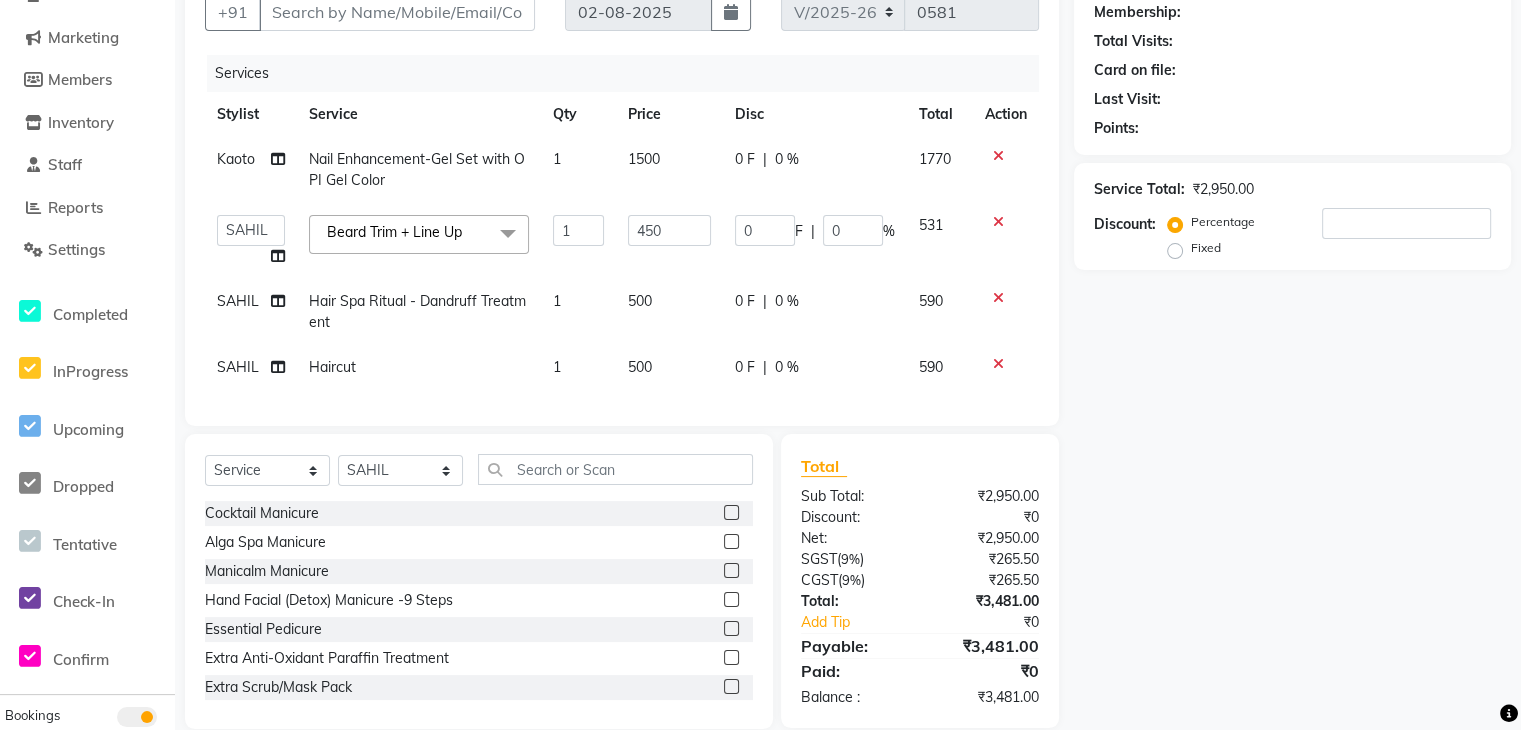 click on "1500" 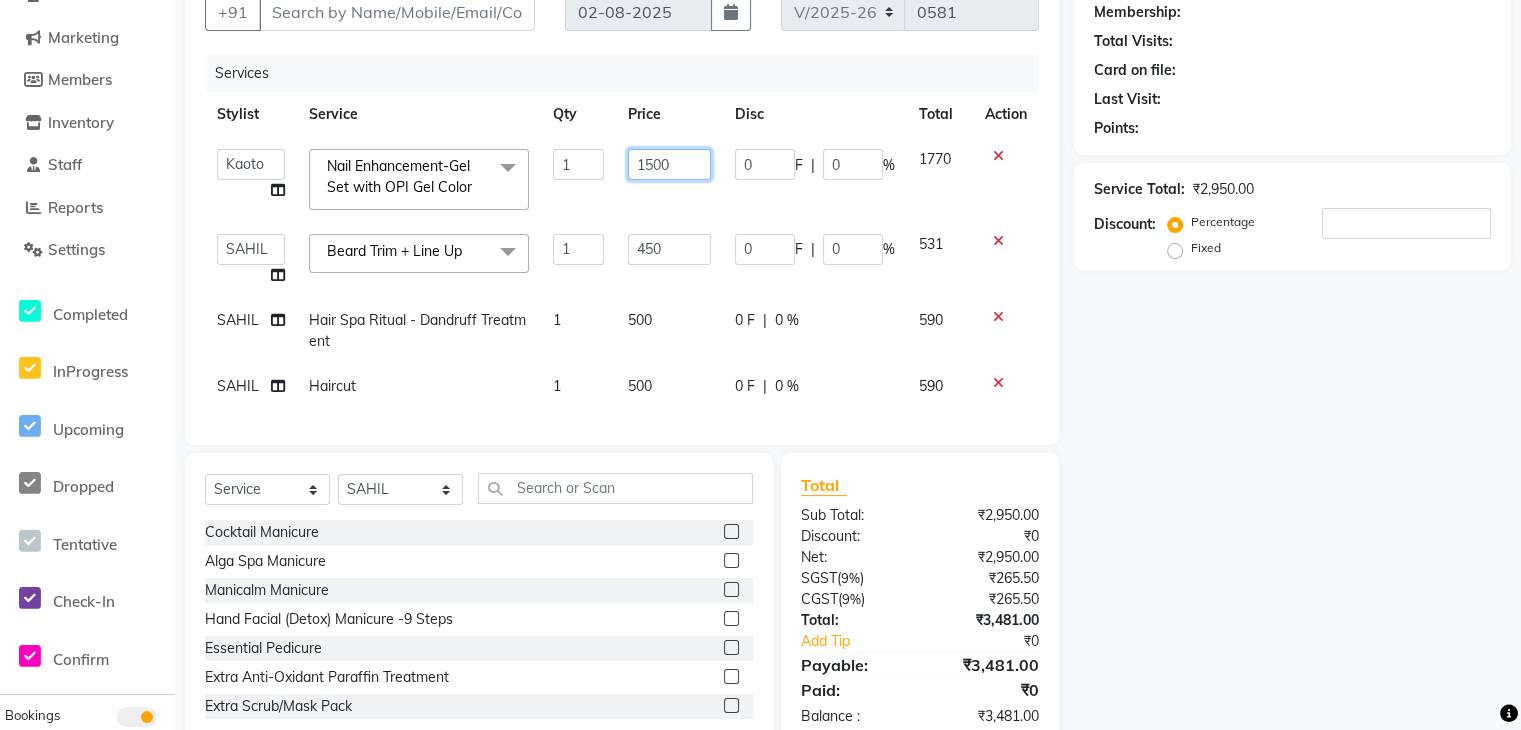 click on "1500" 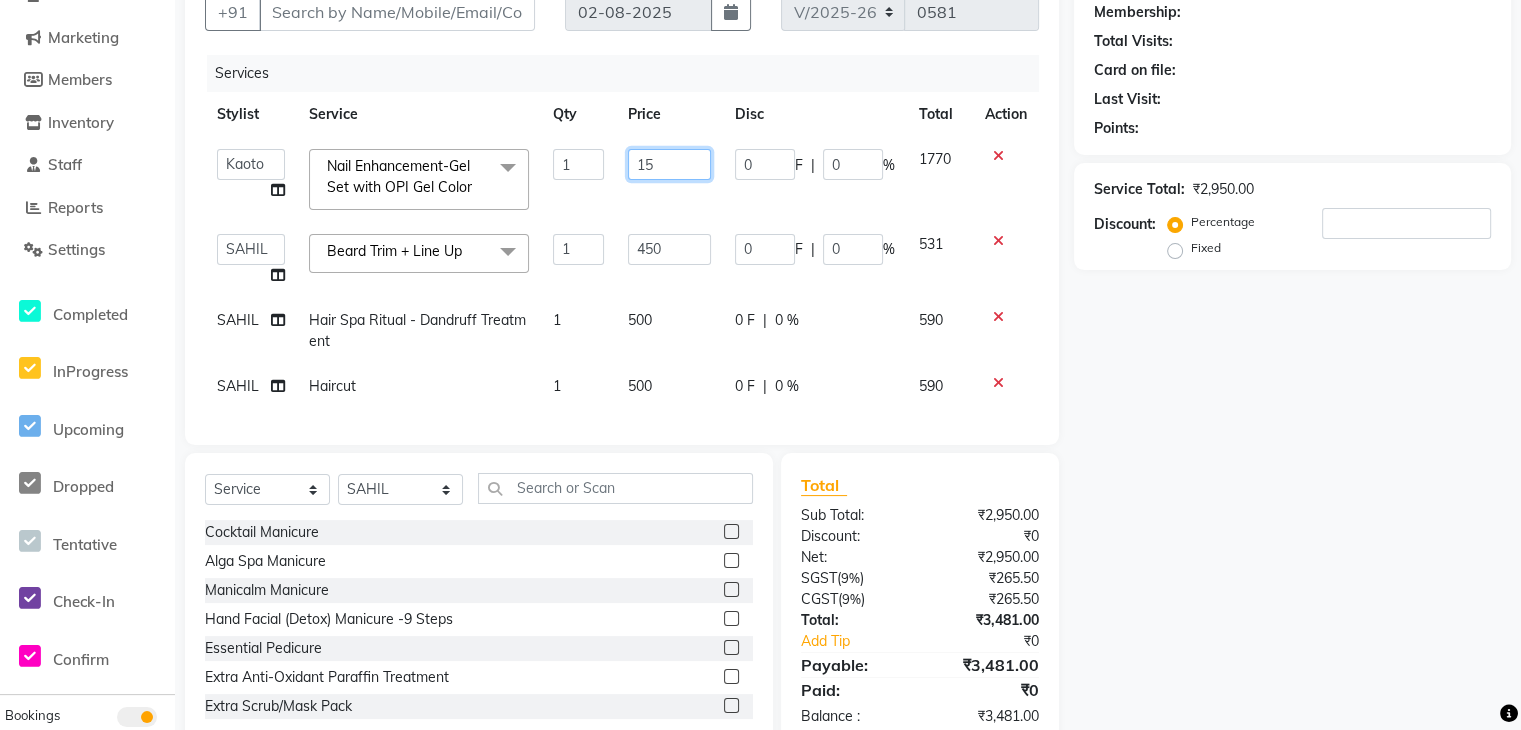 type on "1" 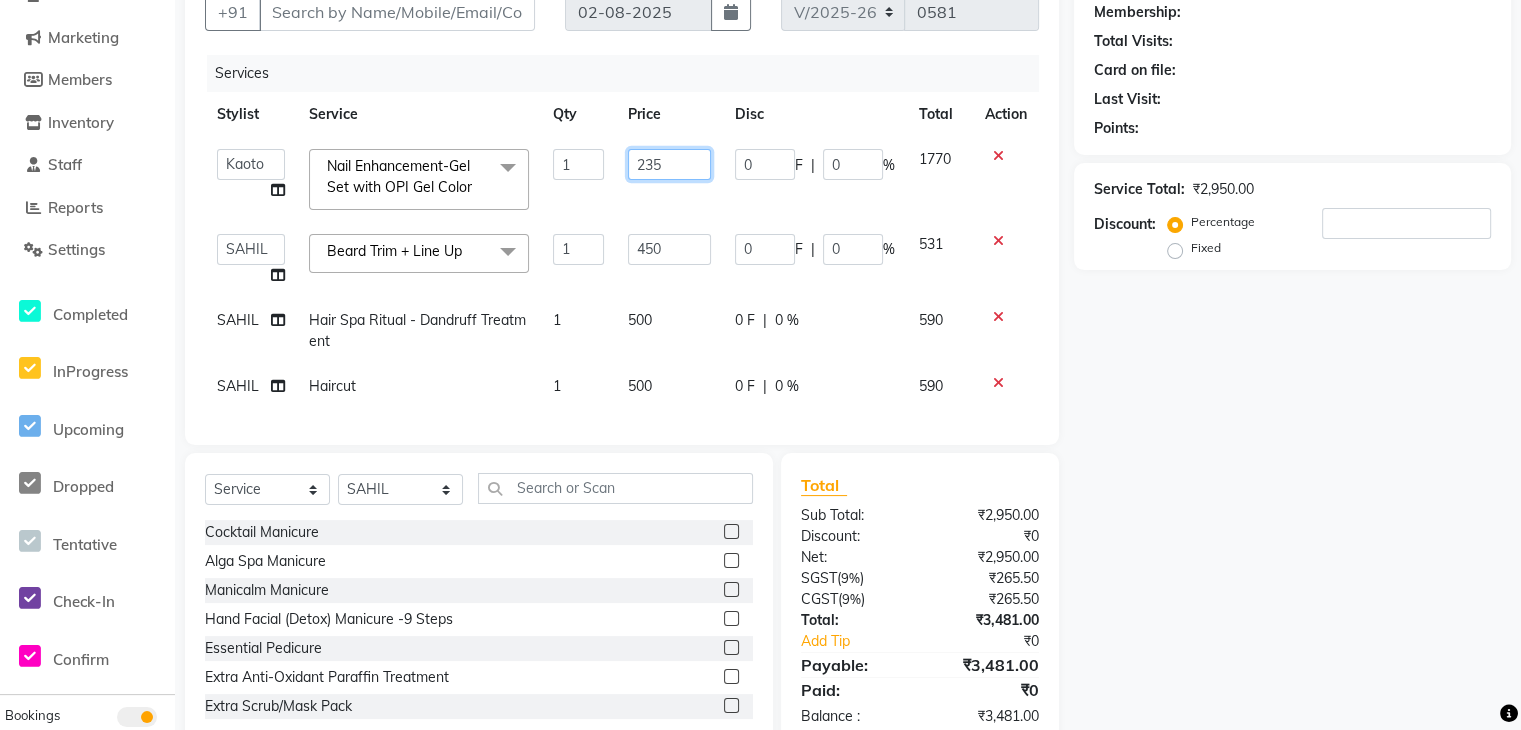 type on "2350" 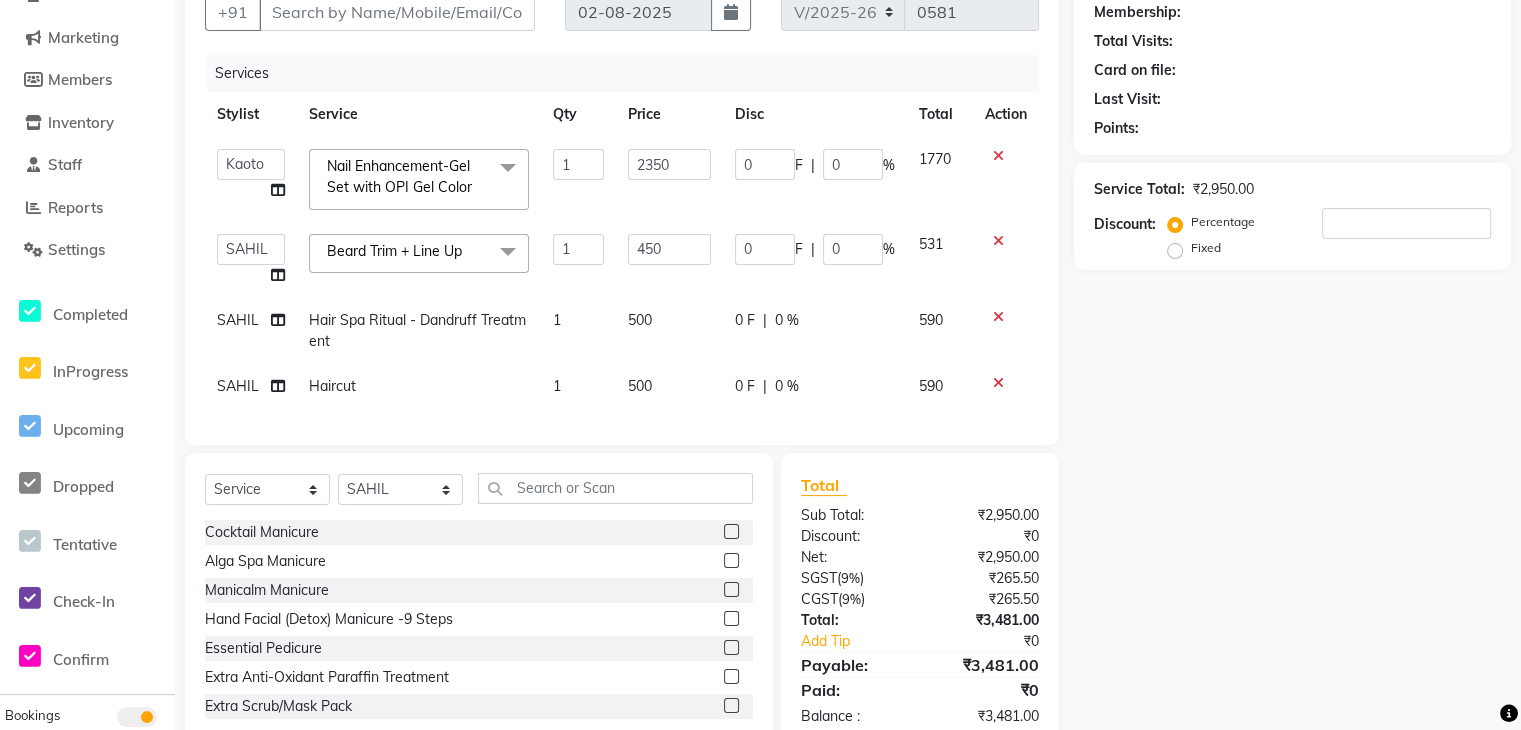 click on "Name: Membership: Total Visits: Card on file: Last Visit:  Points:  Service Total:  ₹2,950.00  Discount:  Percentage   Fixed" 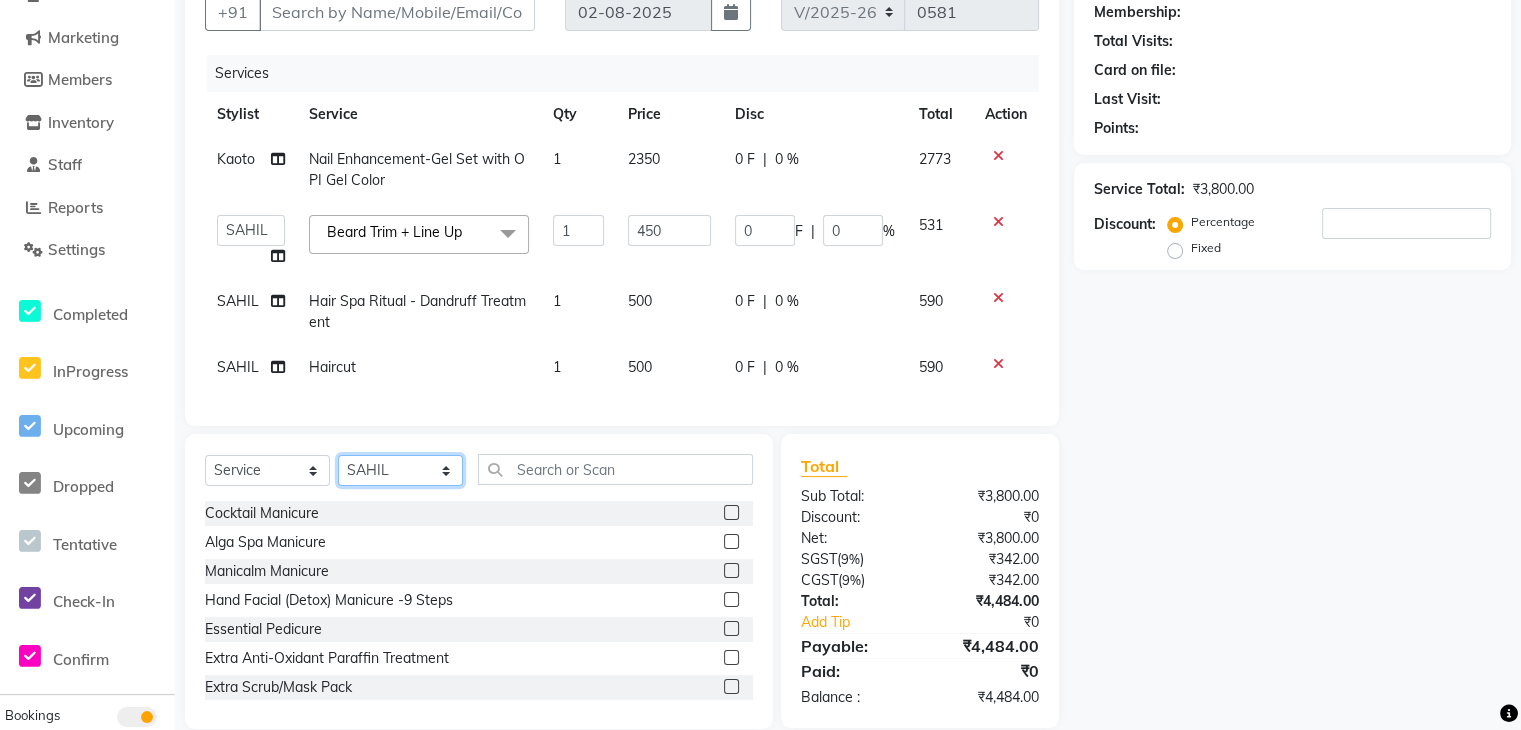 click on "Select Stylist ANSHU Front Desk Kaoto KOMAL MAHOSO MONISH NICK RAJA RAJVEER RANGINA SACHIN SAHIL" 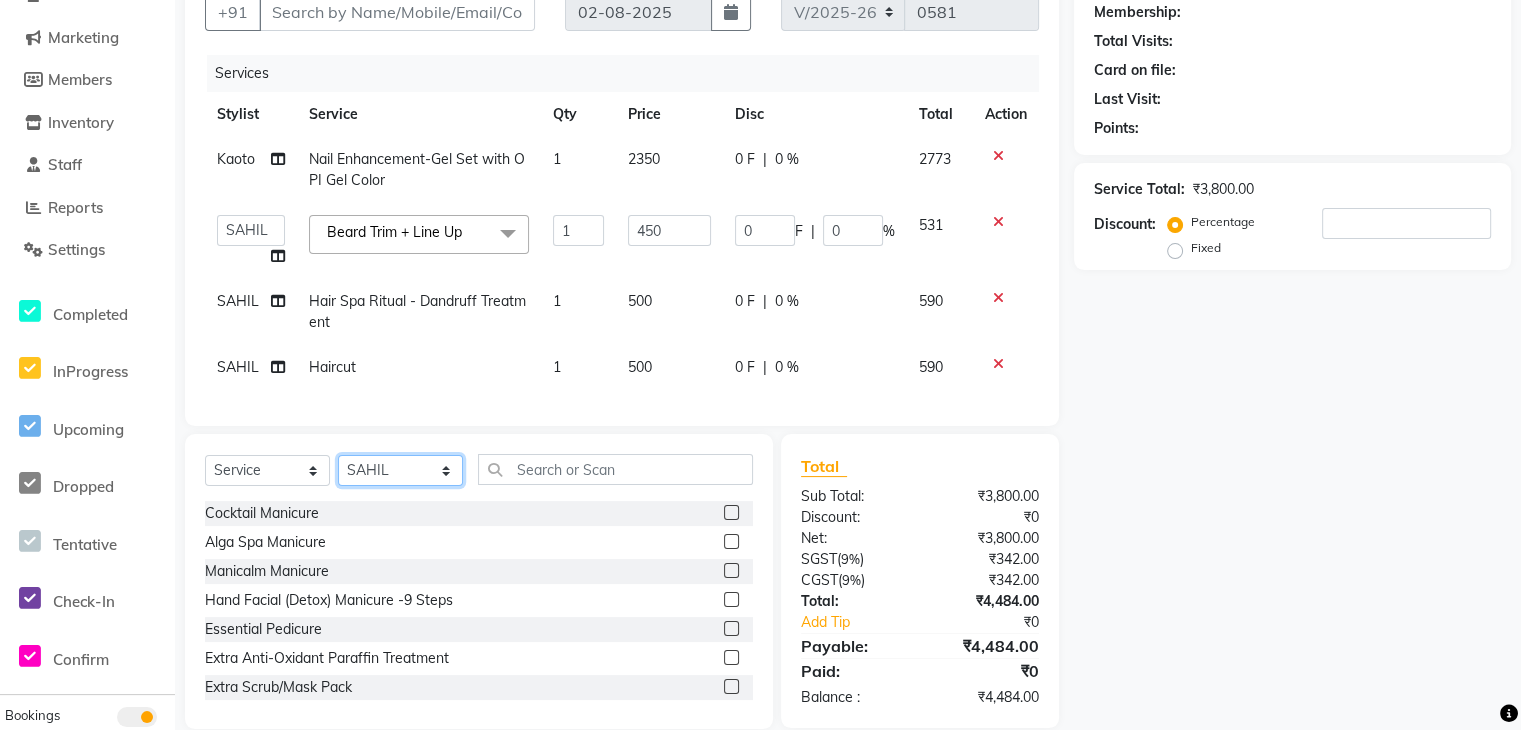 select on "40702" 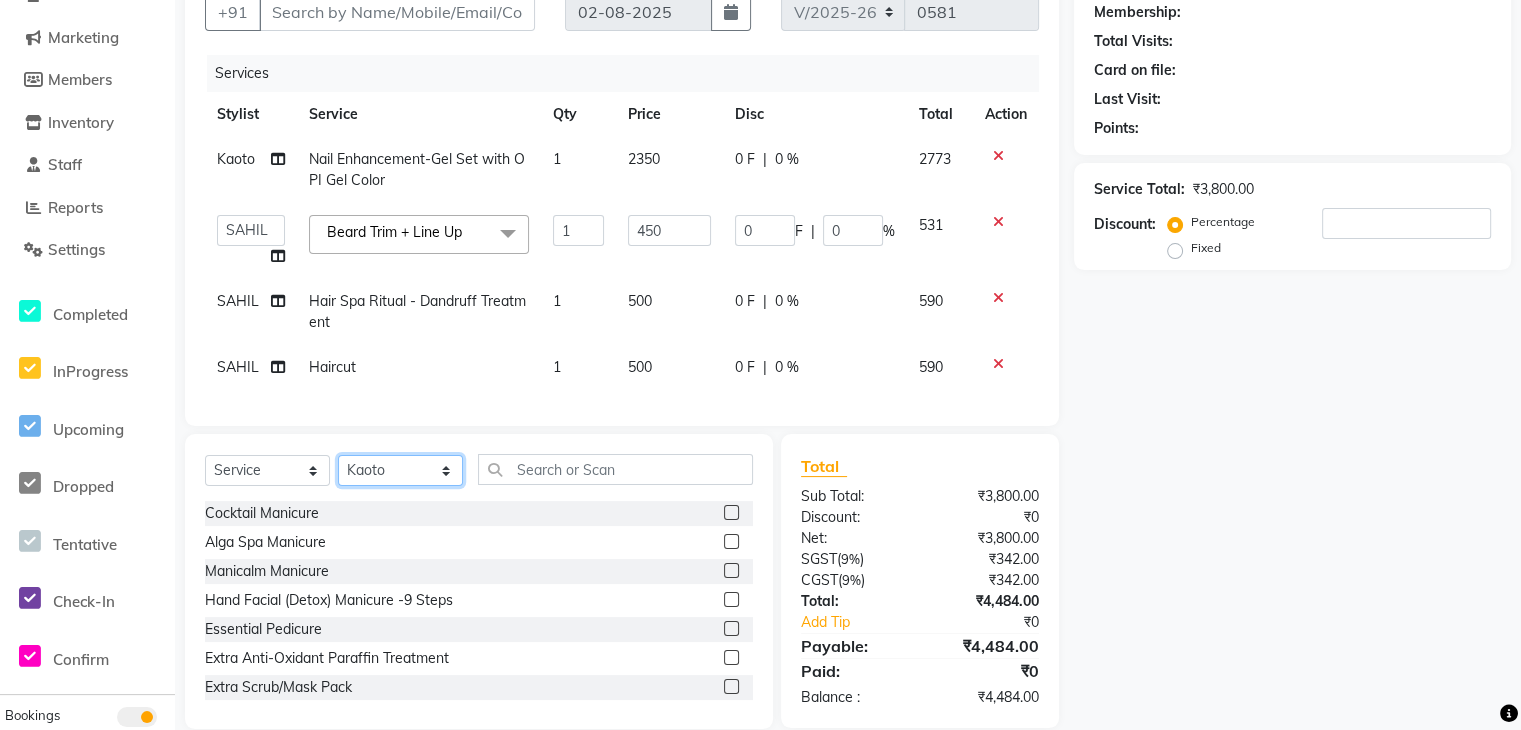click on "Select Stylist ANSHU Front Desk Kaoto KOMAL MAHOSO MONISH NICK RAJA RAJVEER RANGINA SACHIN SAHIL" 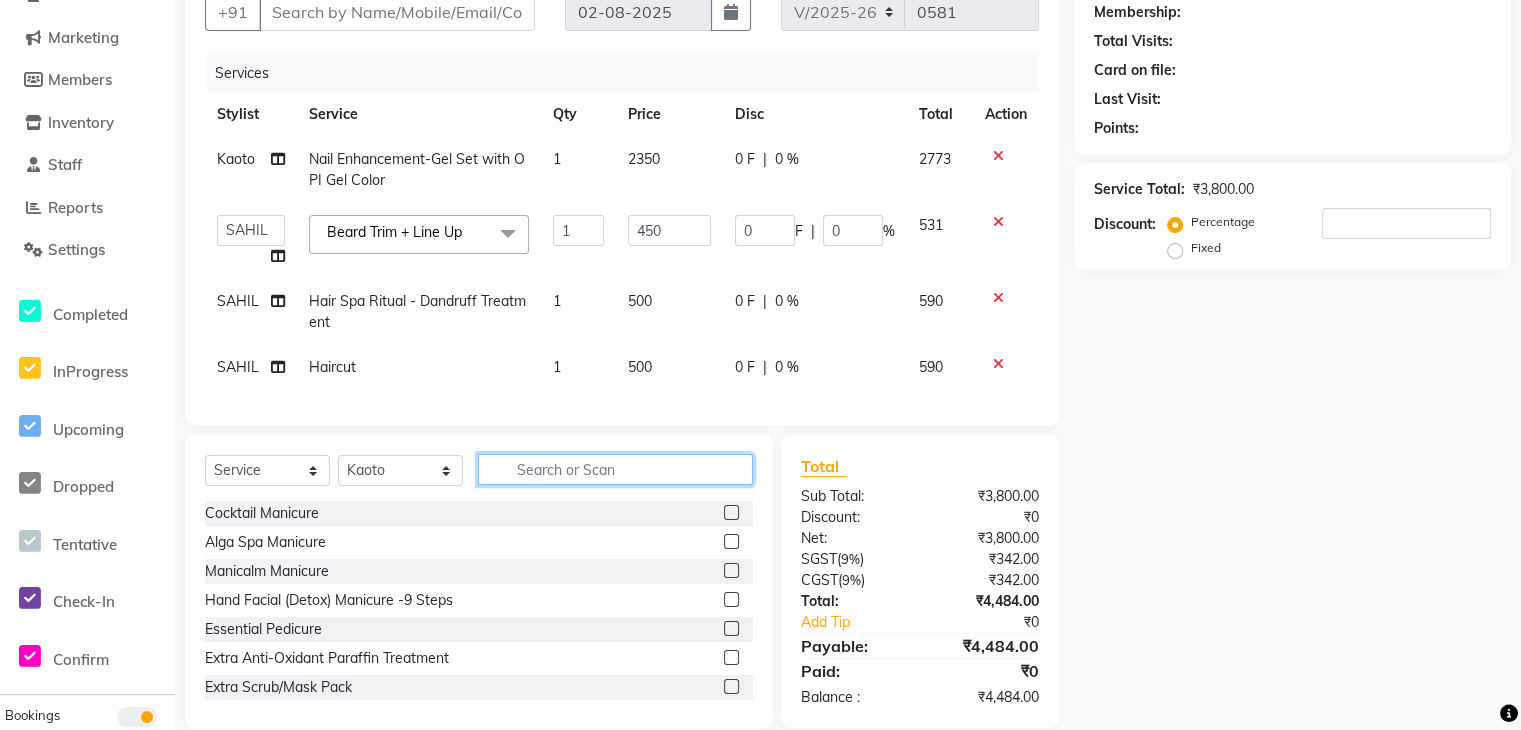 click 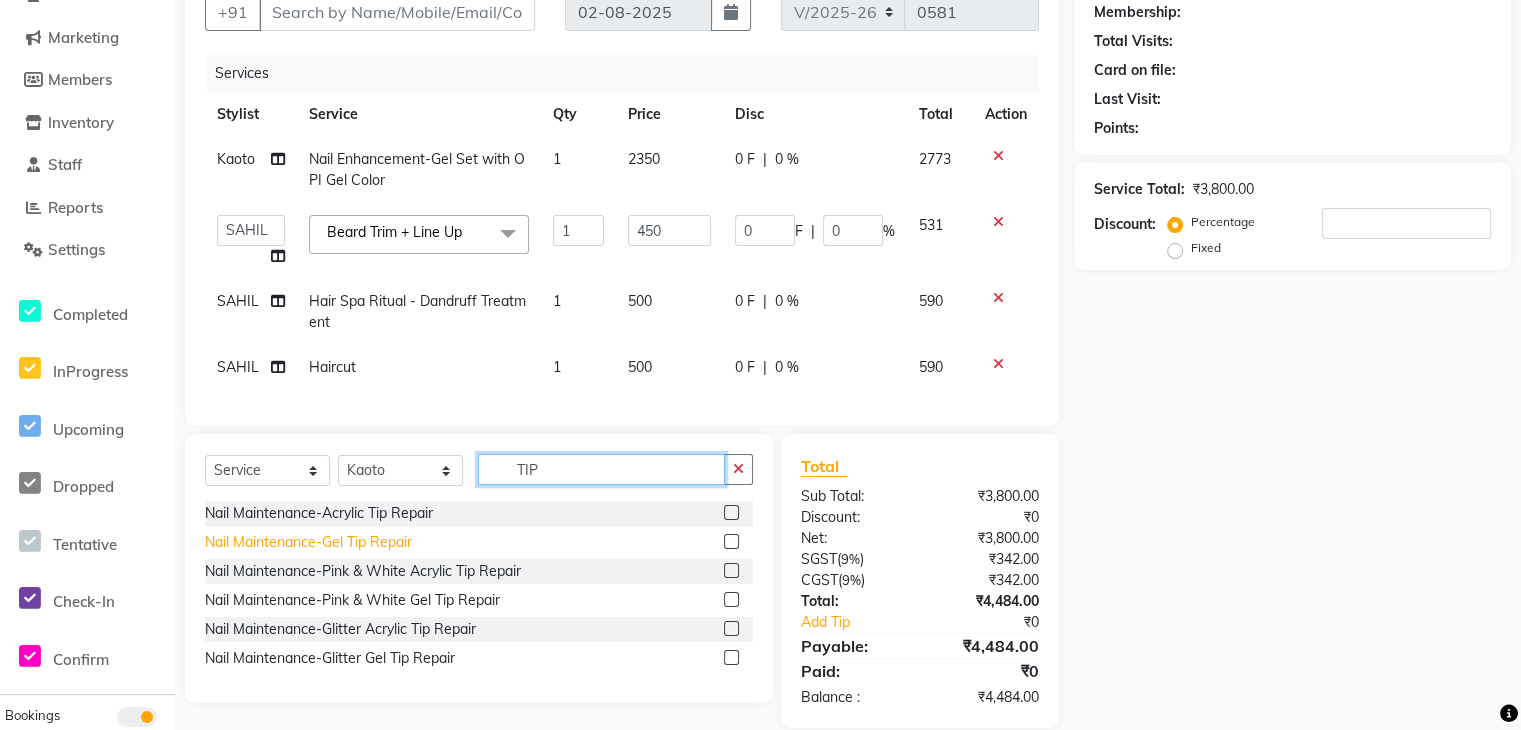 type on "TIP" 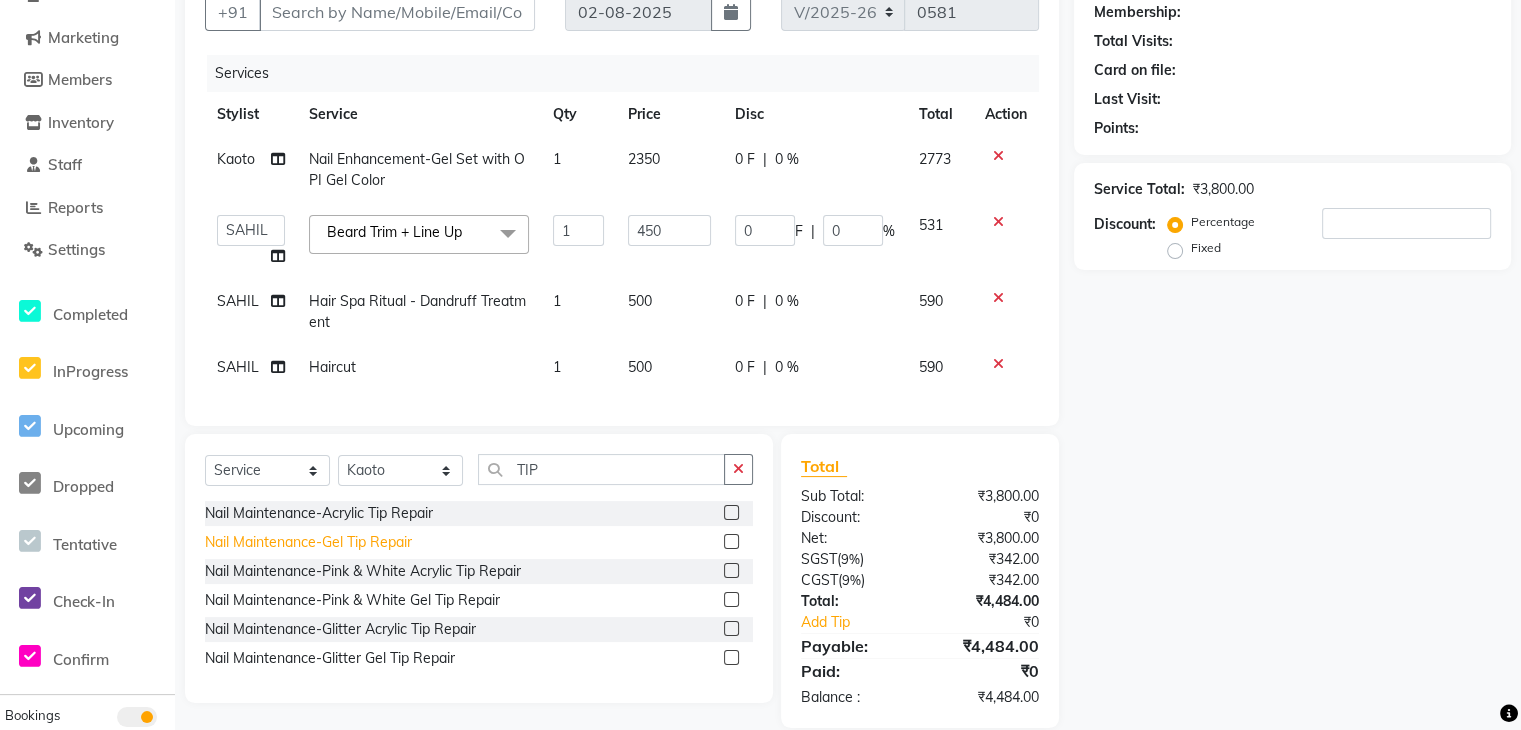 click on "Nail Maintenance-Gel Tip Repair" 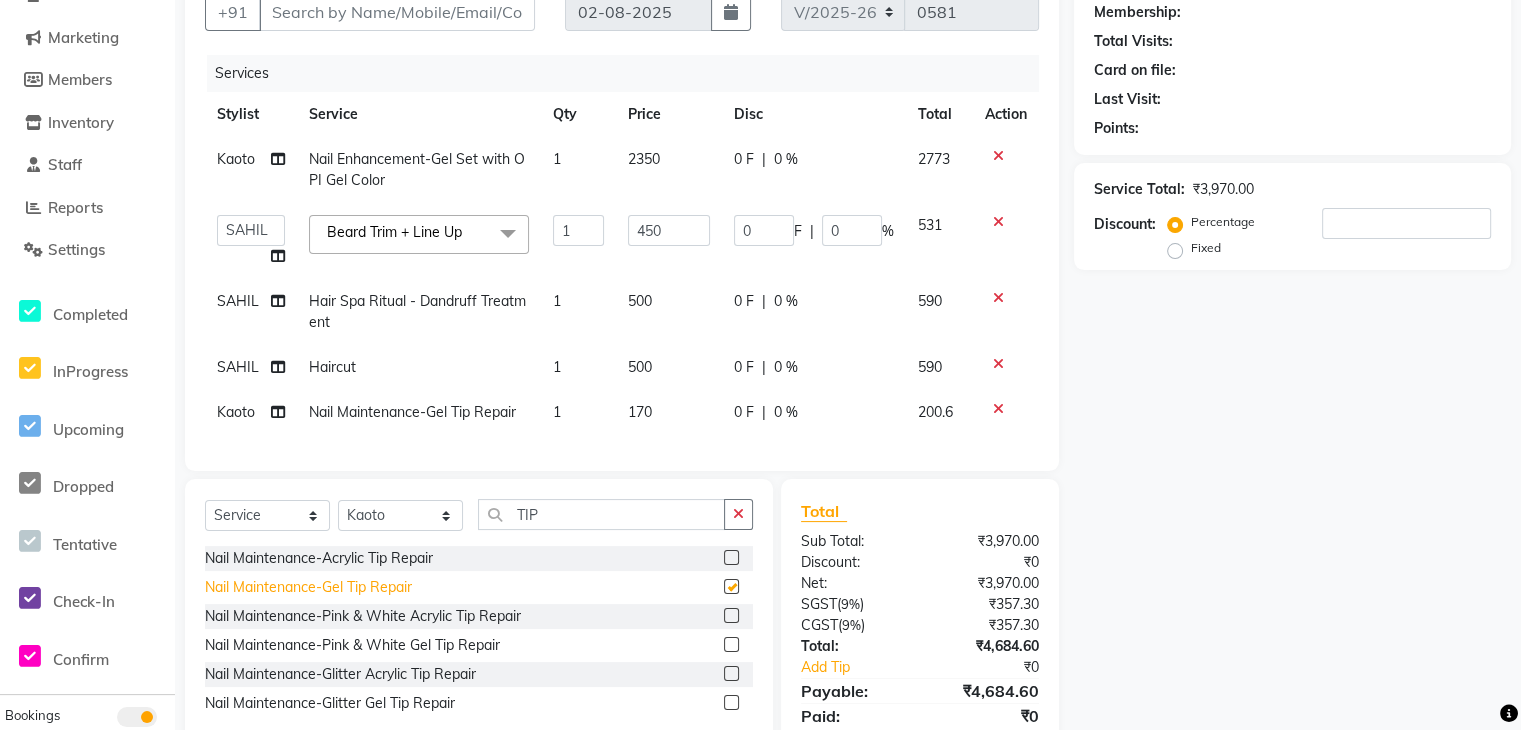 checkbox on "false" 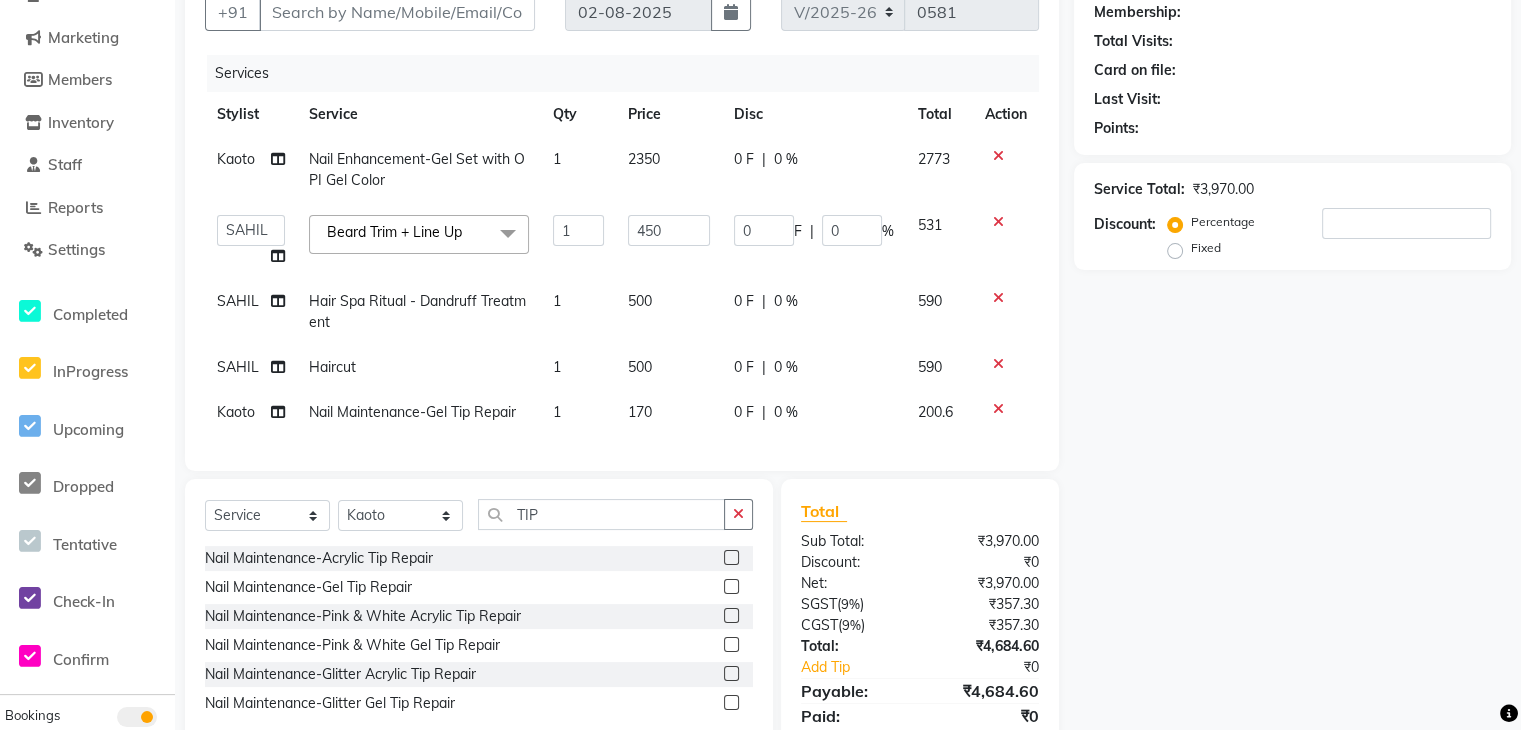 click on "170" 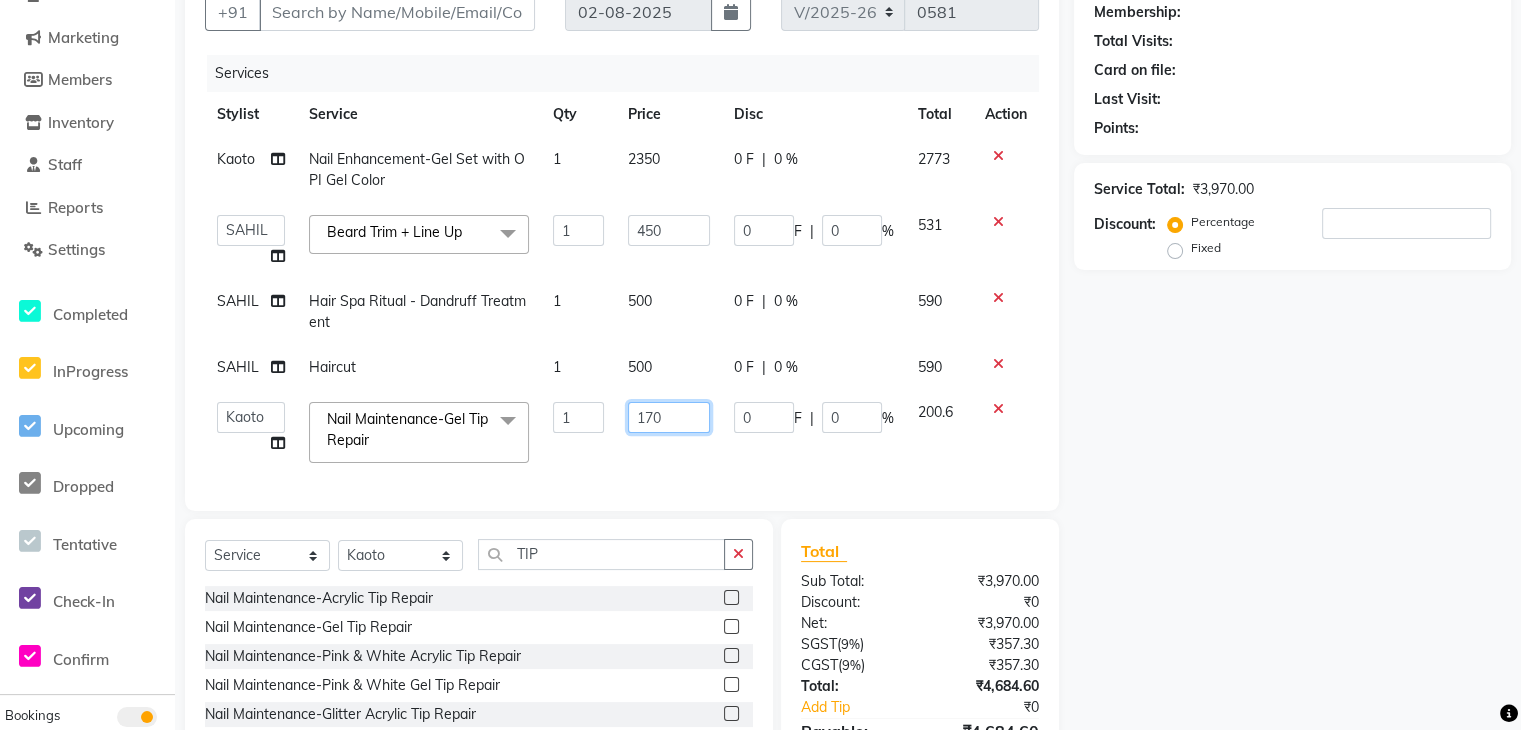 click on "170" 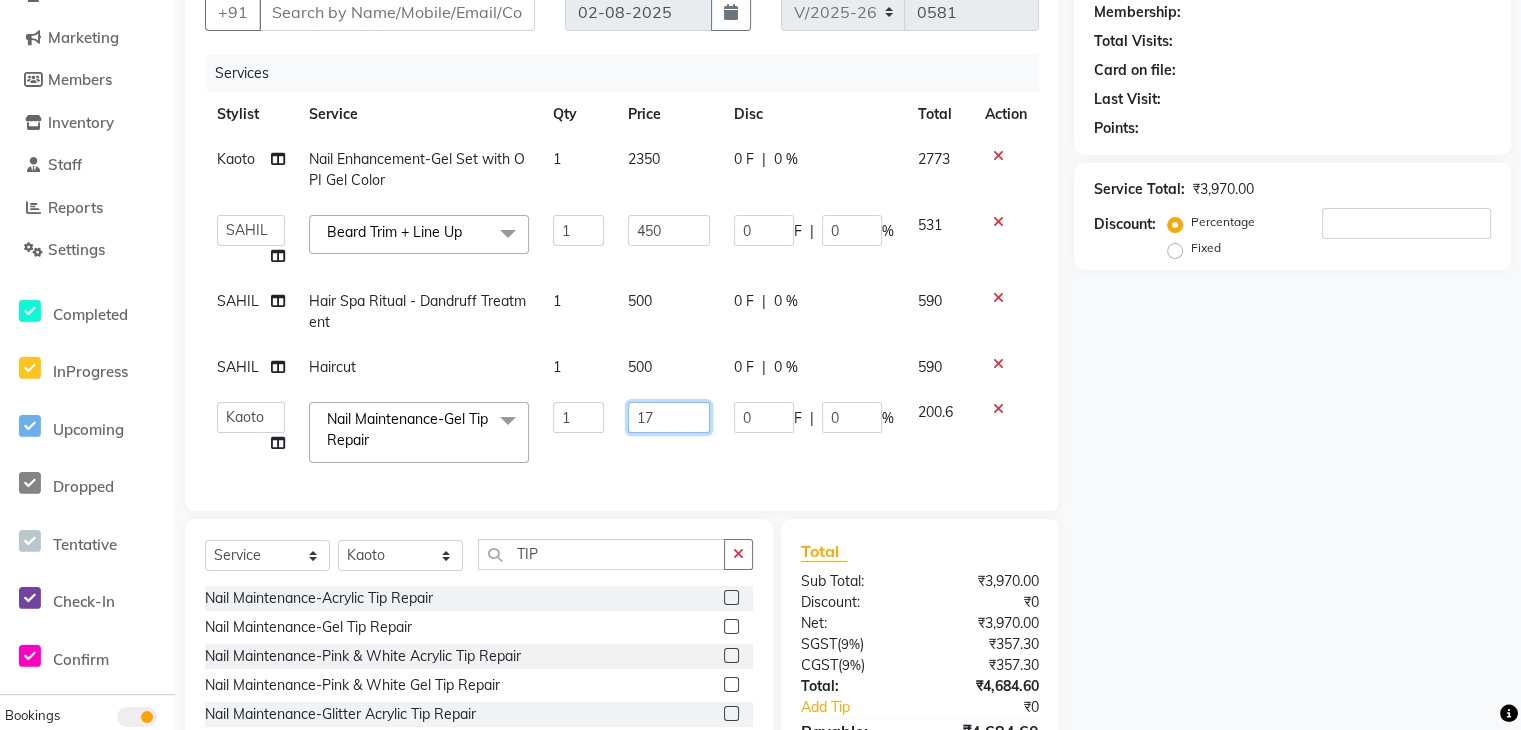 type on "1" 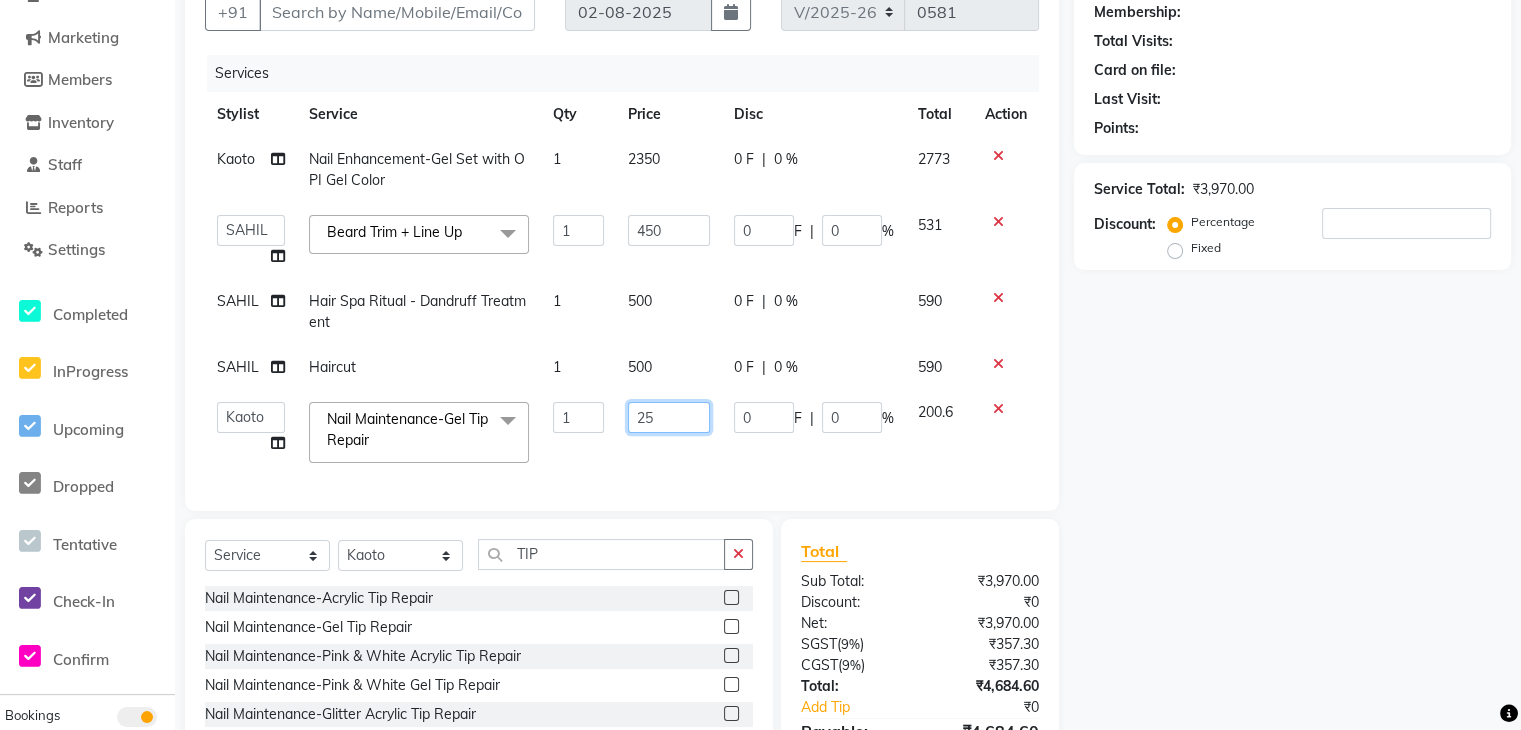 type on "250" 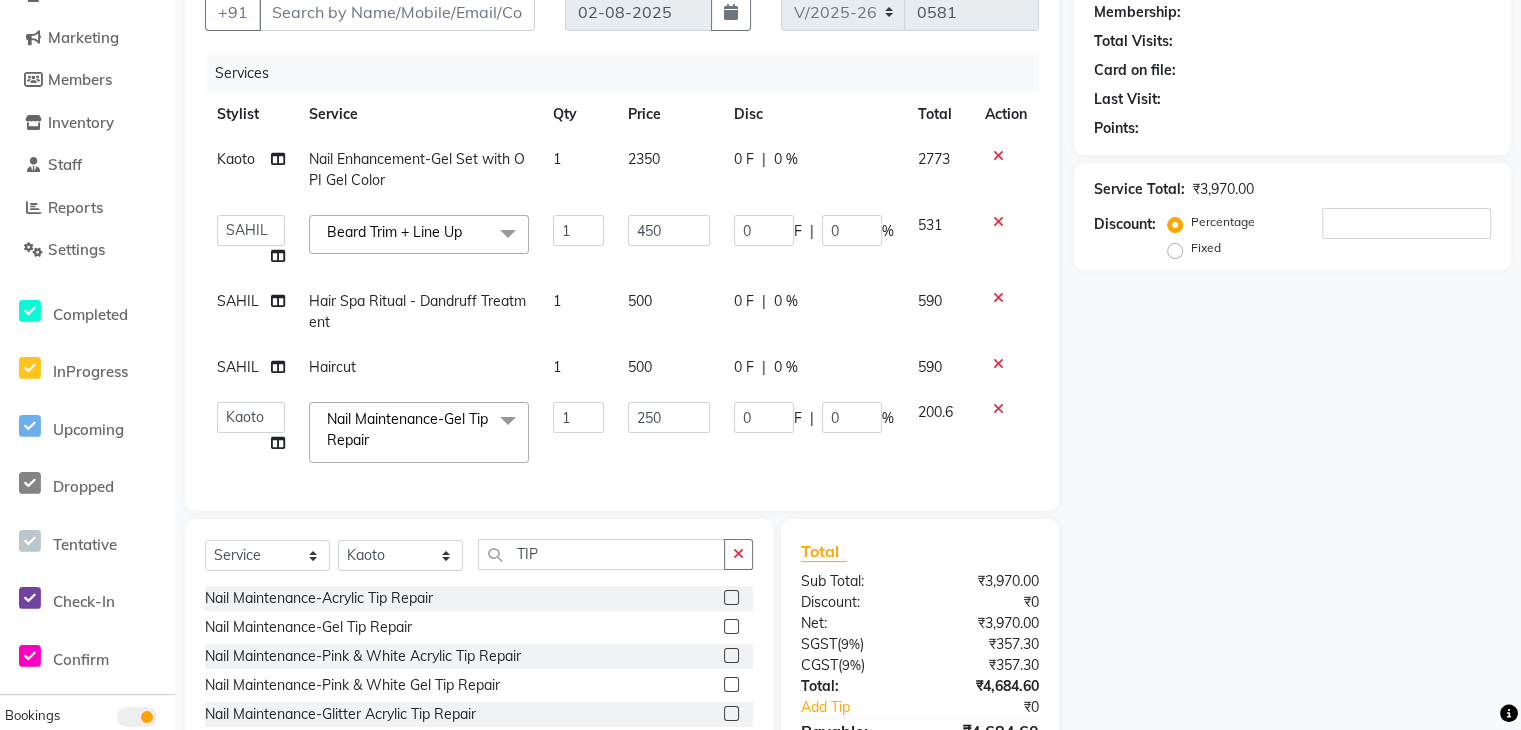 click on "Name: Membership: Total Visits: Card on file: Last Visit: Points: Service Total: ₹3,970.00 Discount: Percentage Fixed" 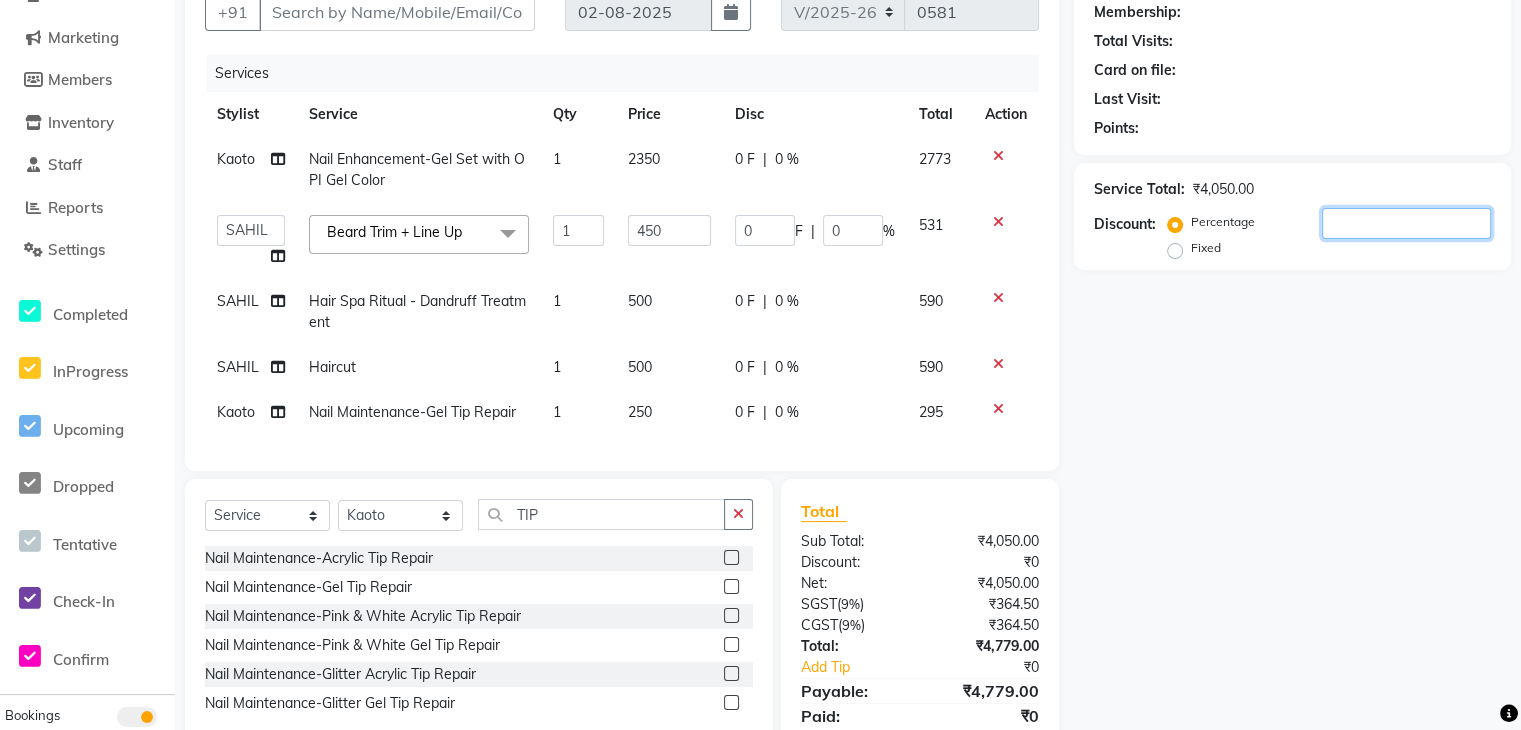 click 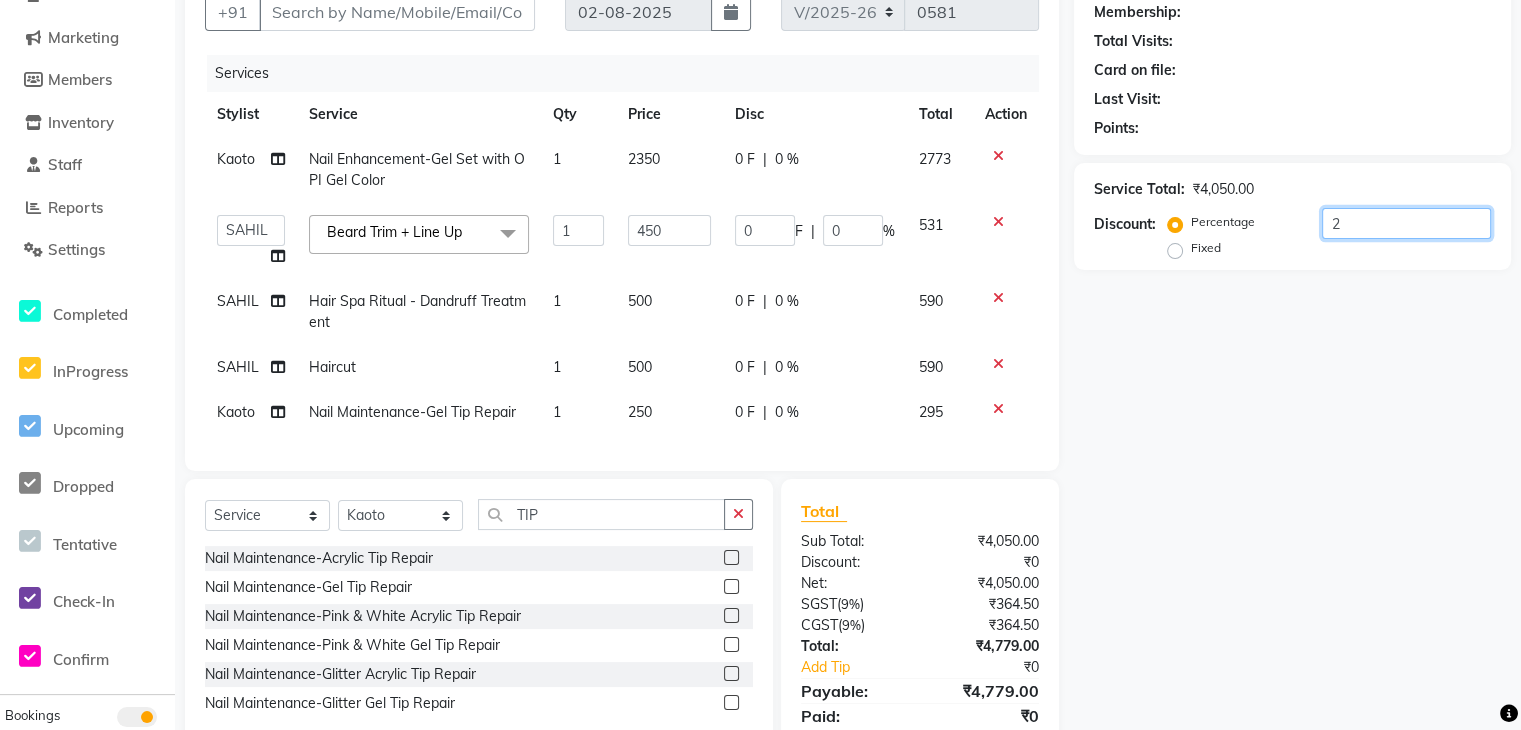 type on "9" 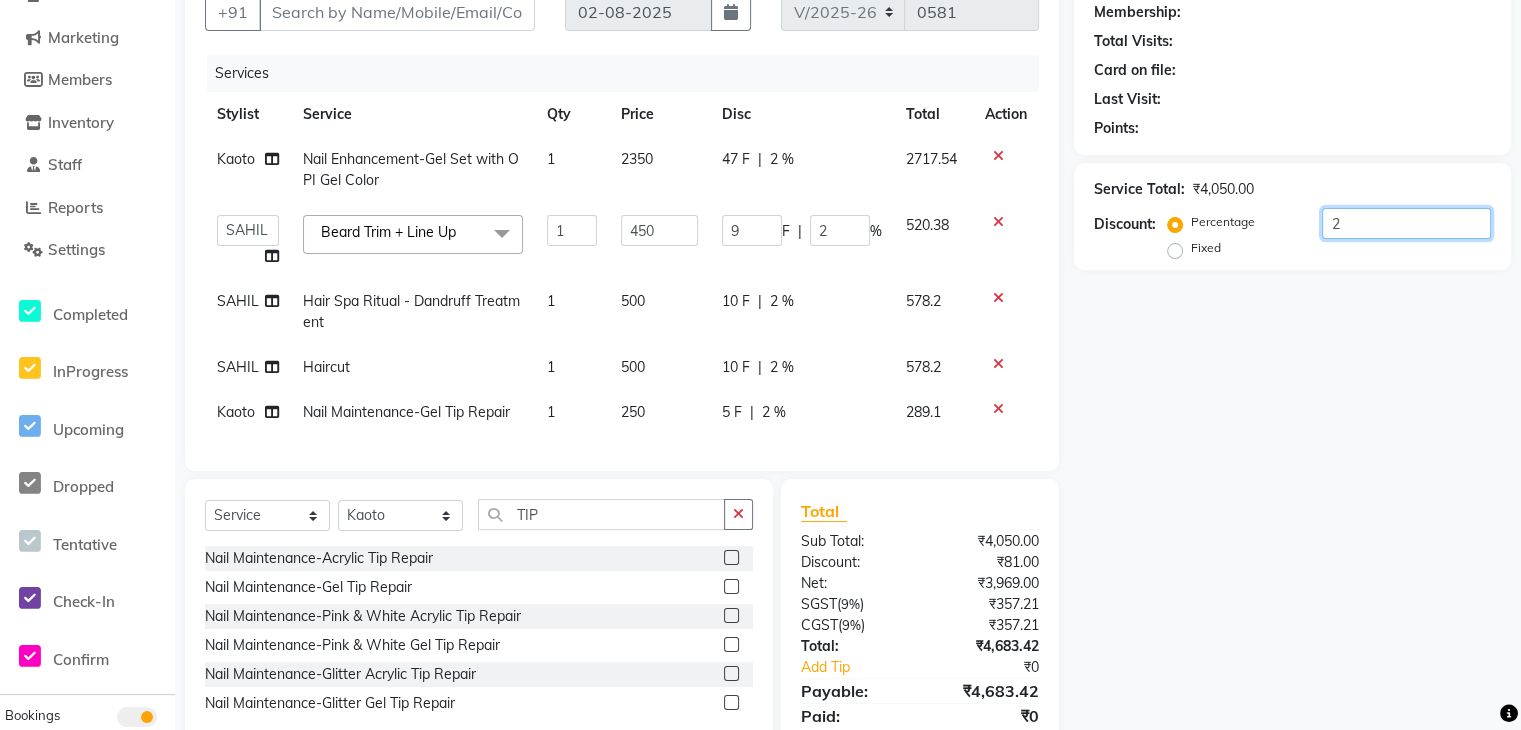type on "27" 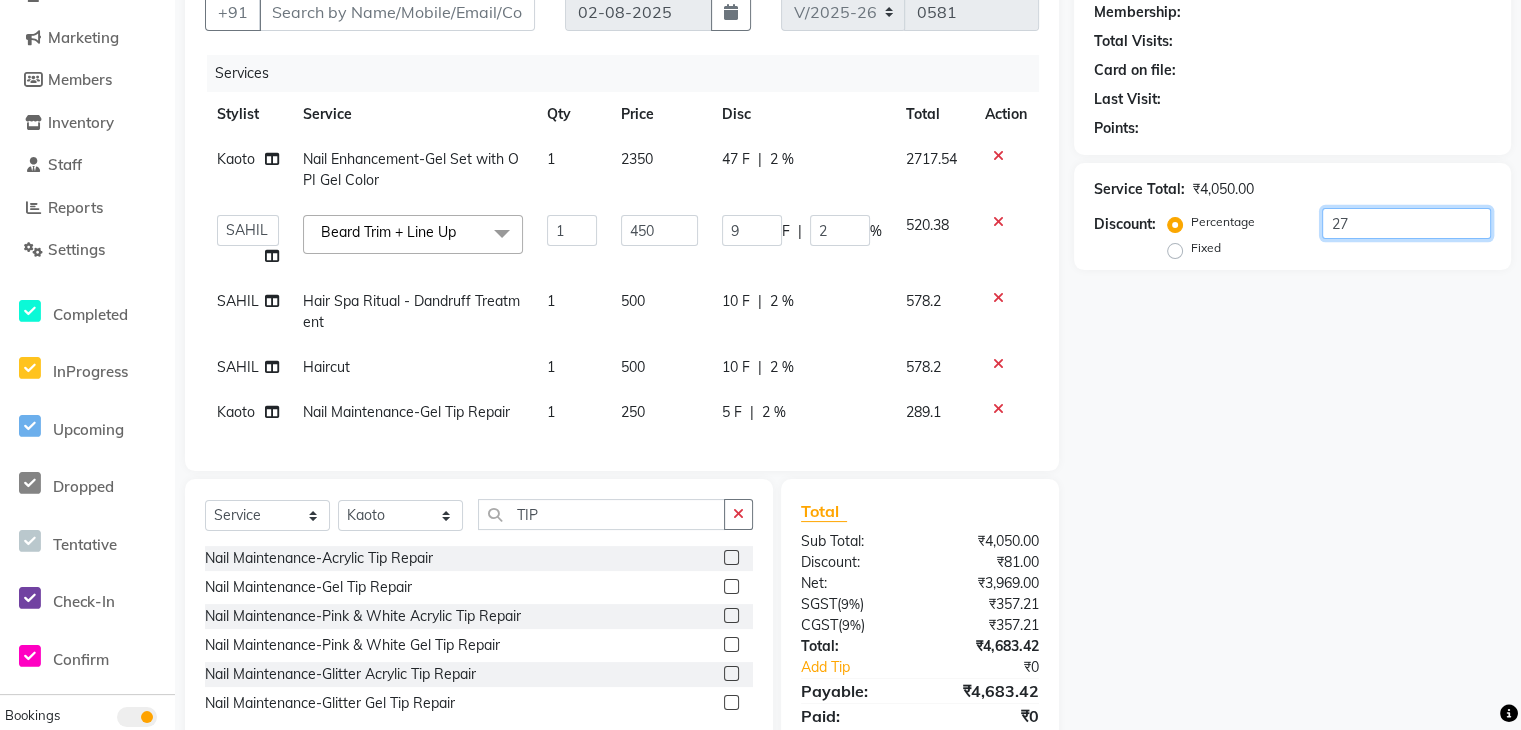 type on "121.5" 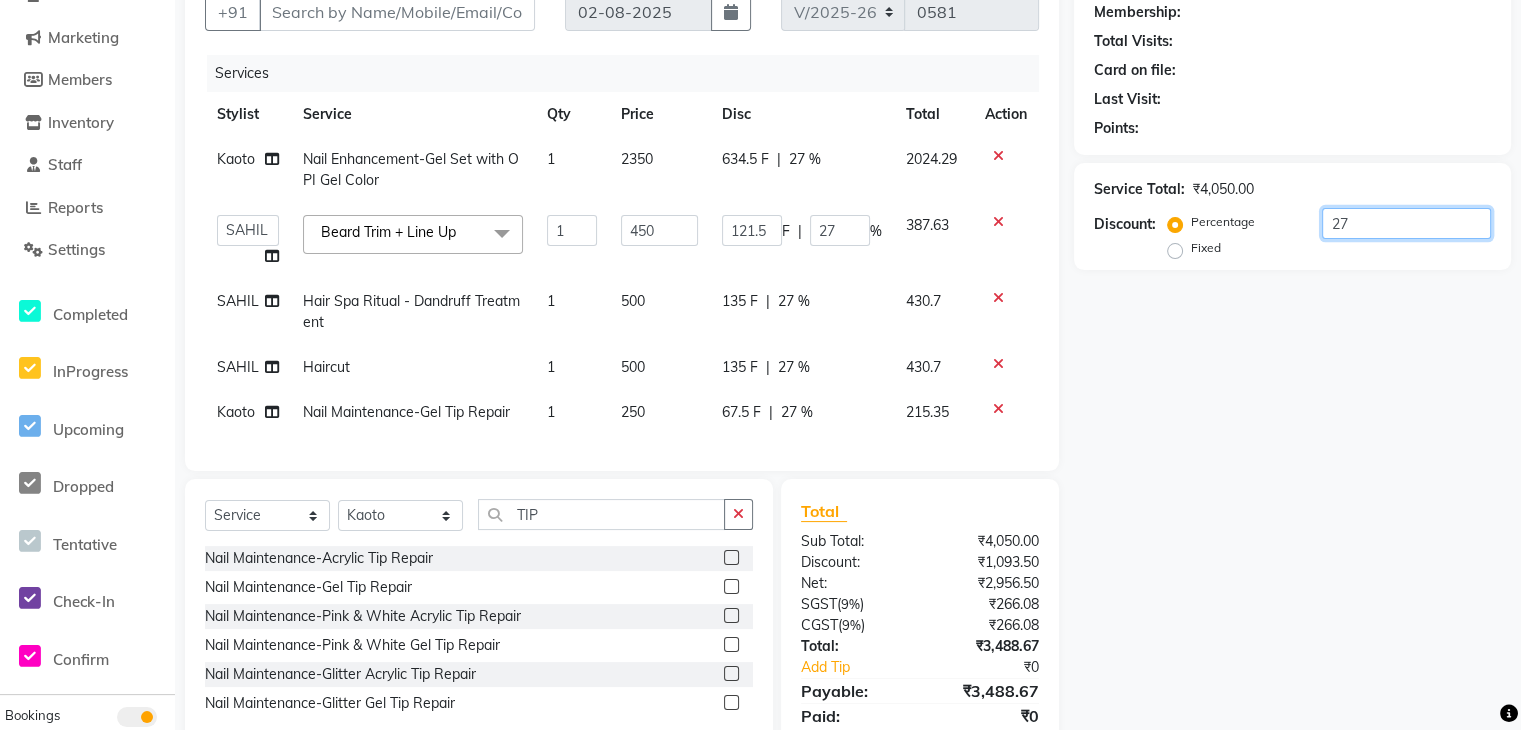scroll, scrollTop: 282, scrollLeft: 0, axis: vertical 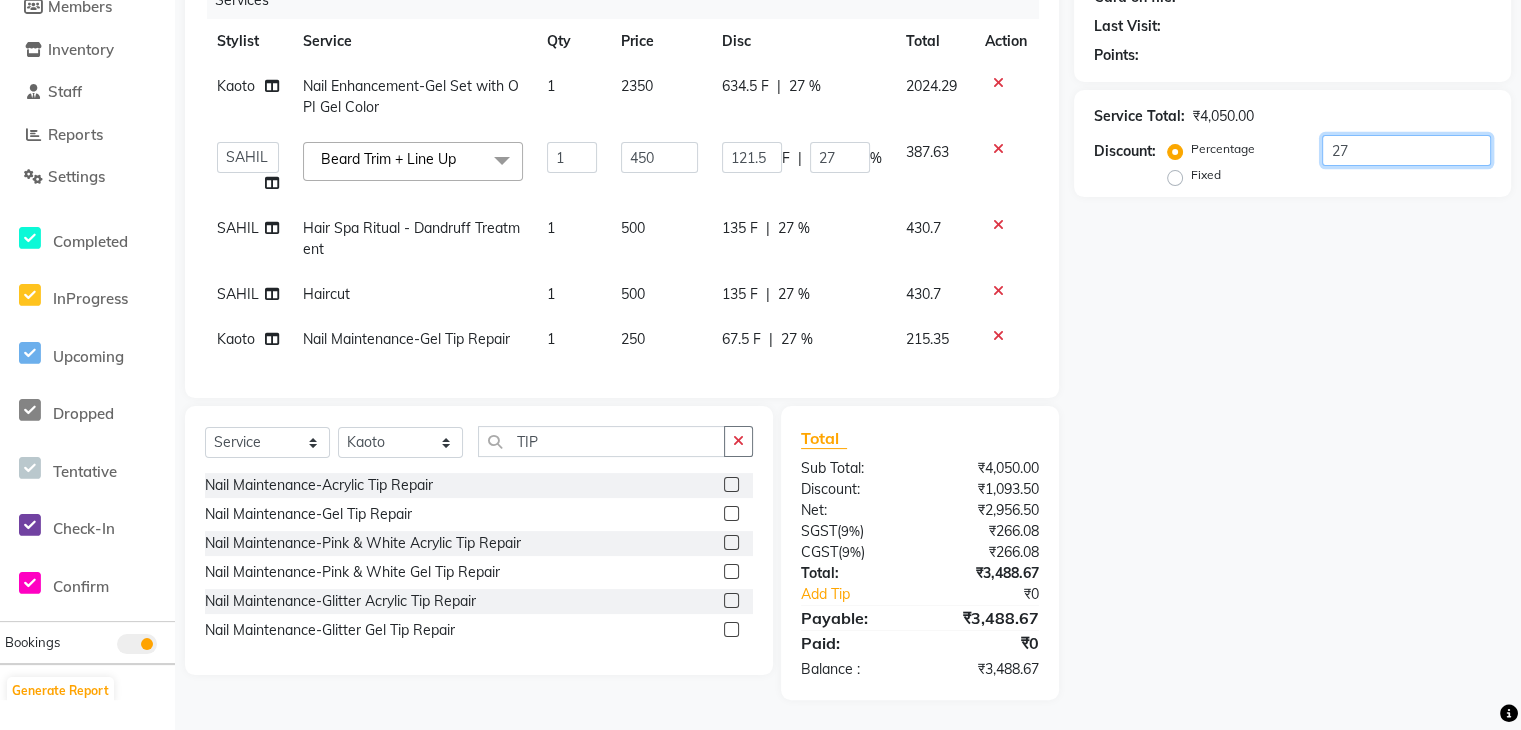 type on "2" 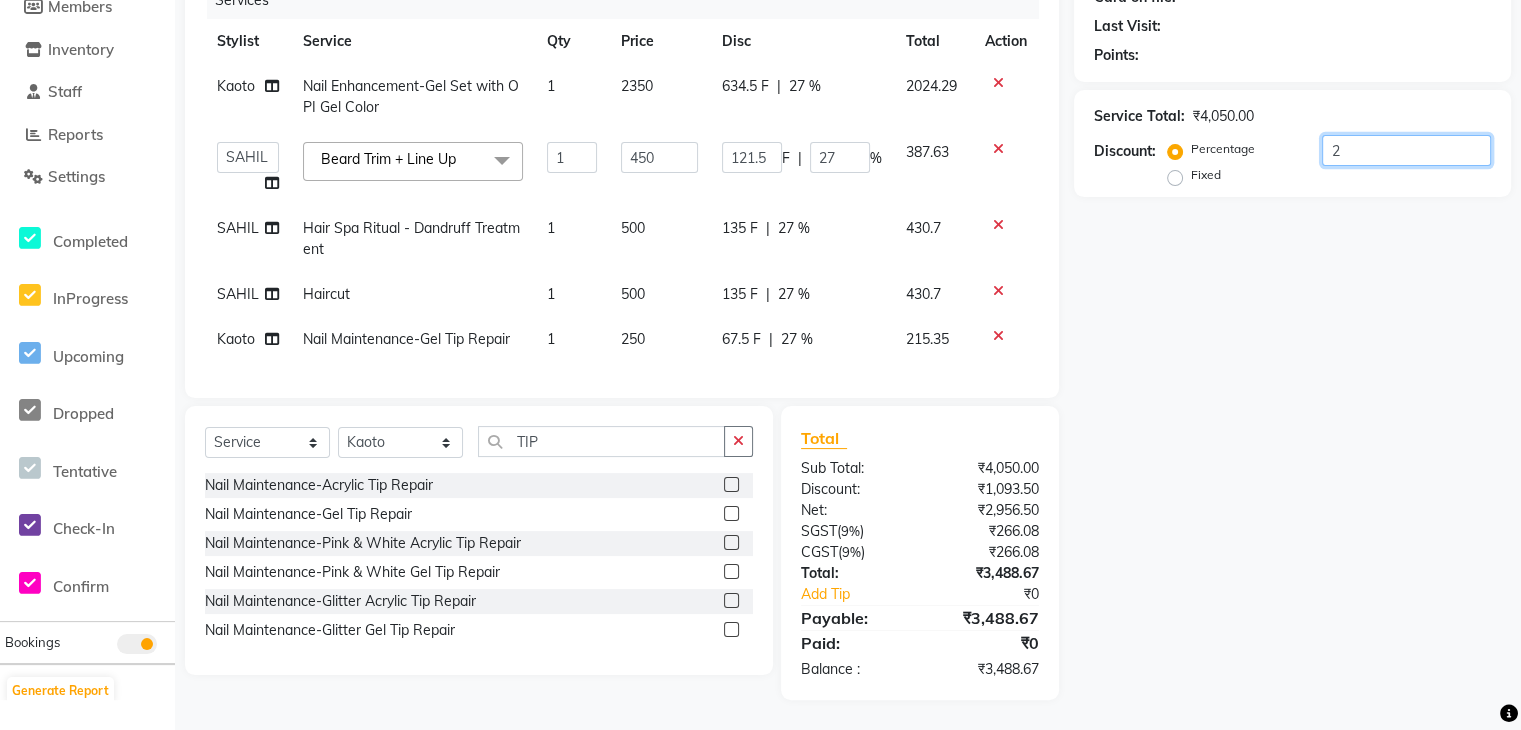 type on "9" 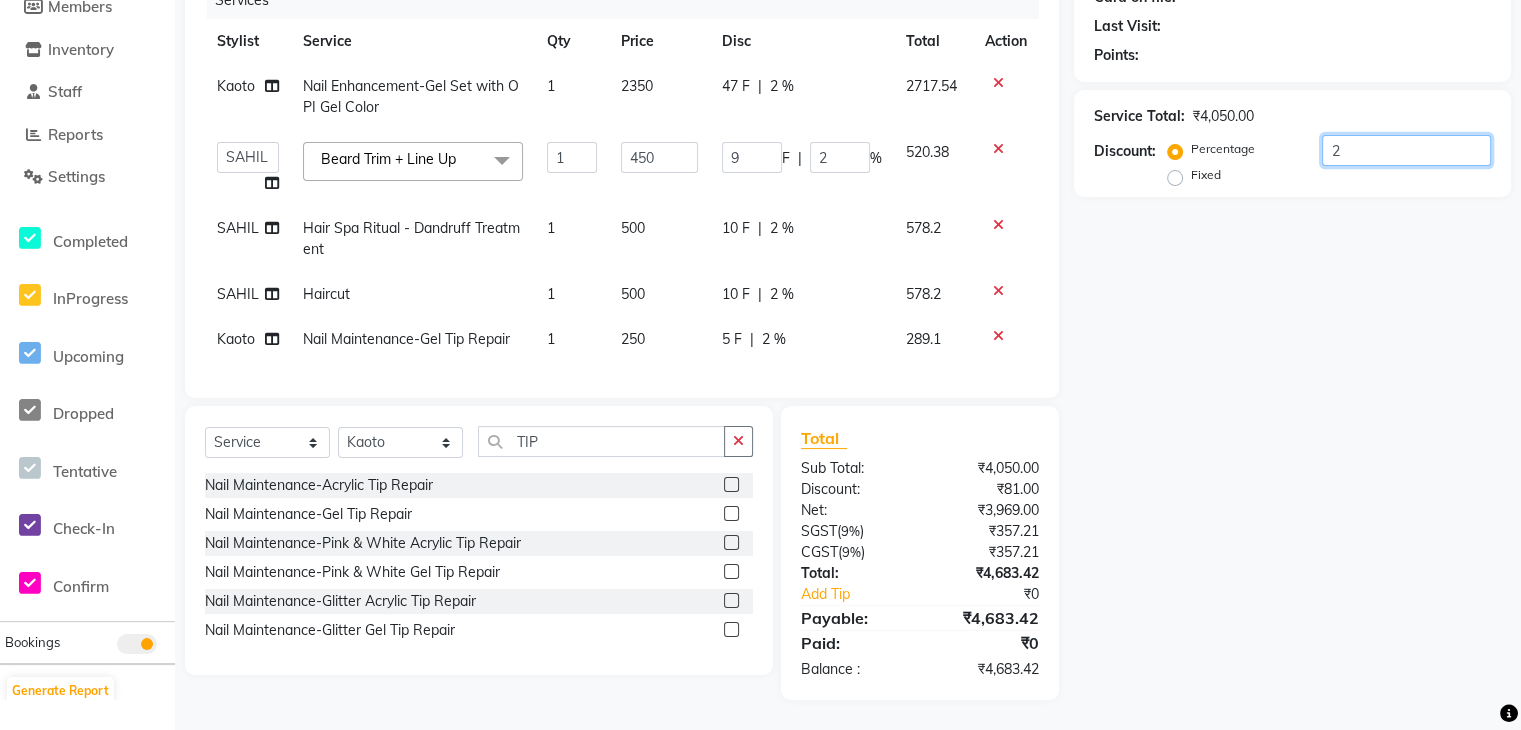type on "28" 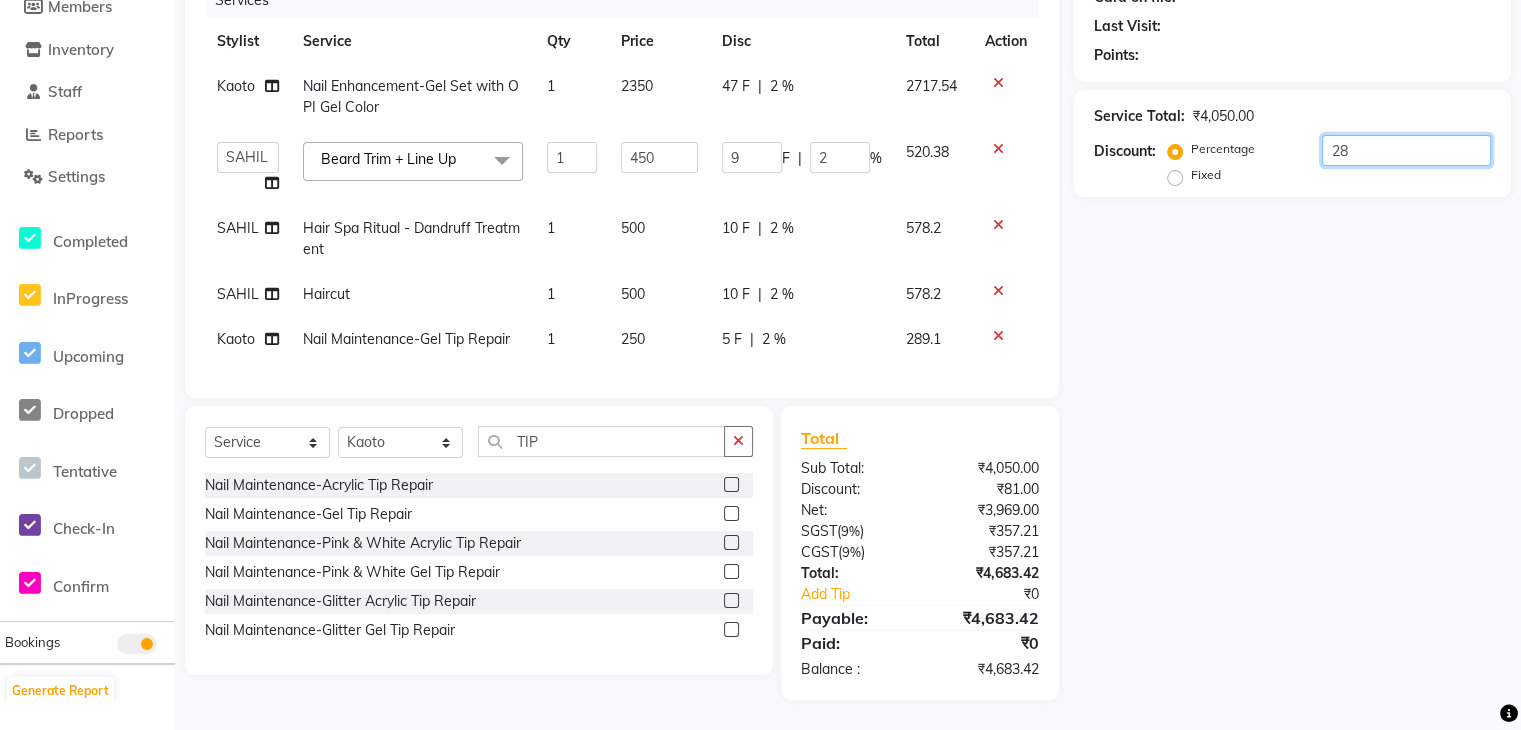 type on "126" 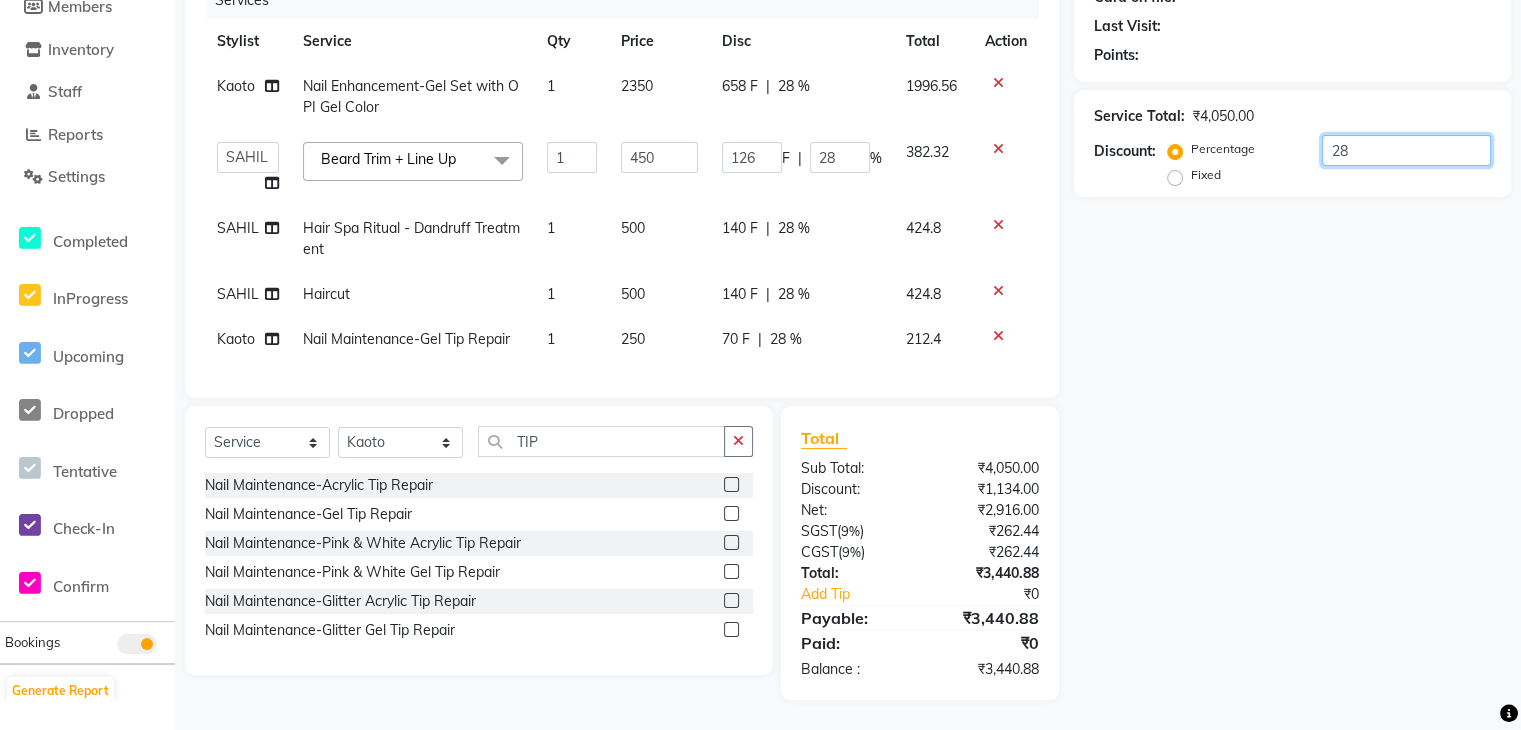 type on "2" 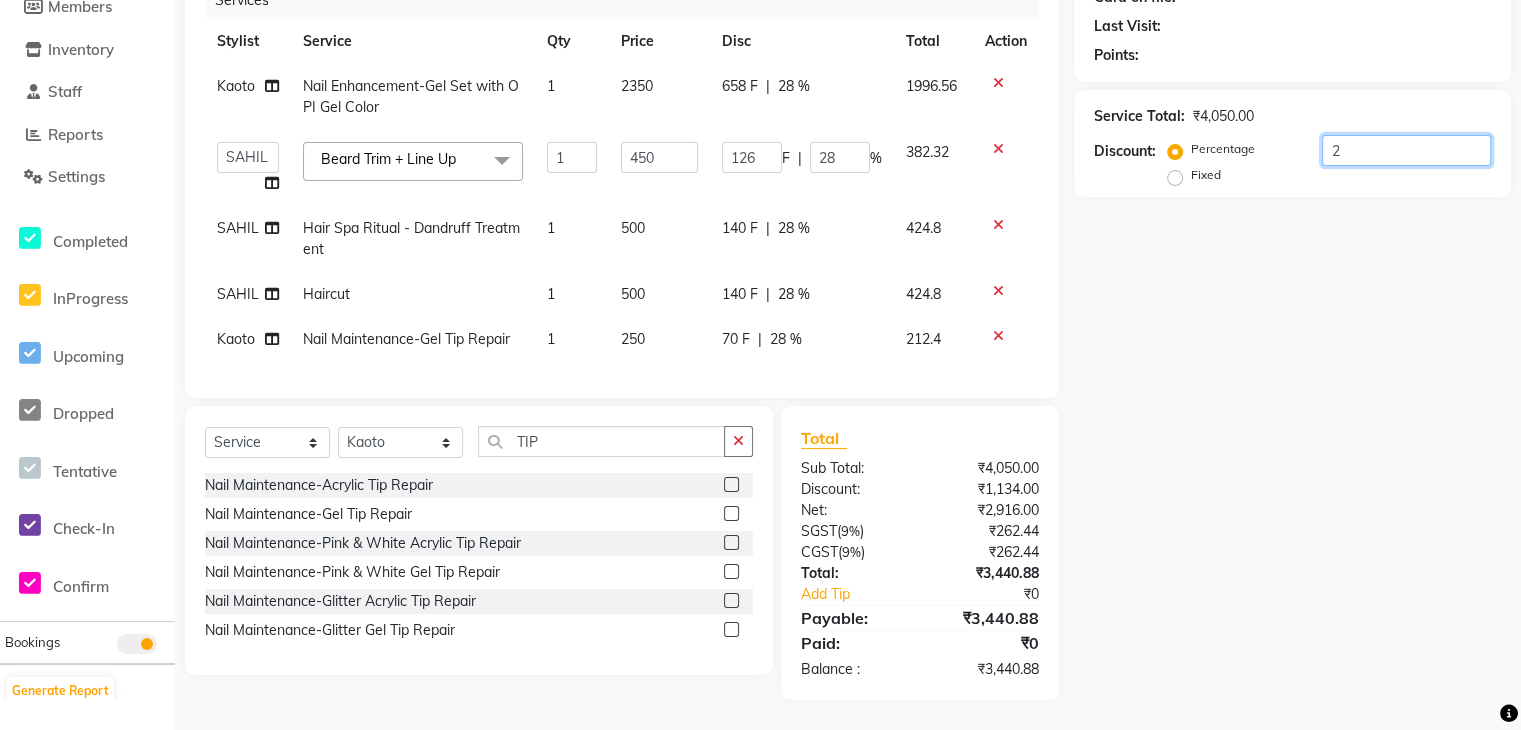 type on "9" 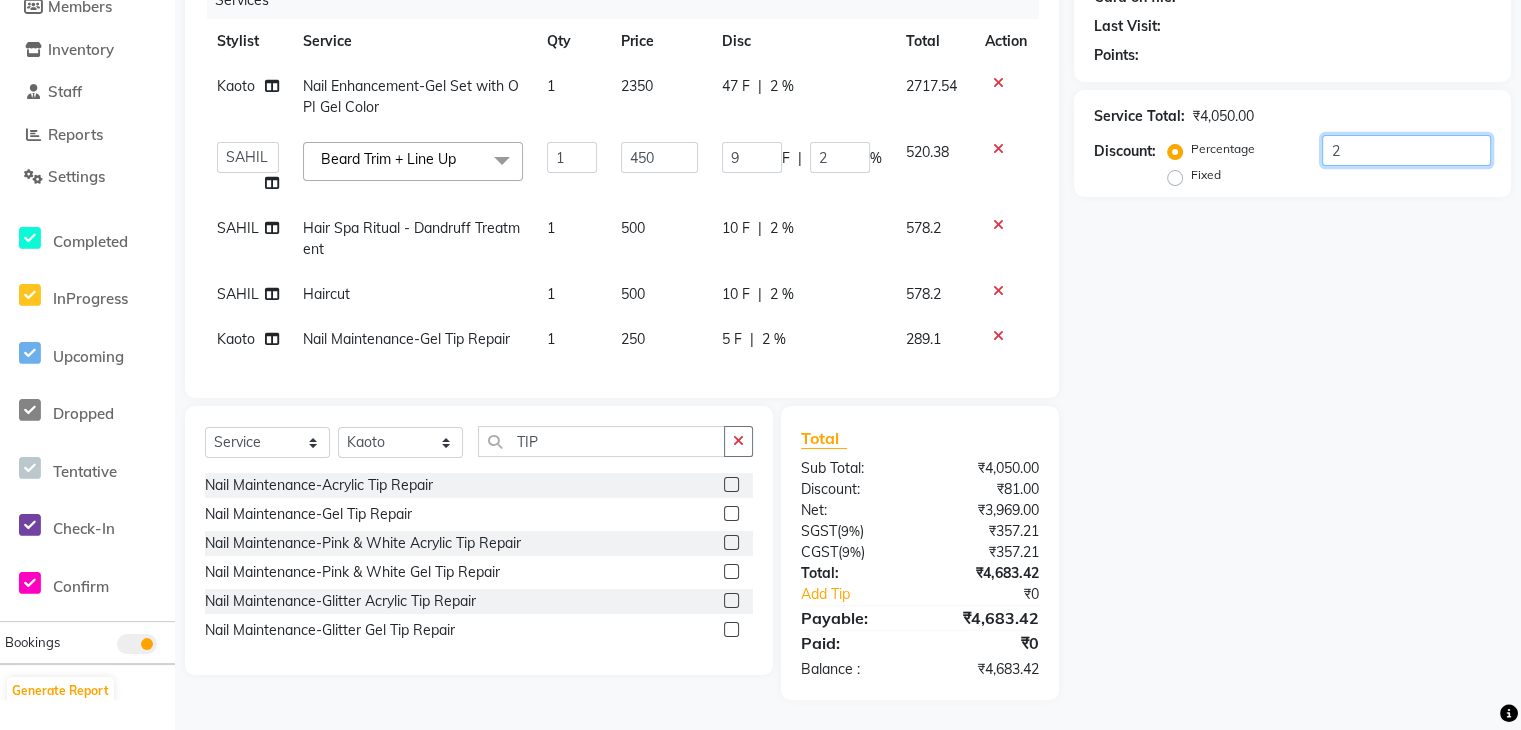 type on "29" 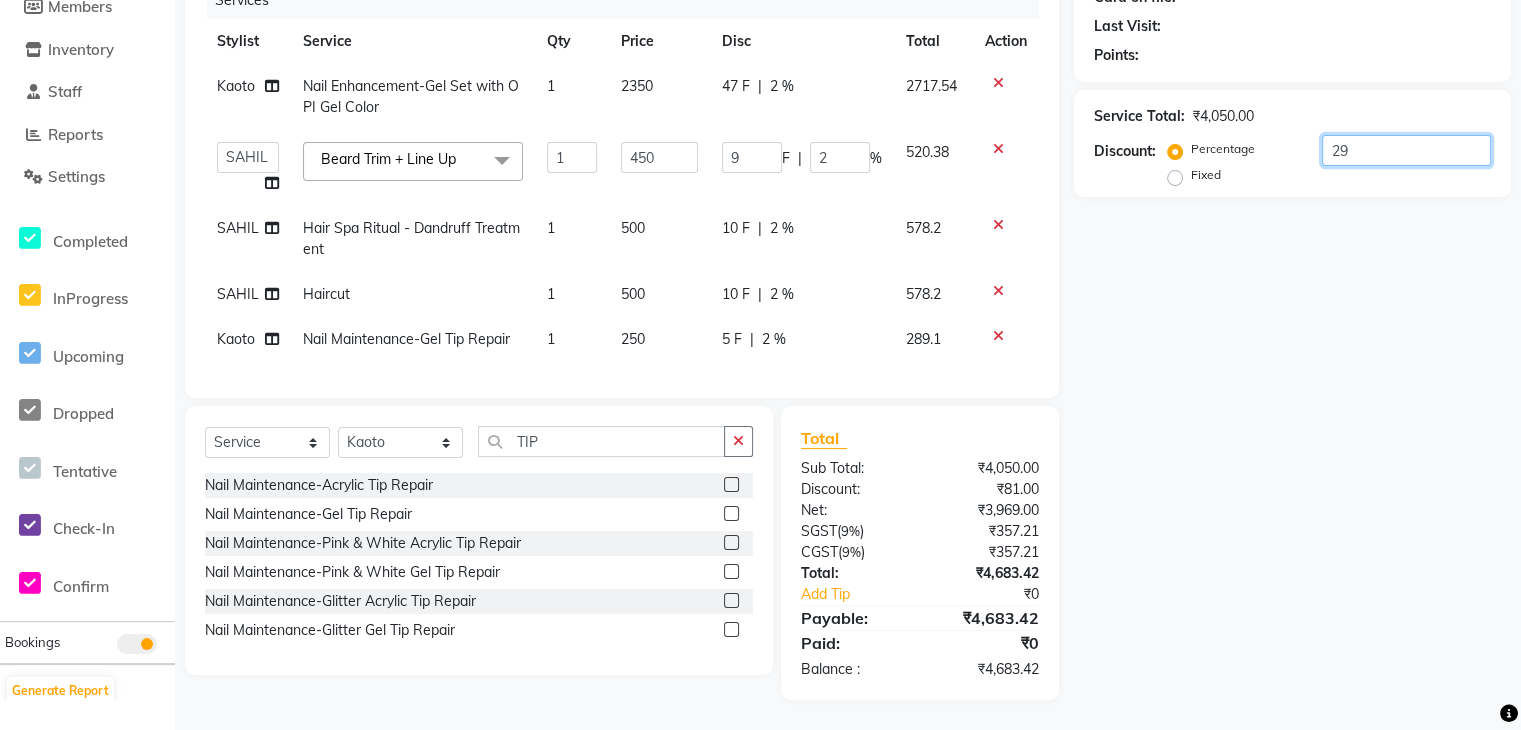 type on "130.5" 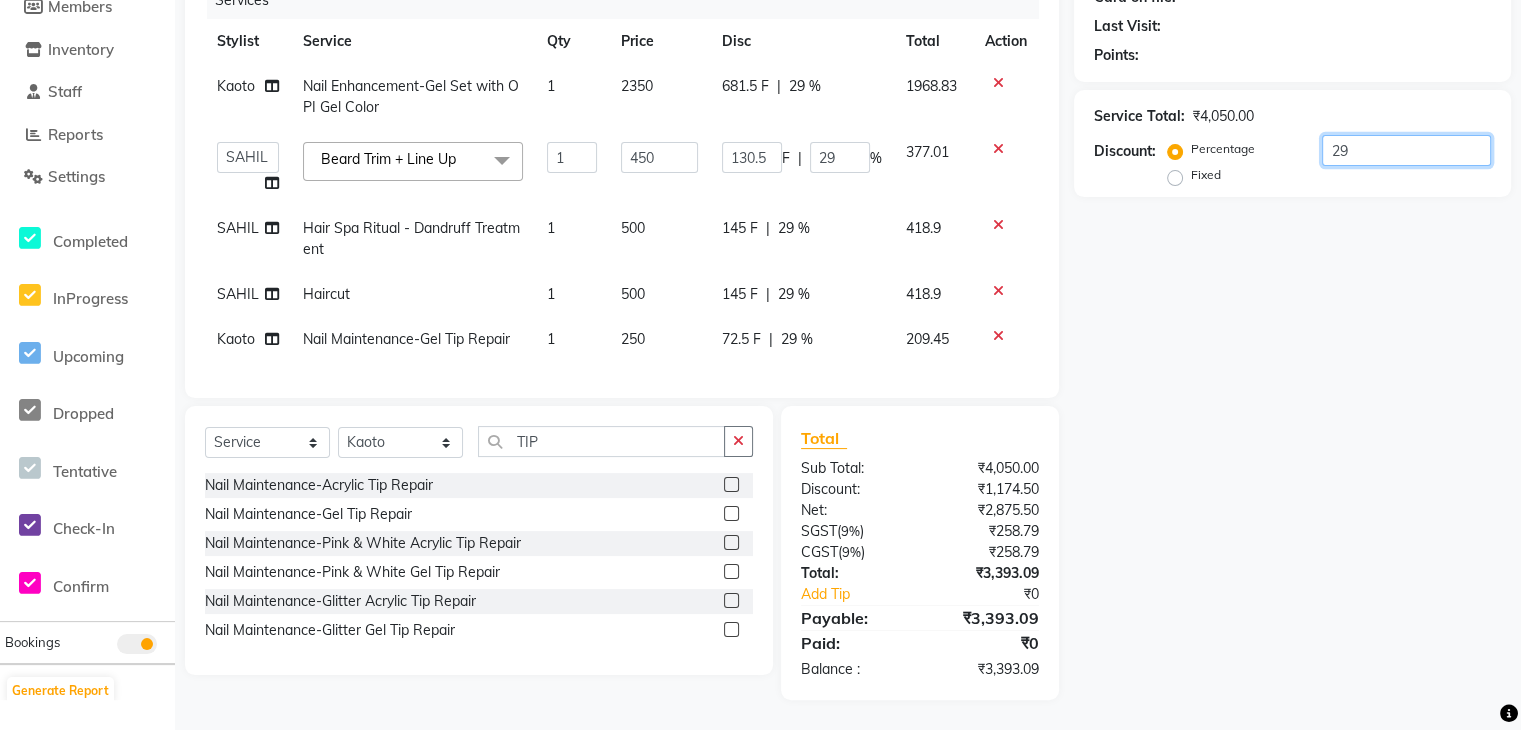 type on "2" 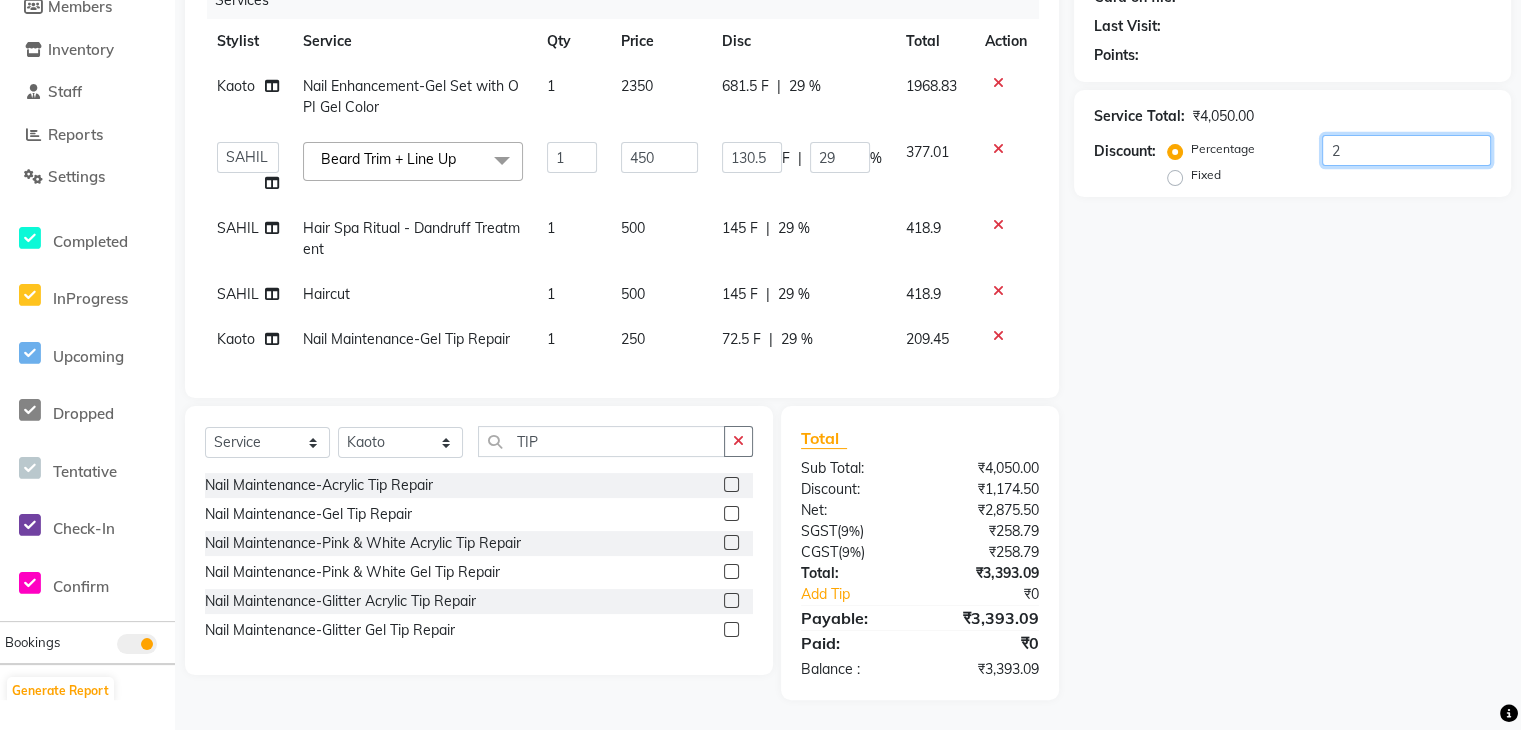 type on "9" 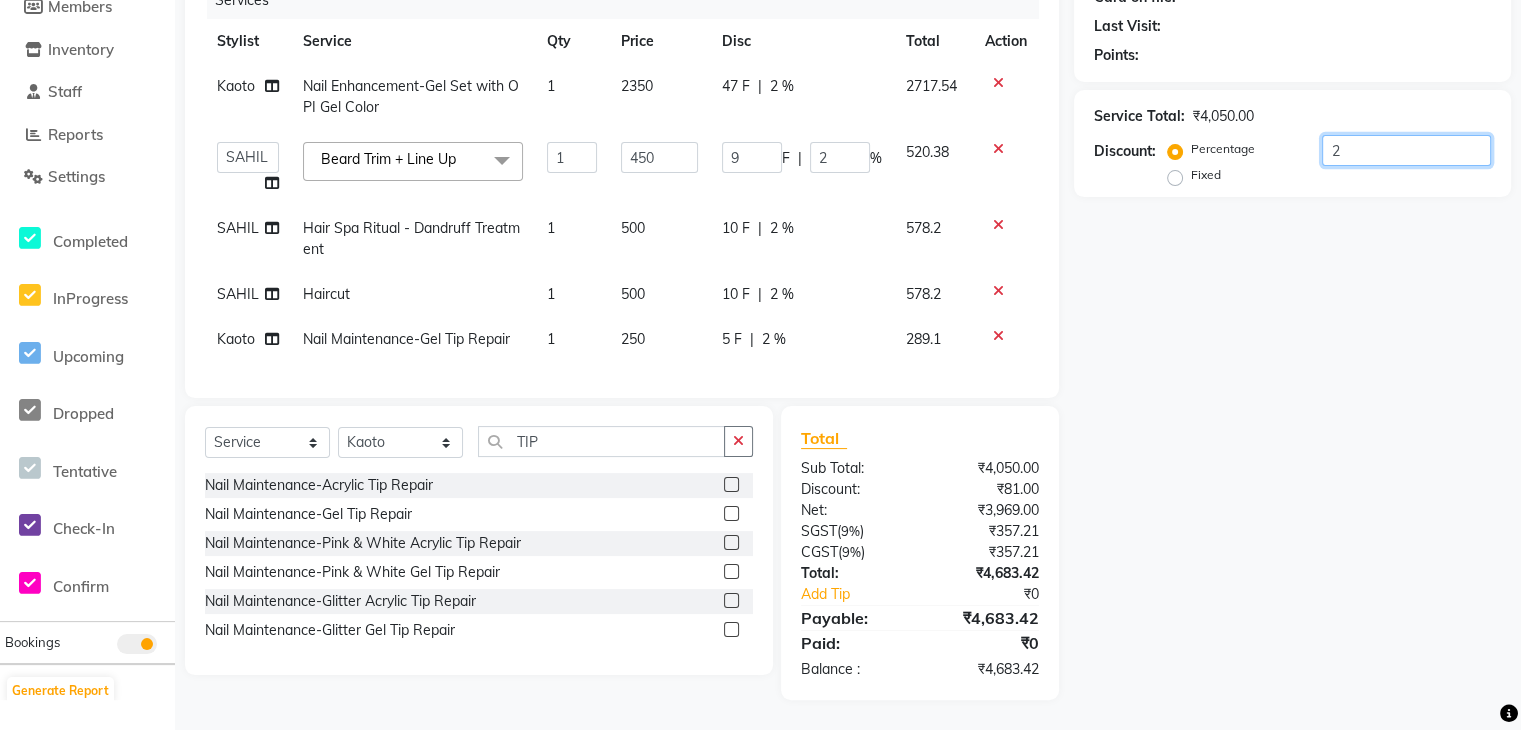 type on "28" 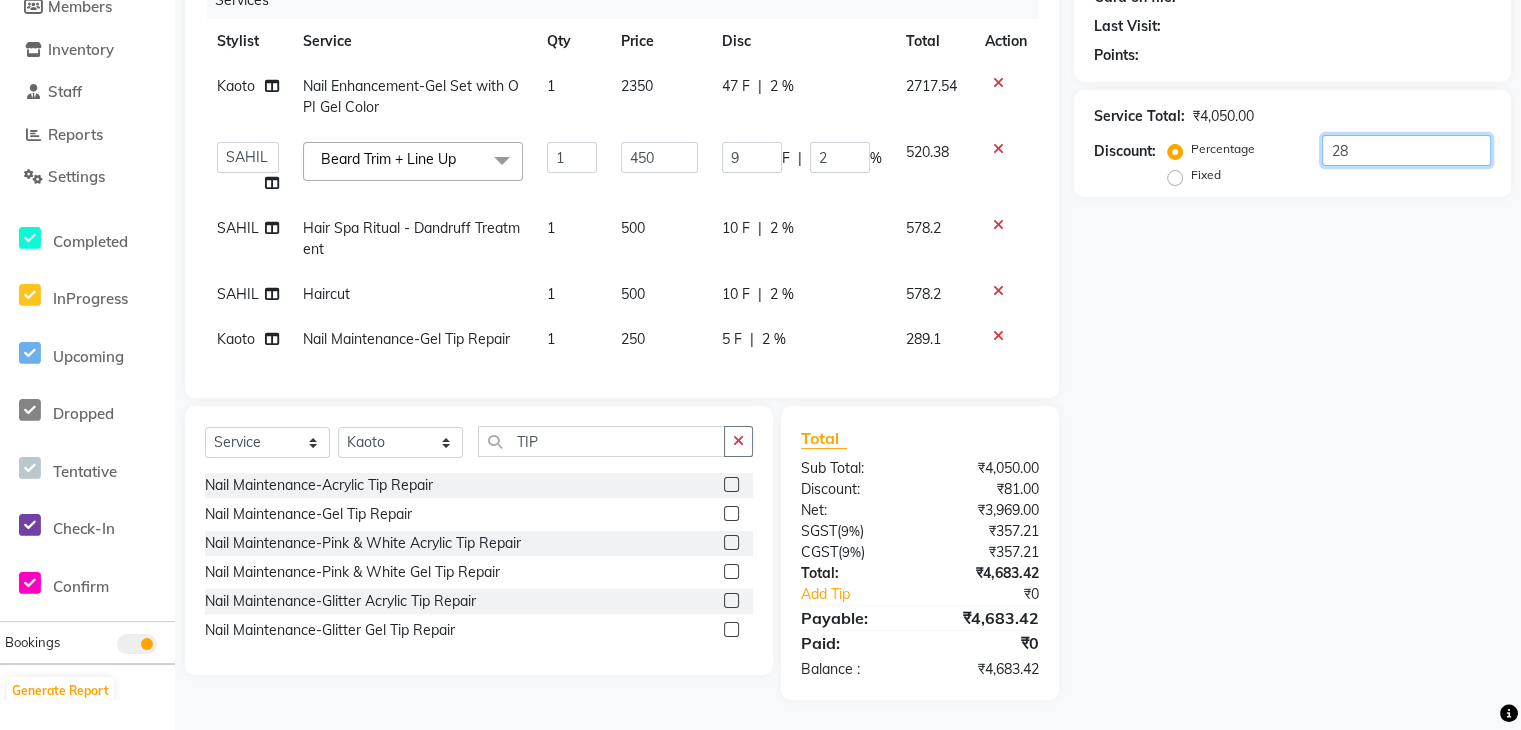 type on "126" 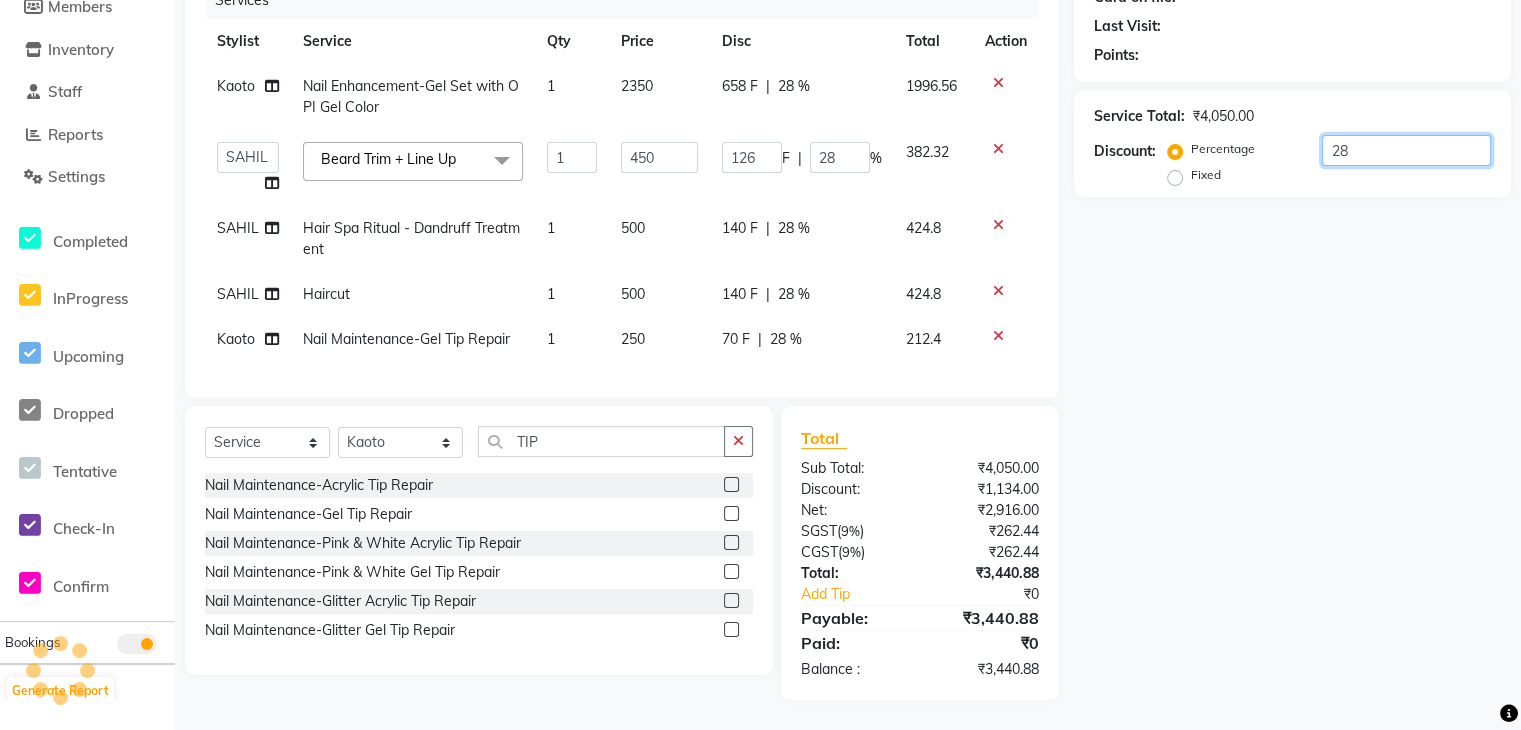 type on "9" 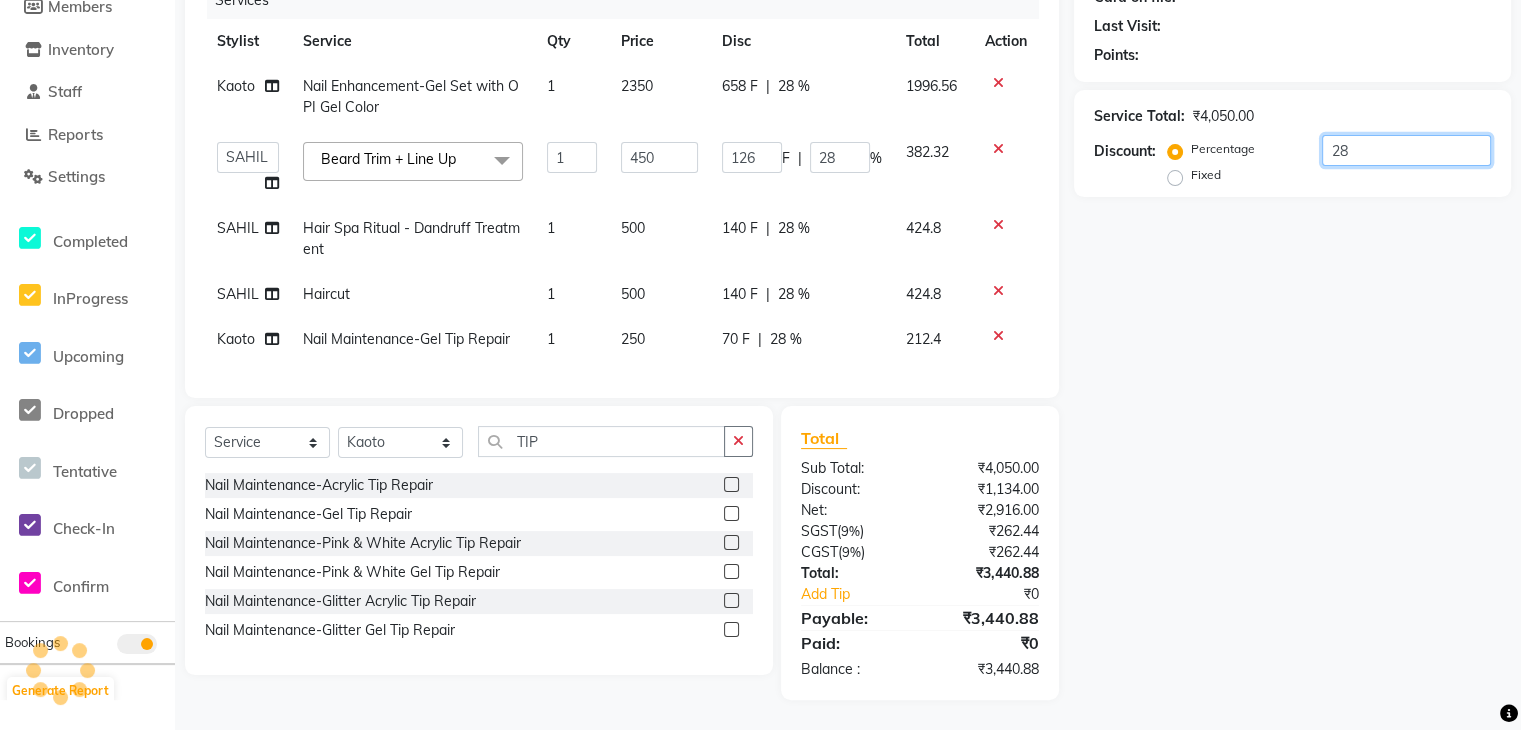 type on "2" 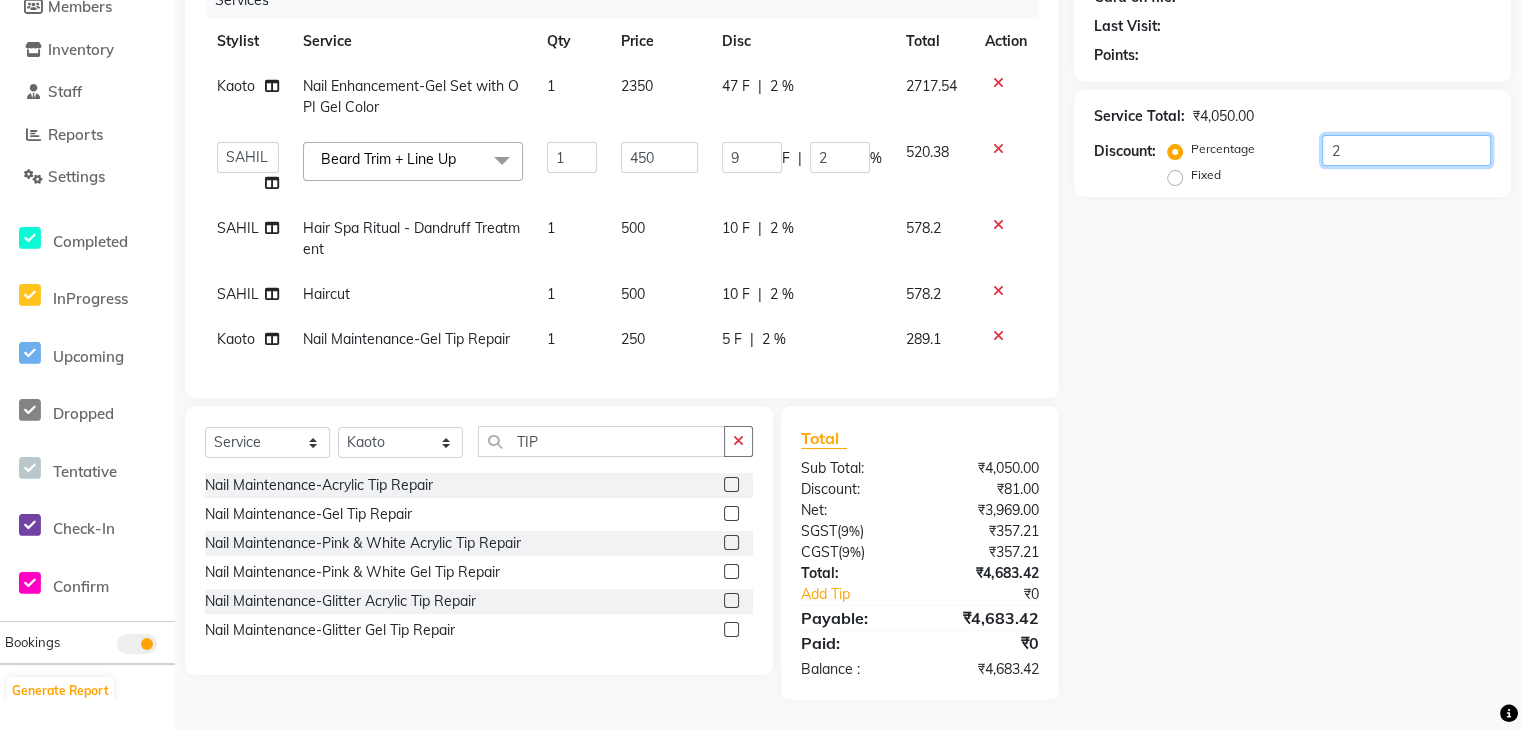 type on "0" 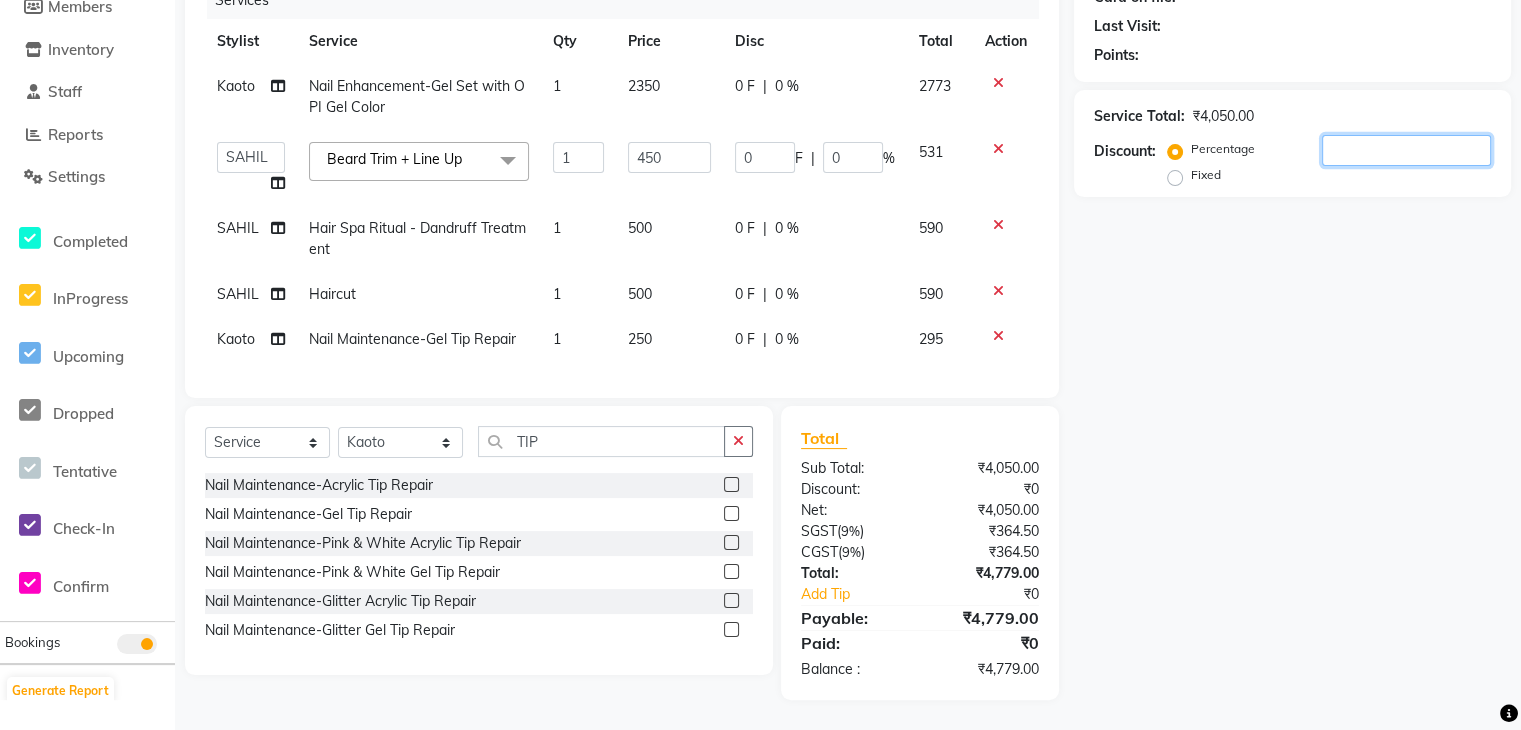 type on "3" 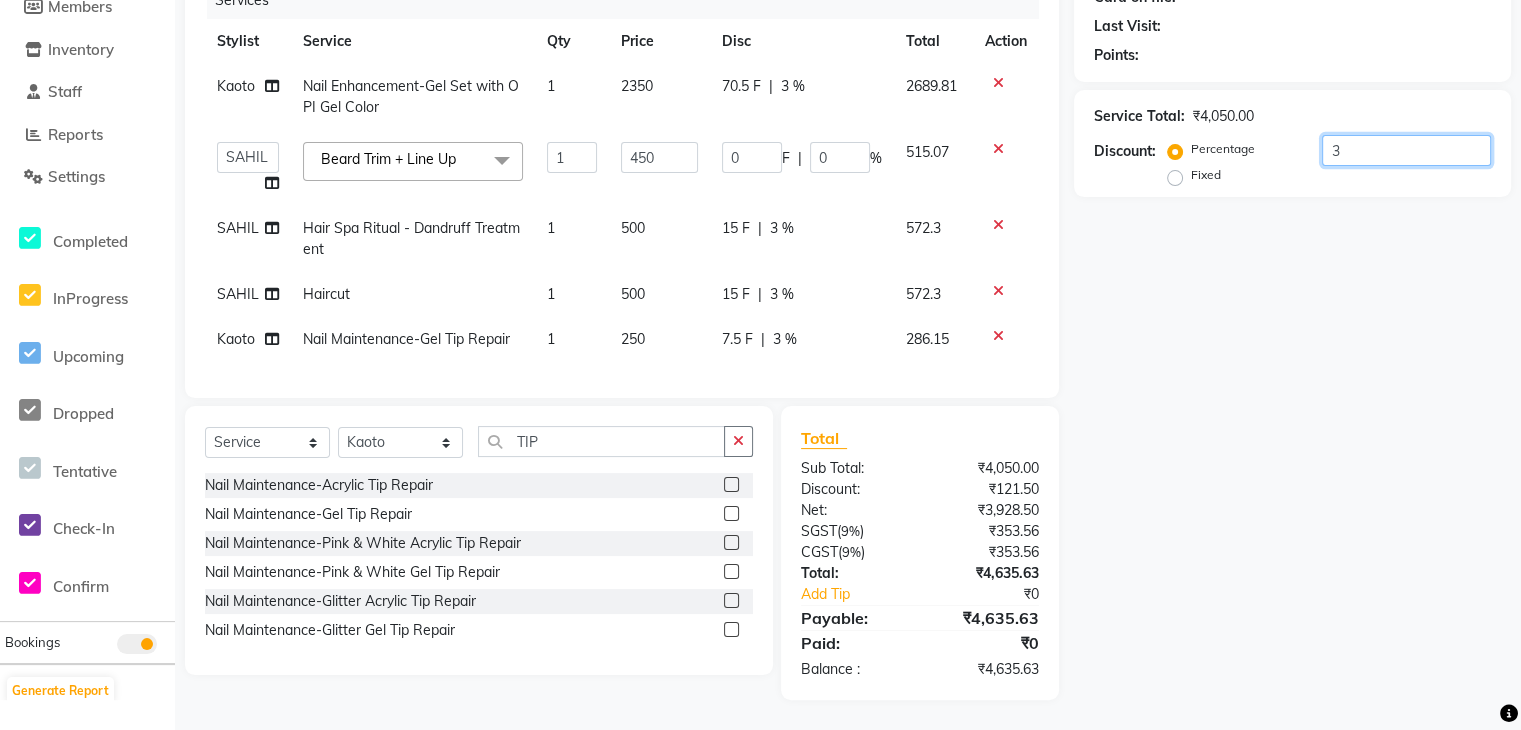 type on "13.5" 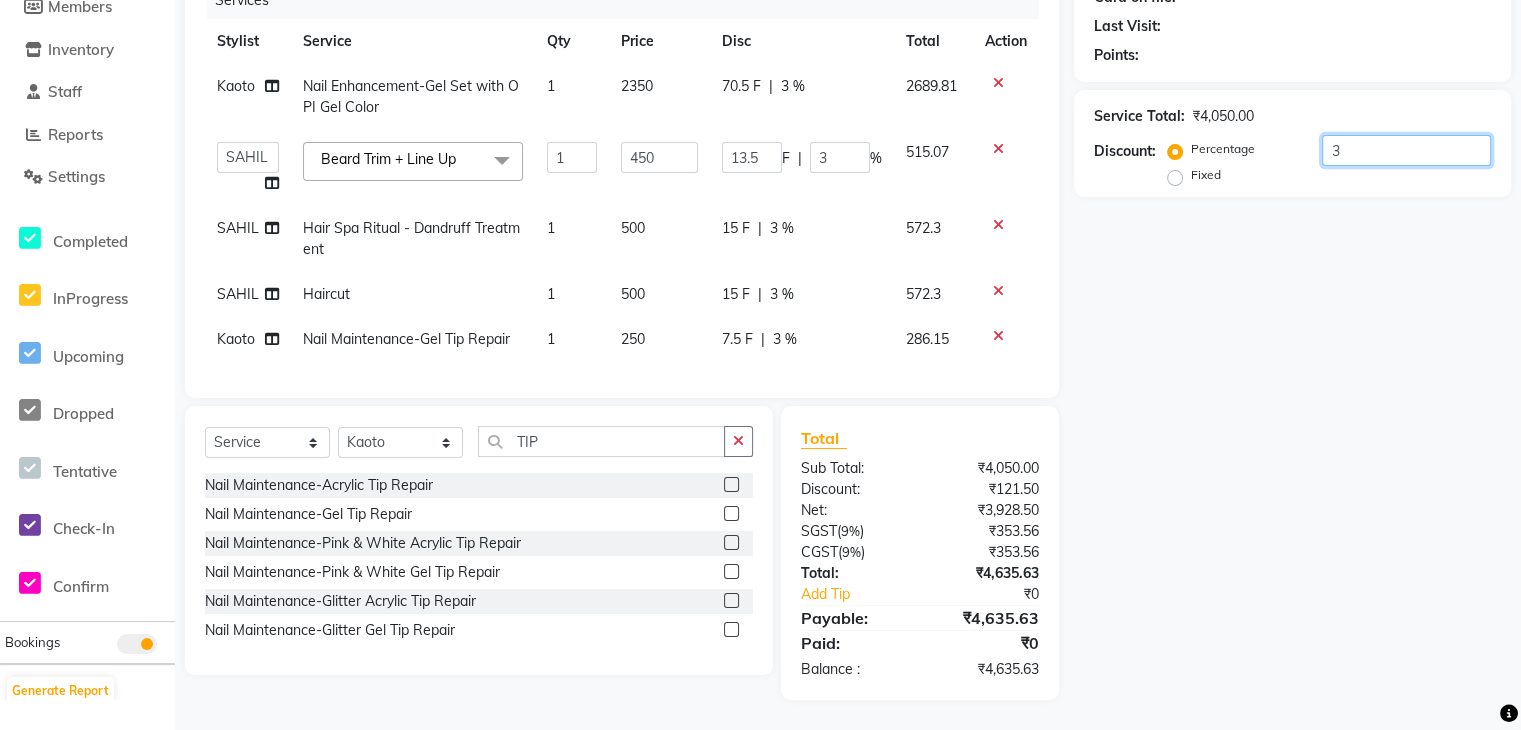 type on "30" 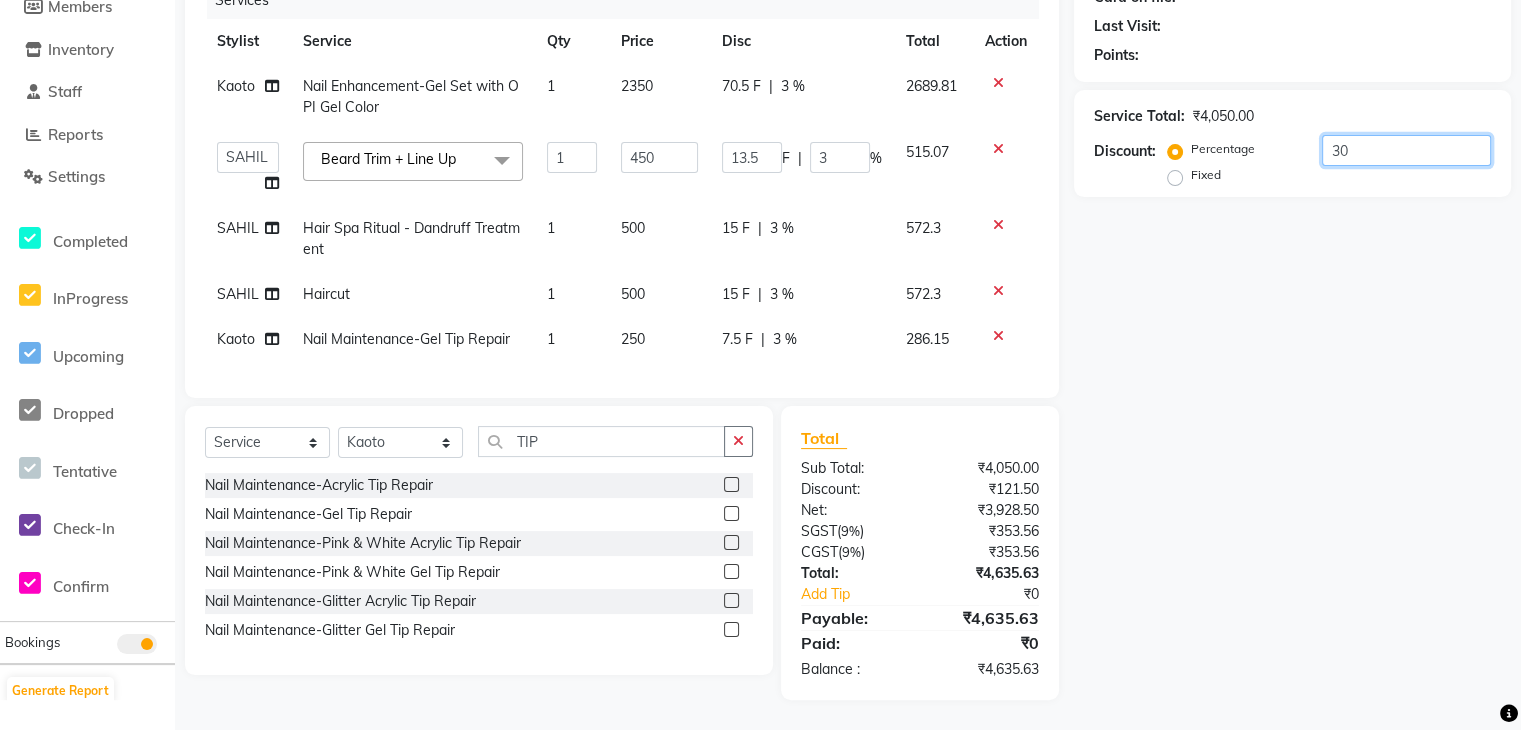 type on "135" 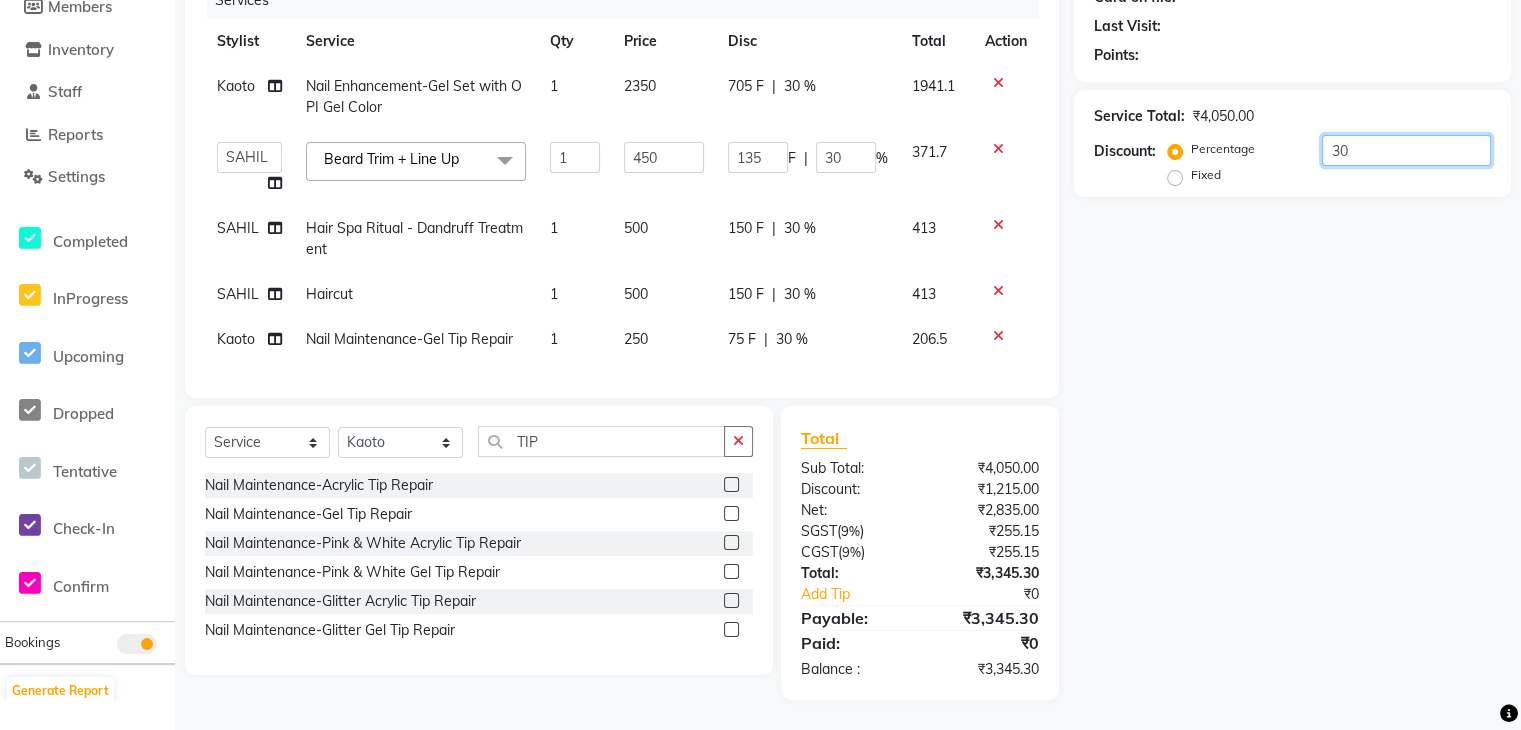 type on "3" 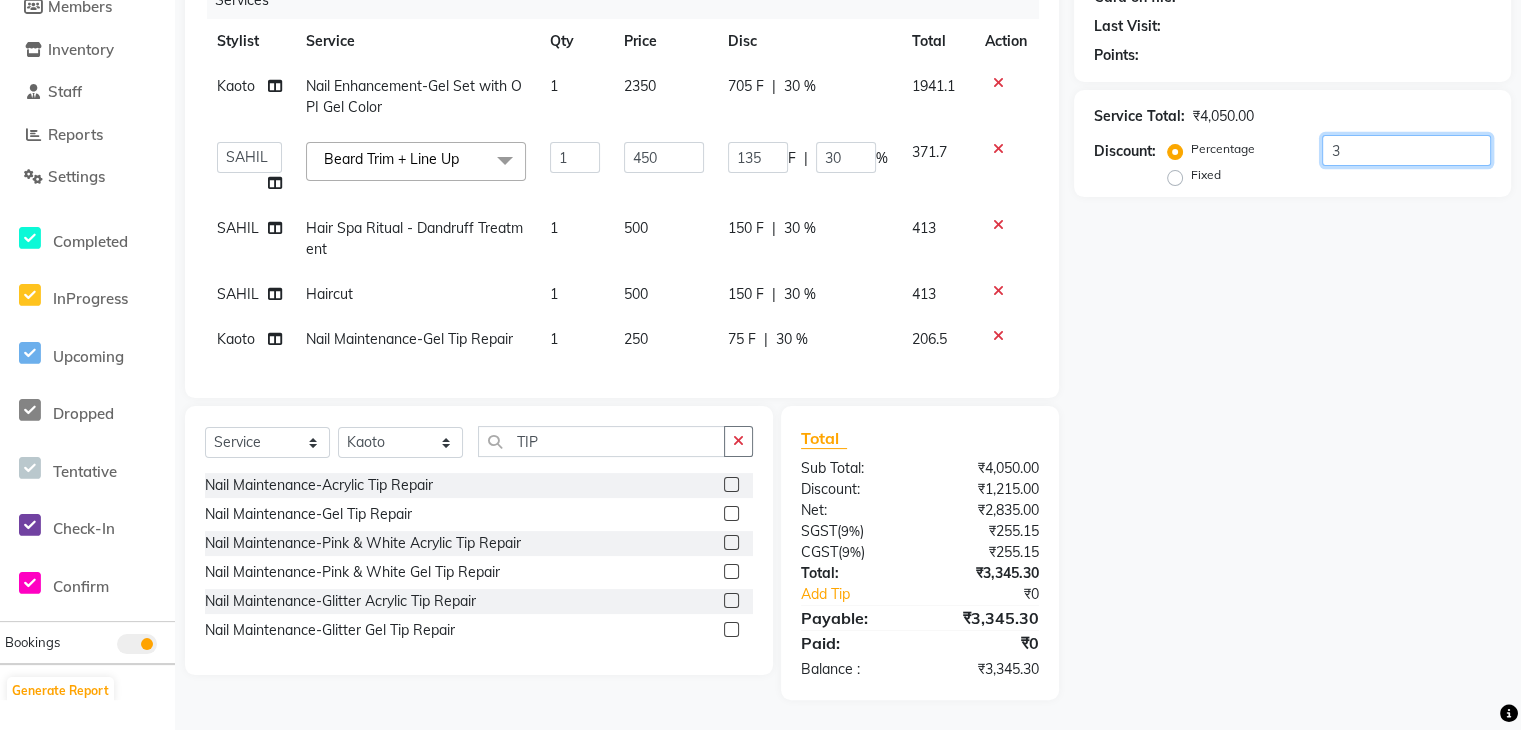 type on "13.5" 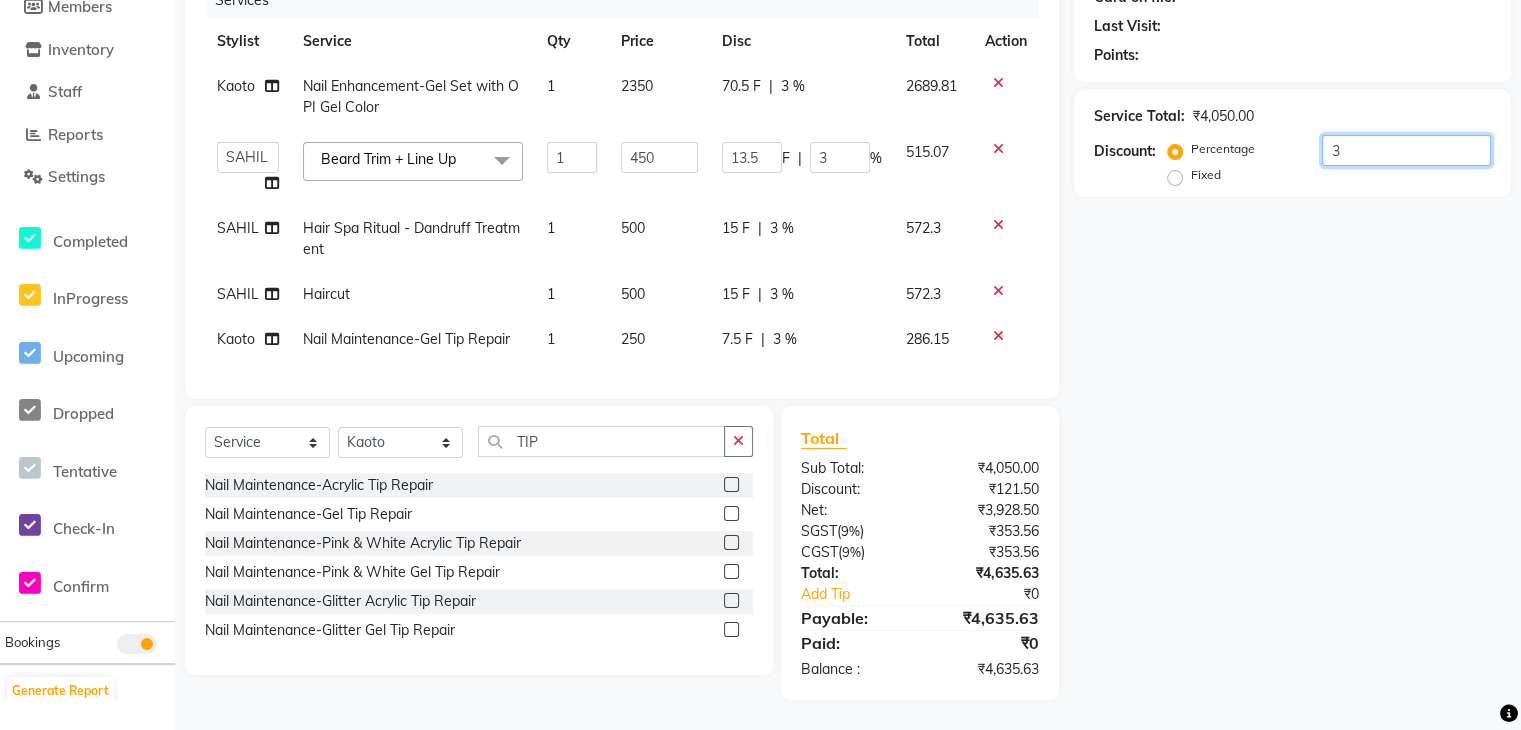 type on "0" 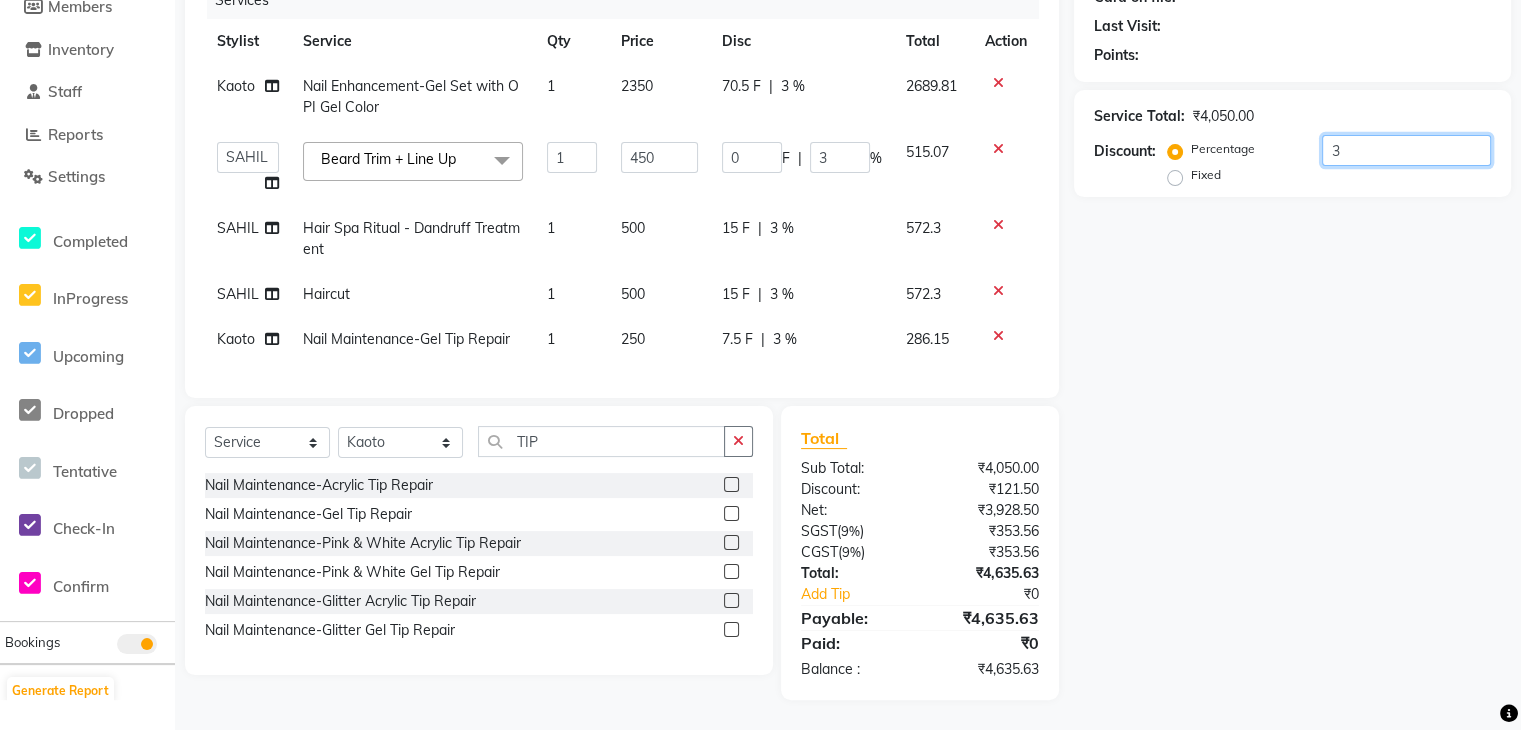 type on "0" 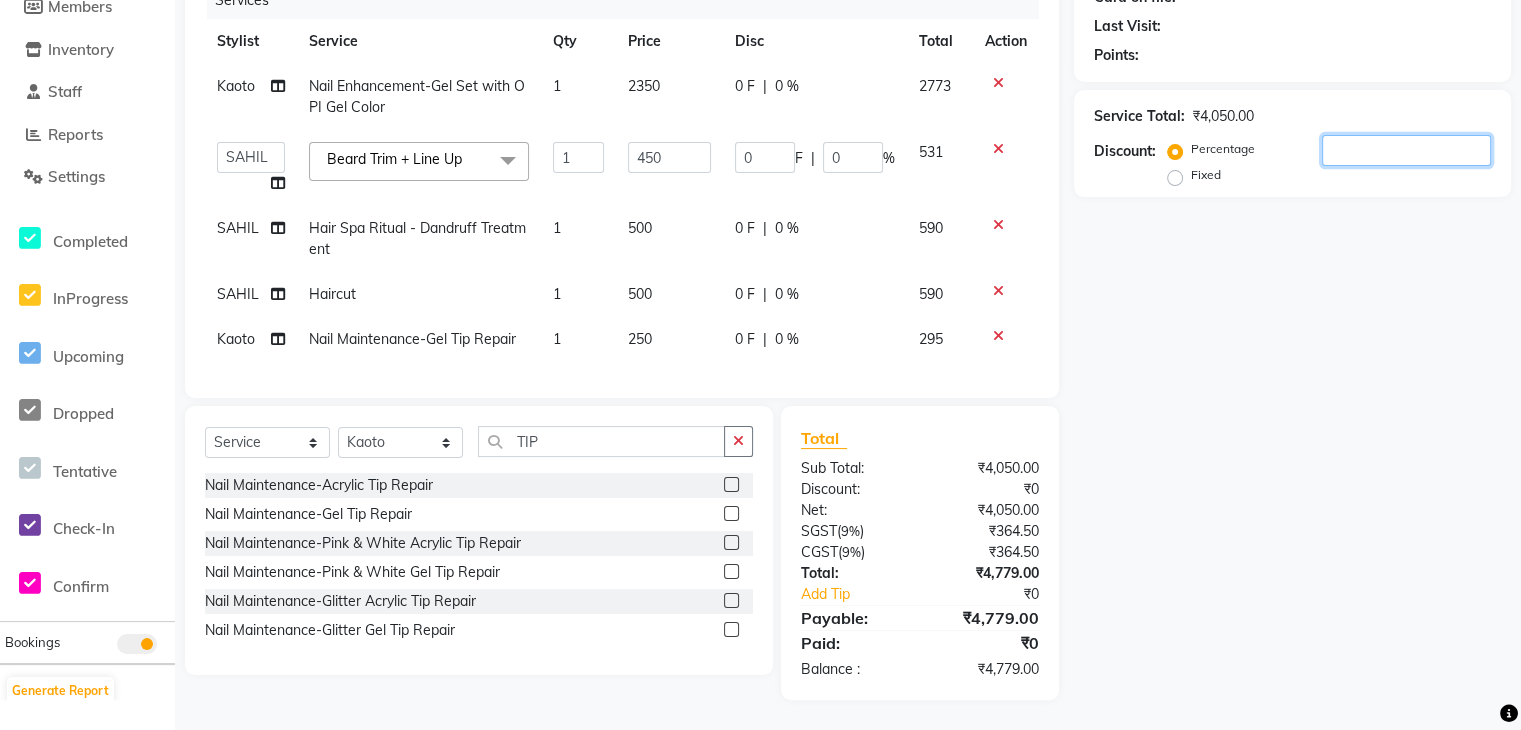 type on "2" 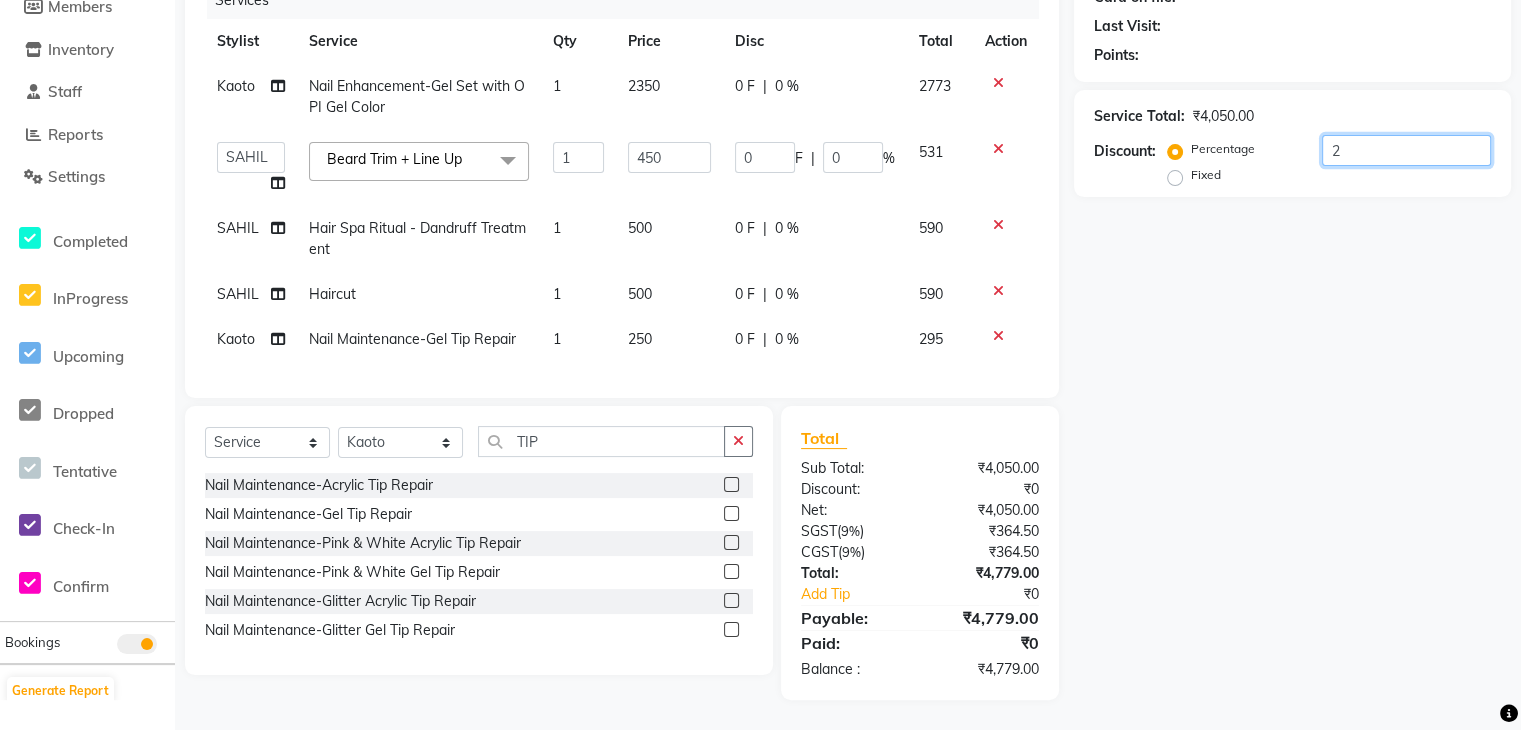 type on "9" 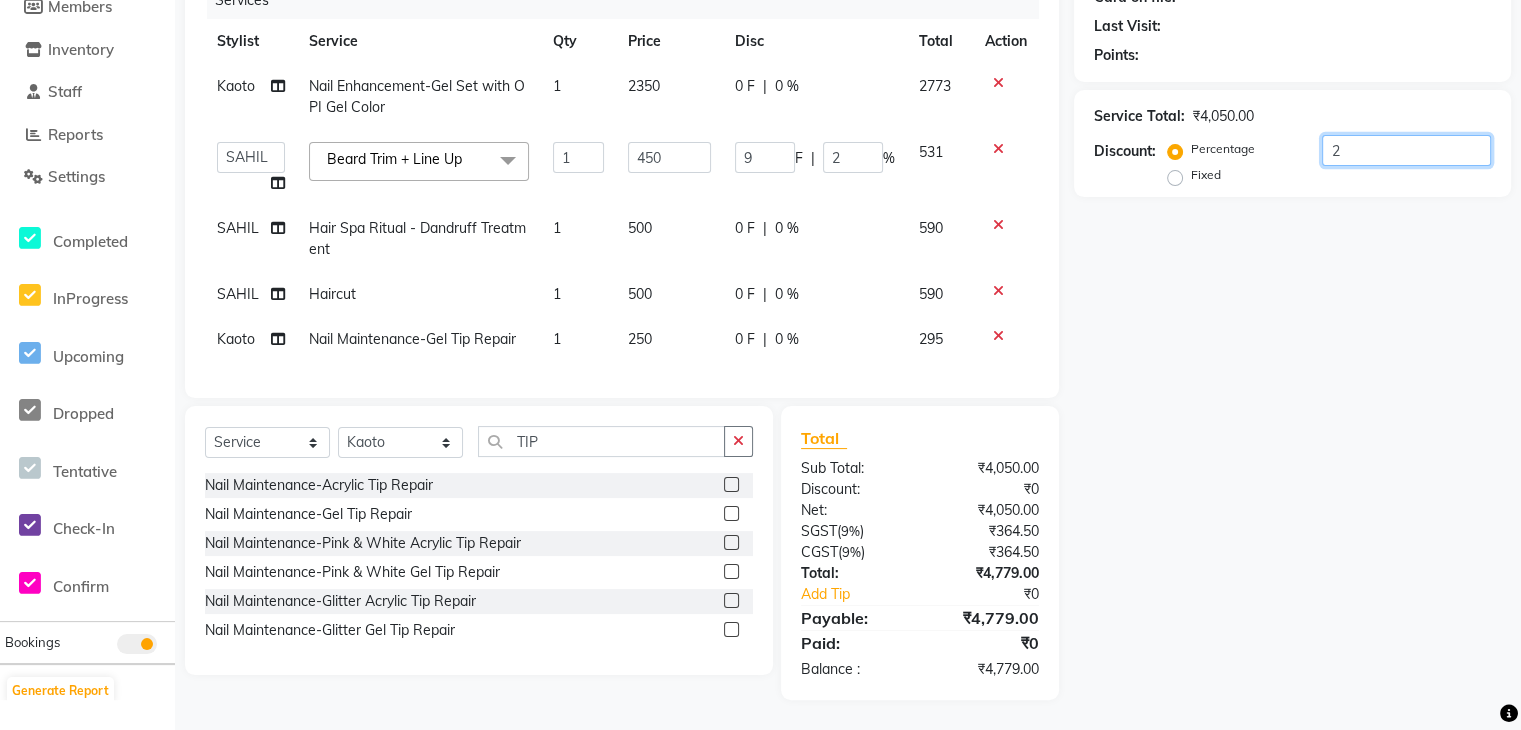 type on "20" 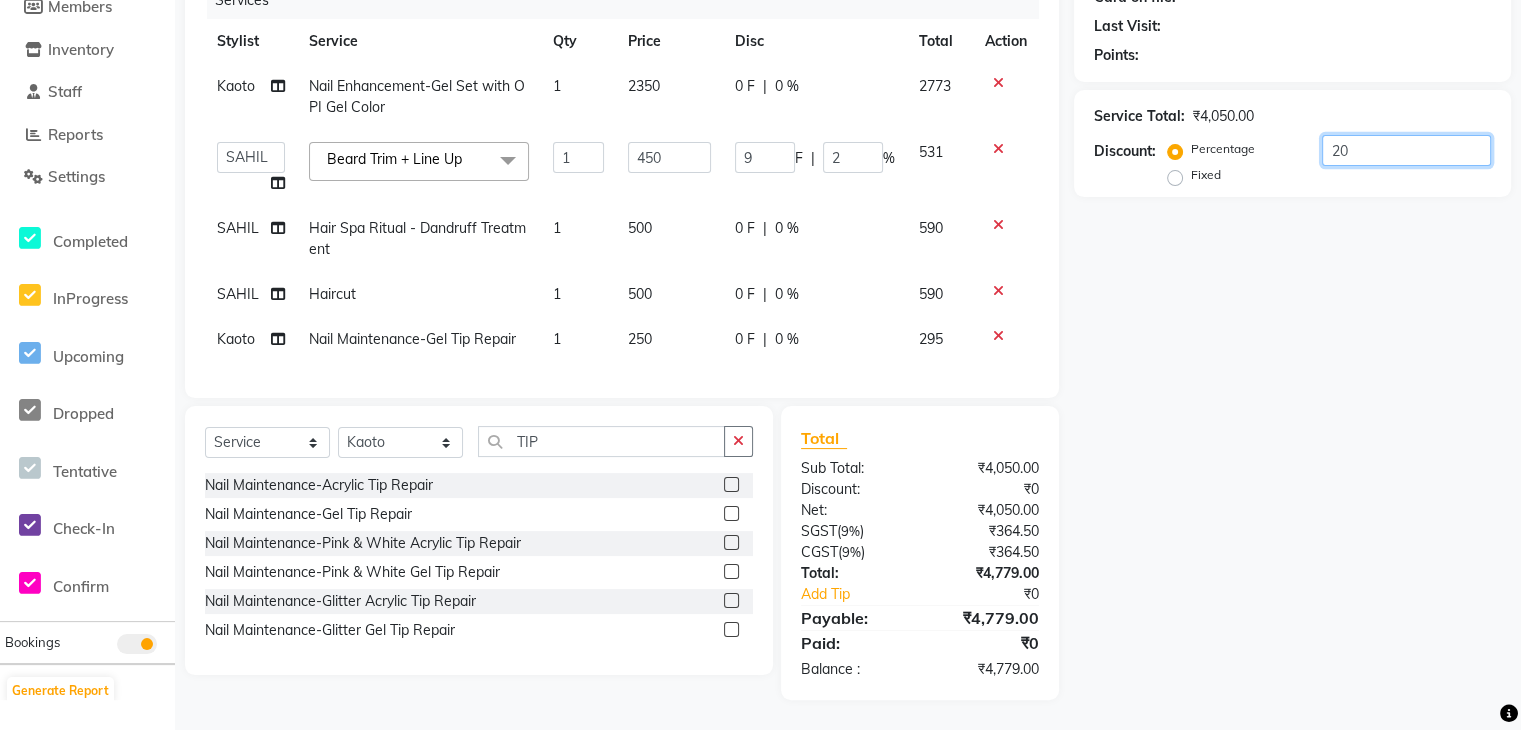 type on "90" 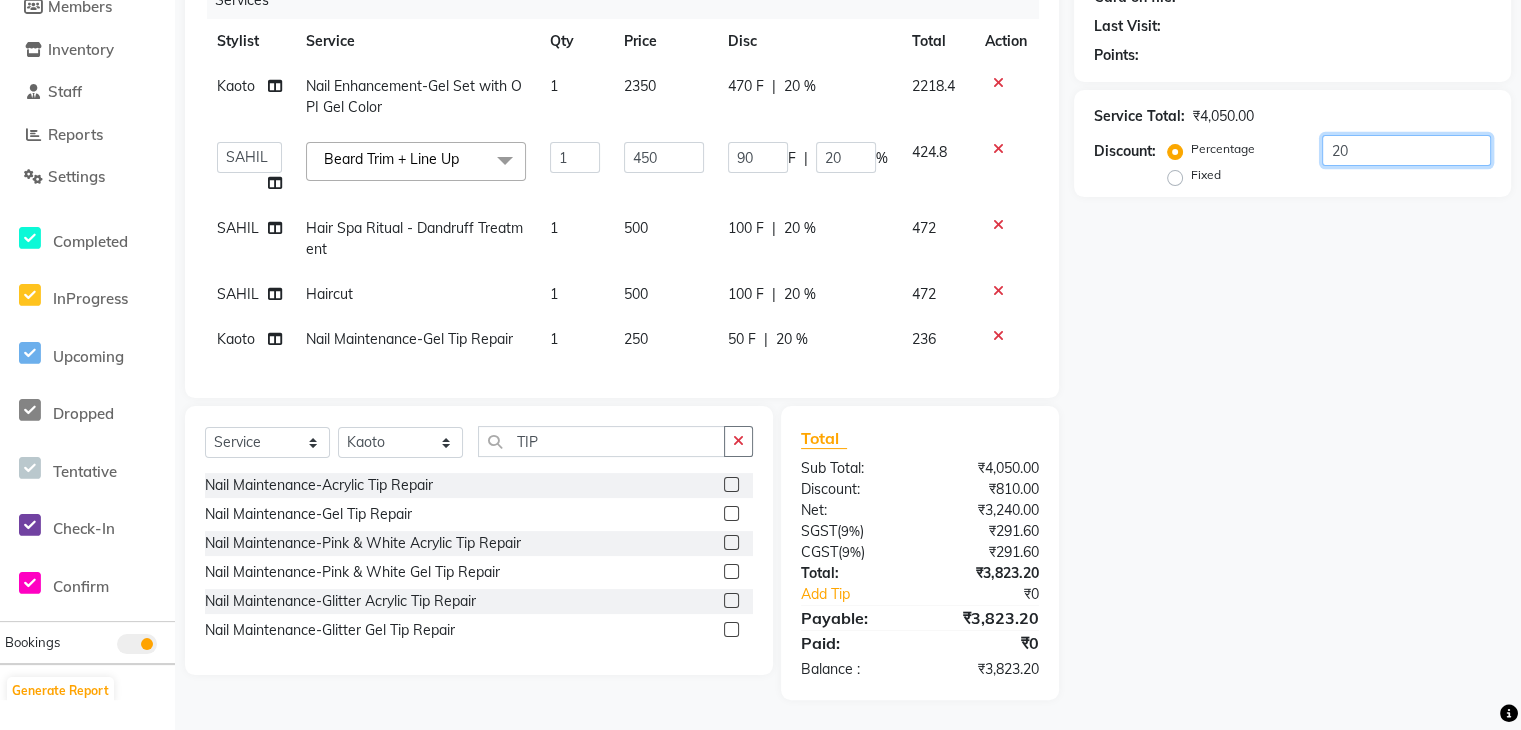 type on "2" 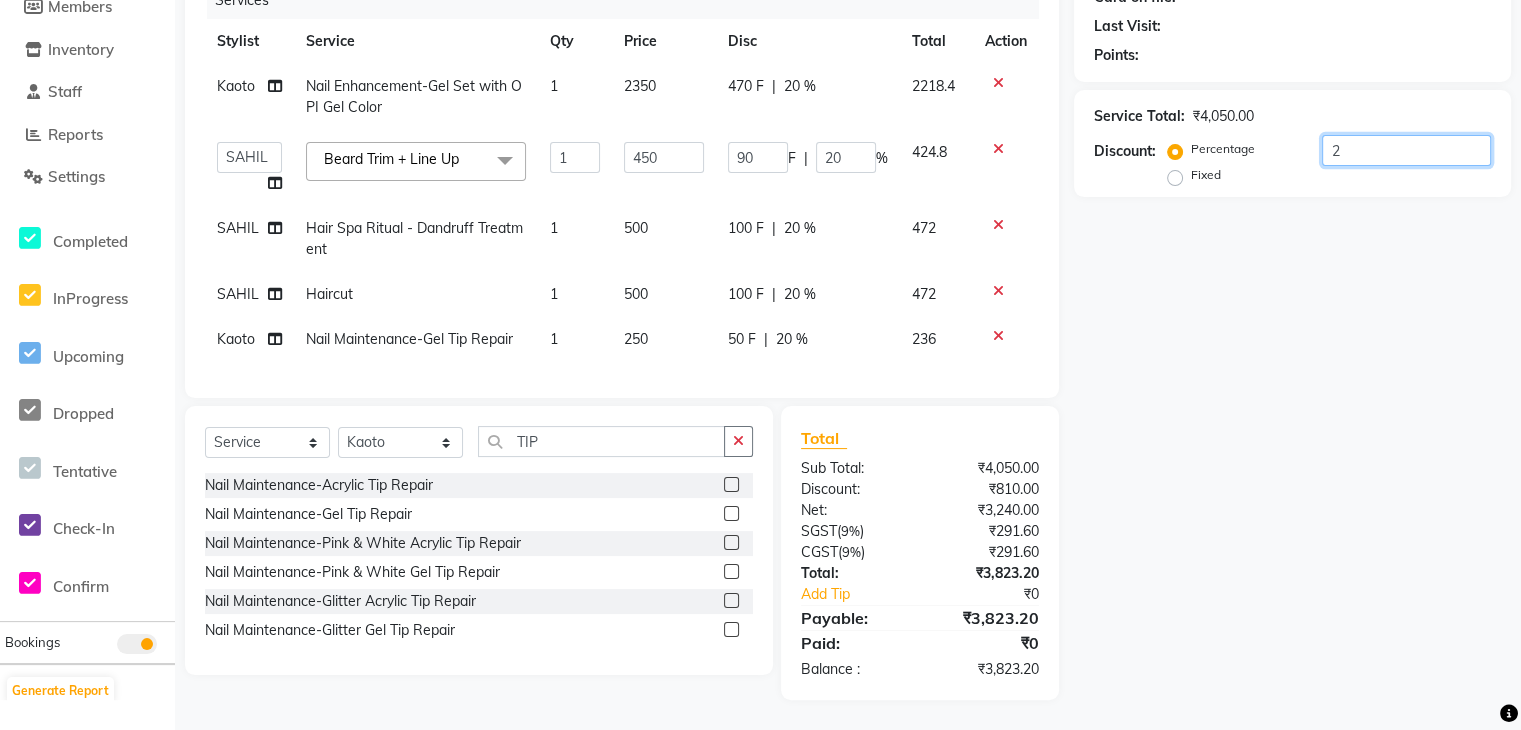 type on "9" 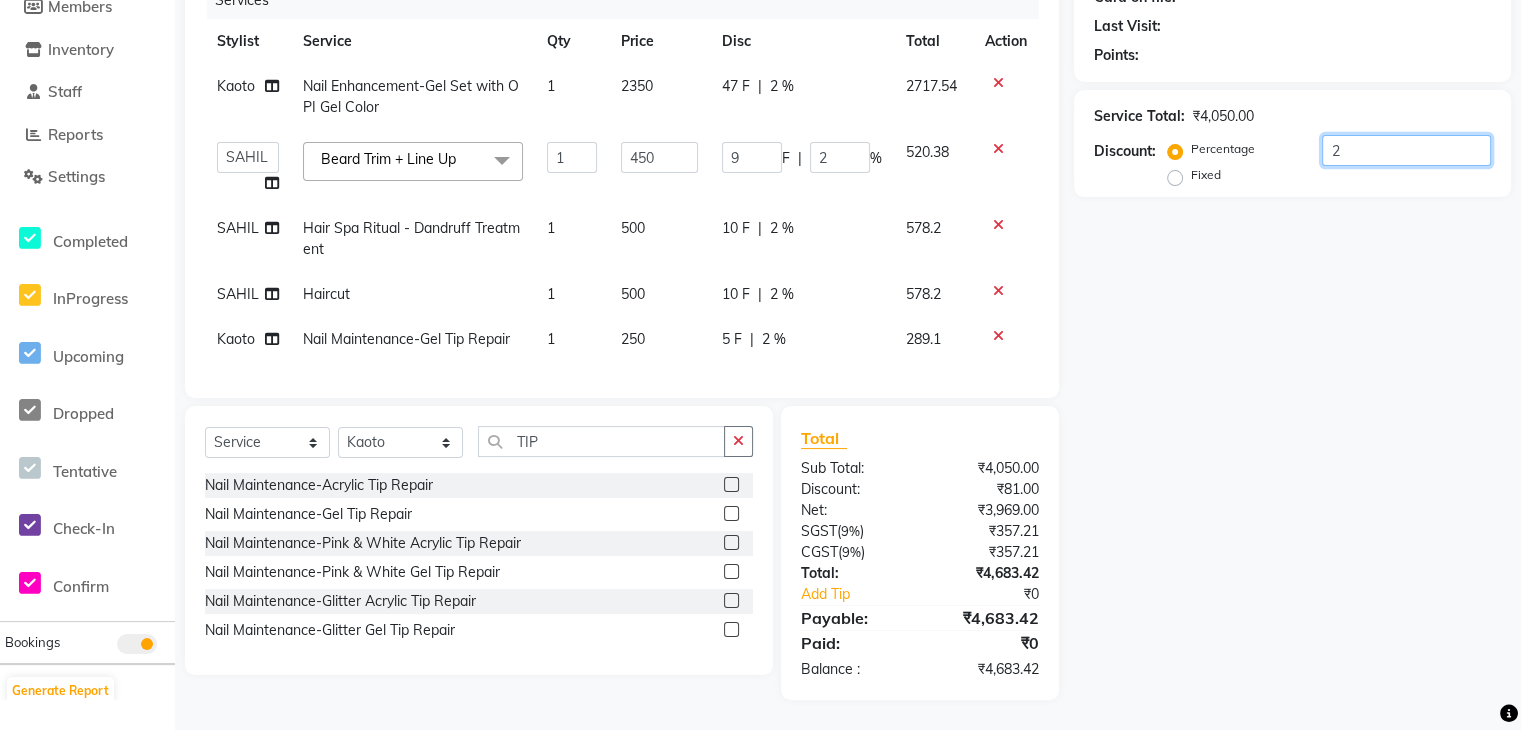 type 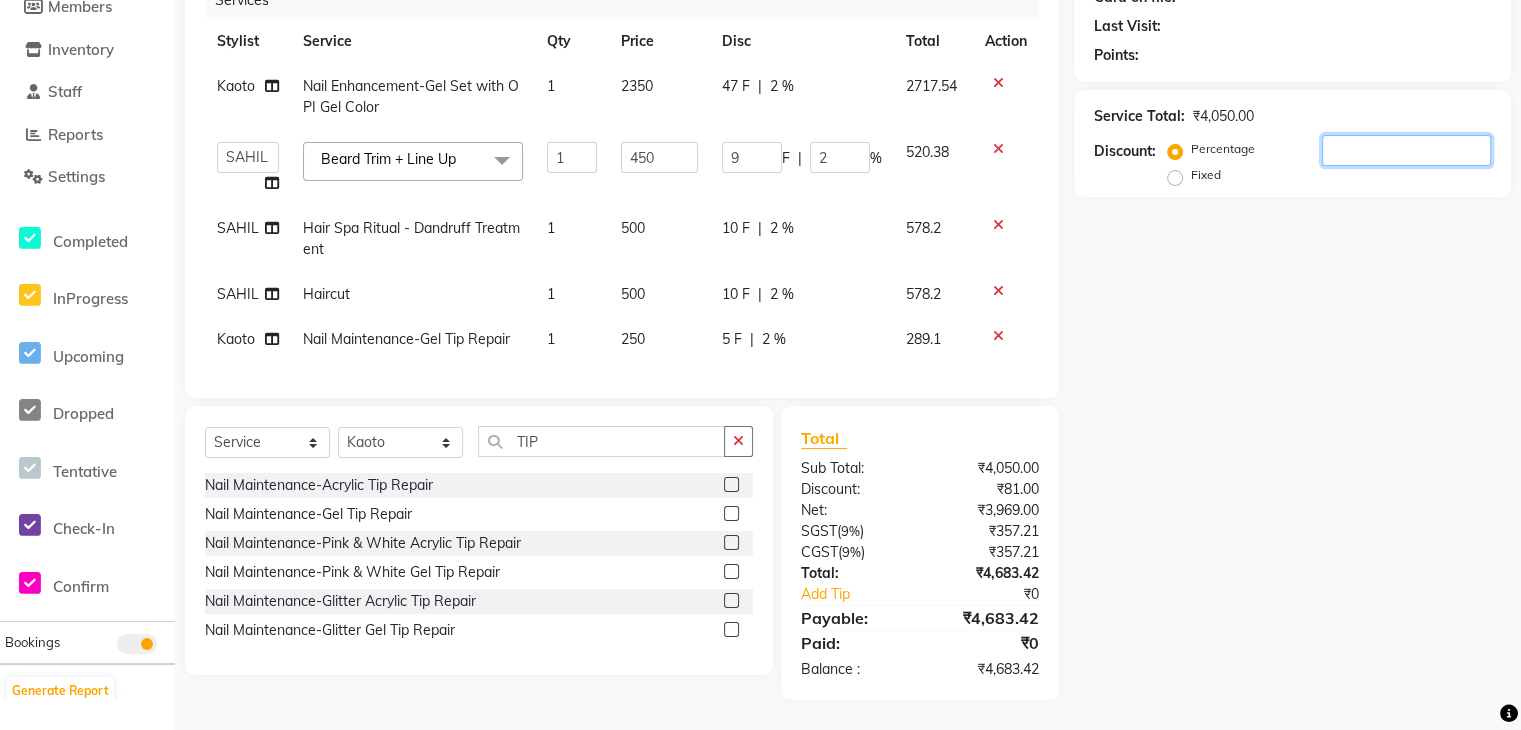 type on "0" 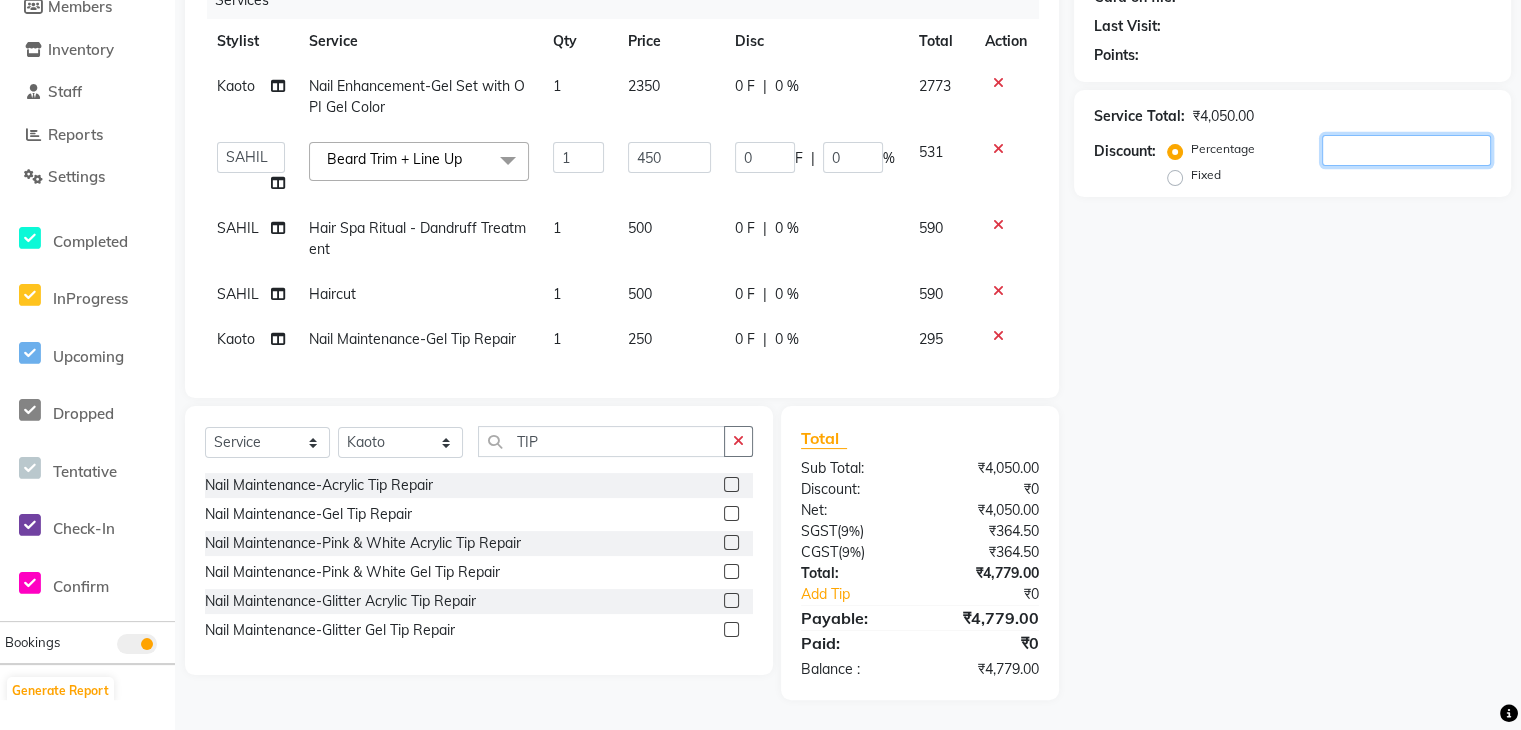 type on "2" 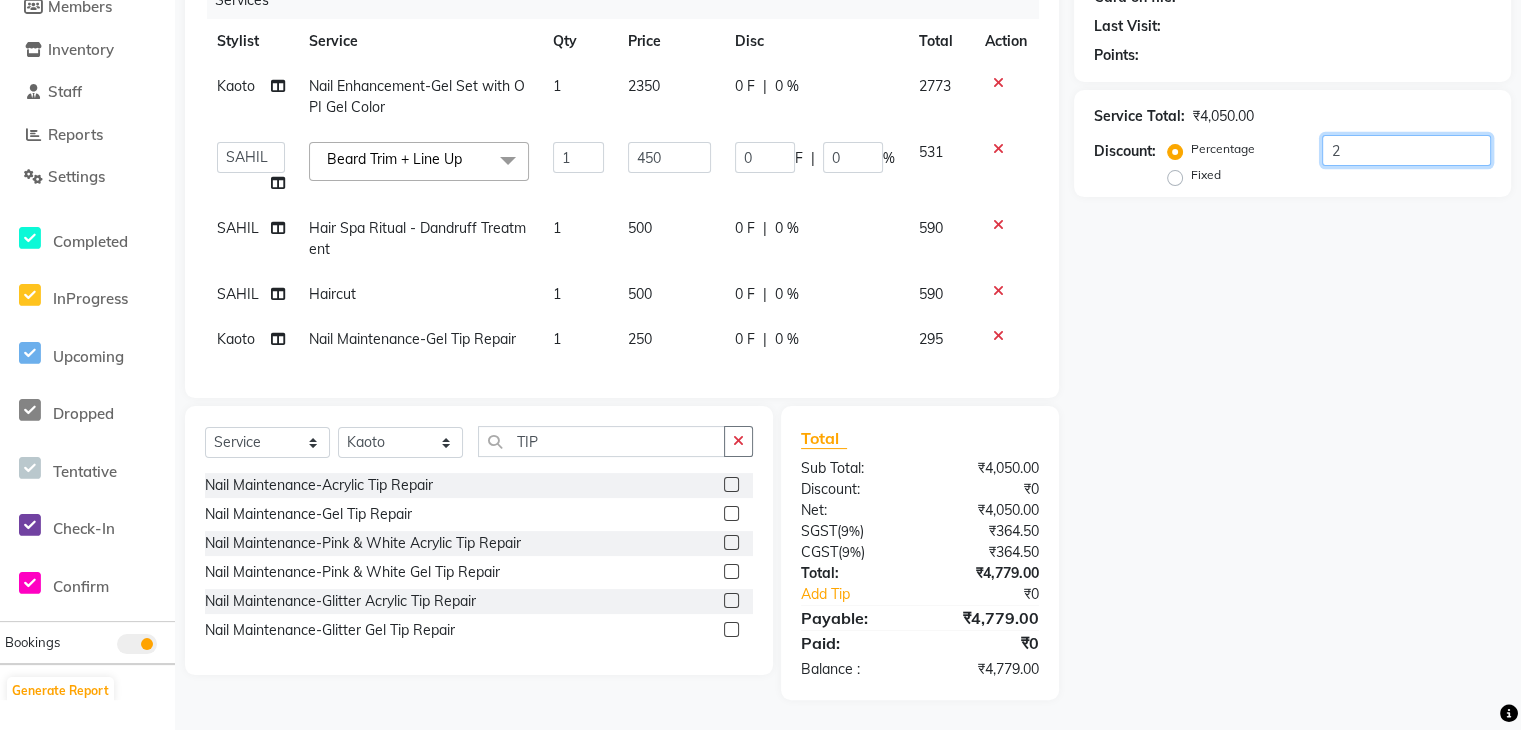 type on "9" 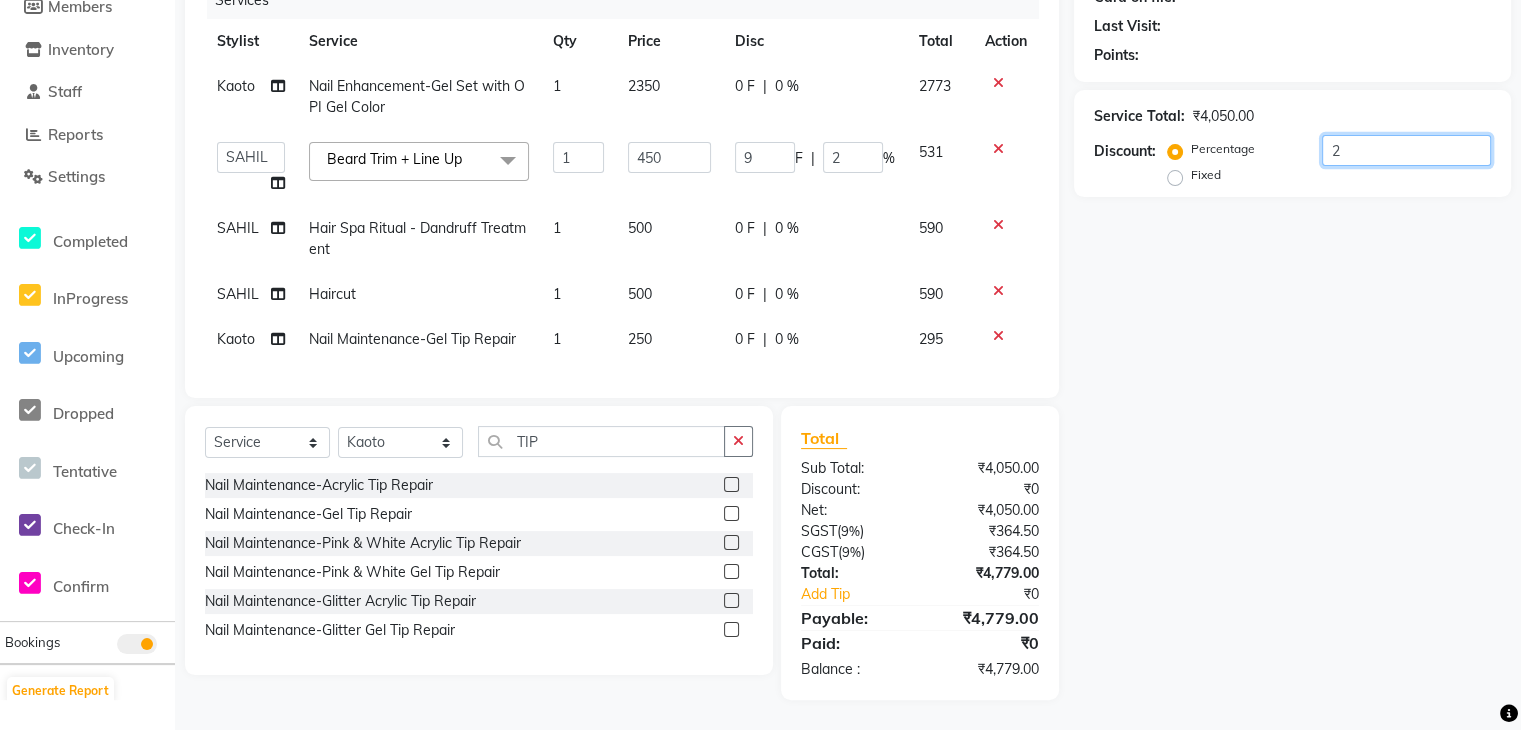 type on "25" 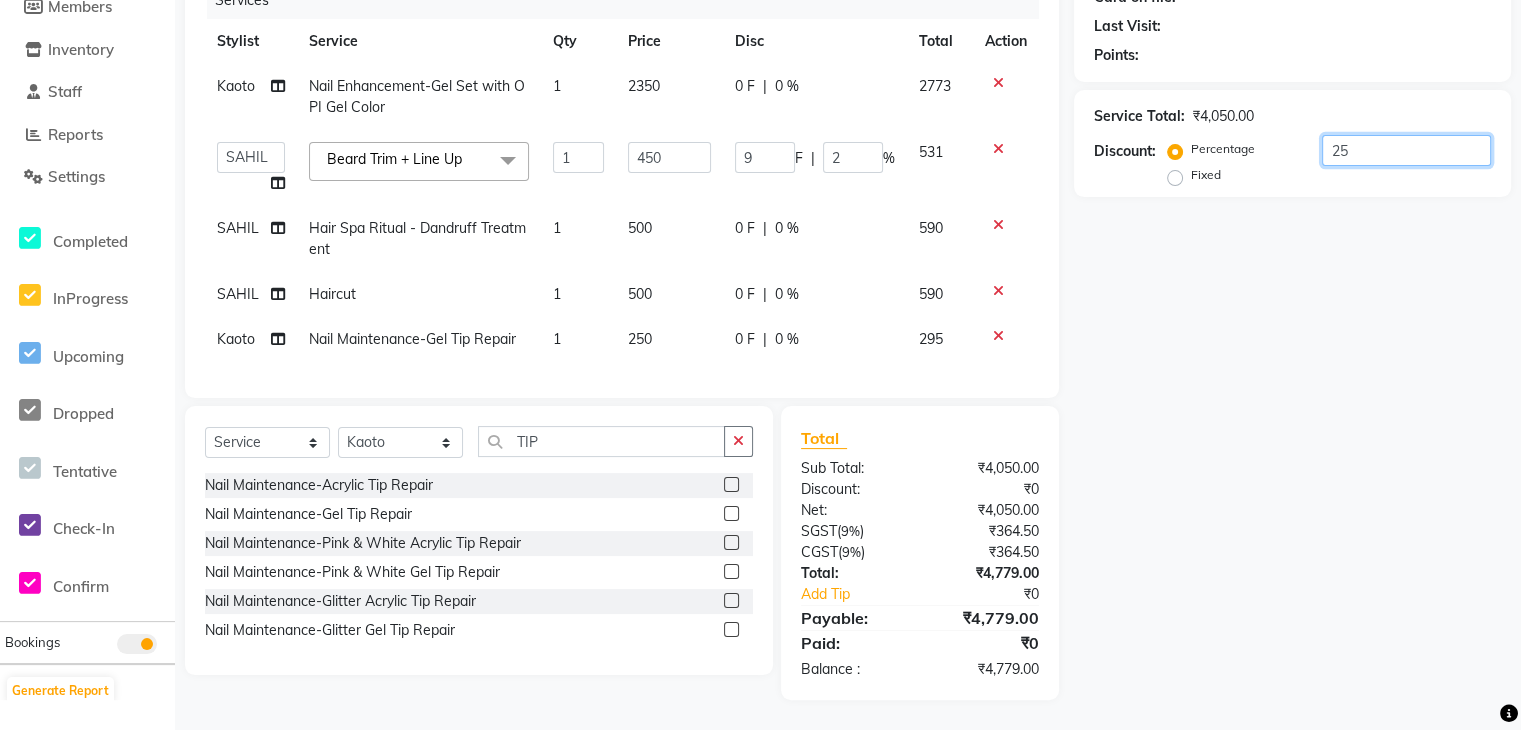 type on "112.5" 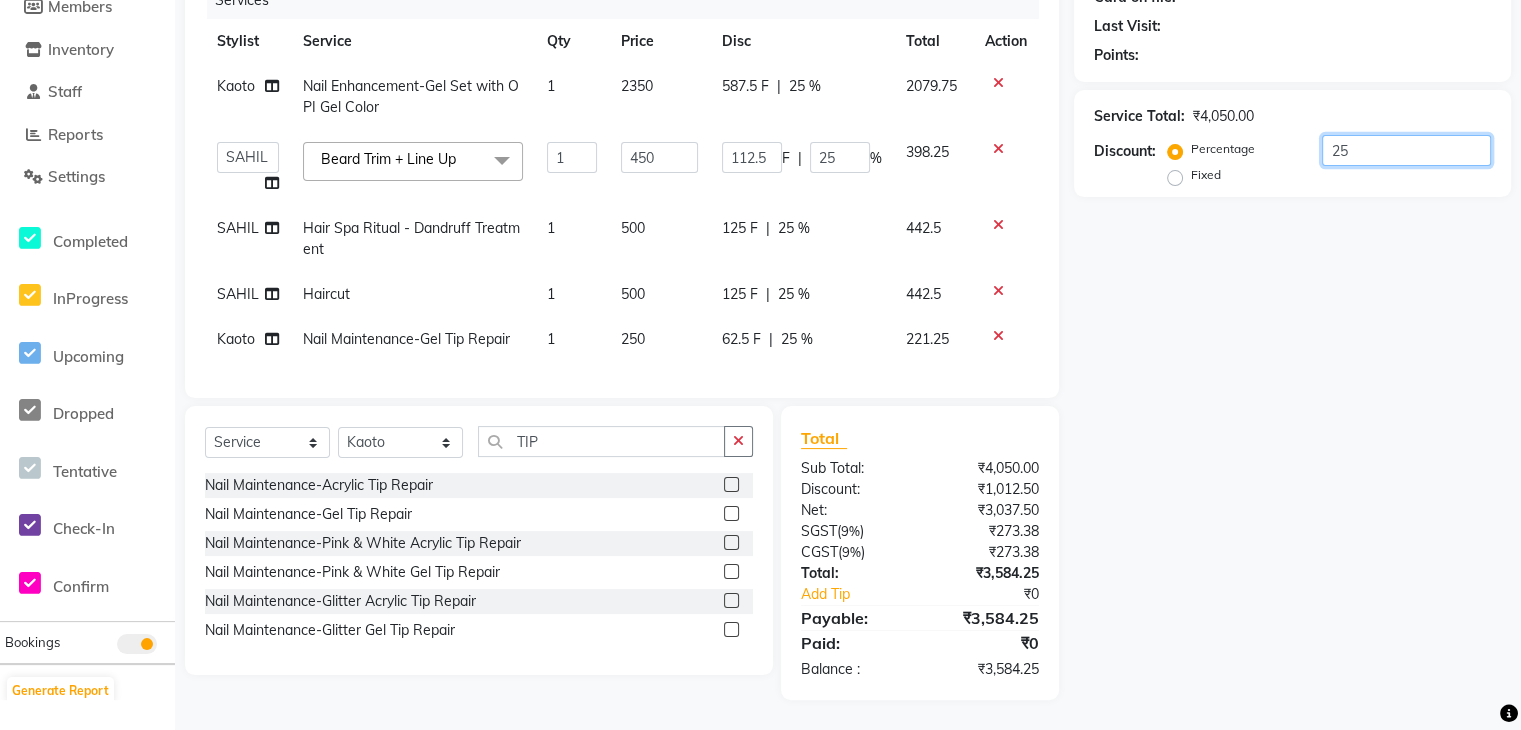type on "9" 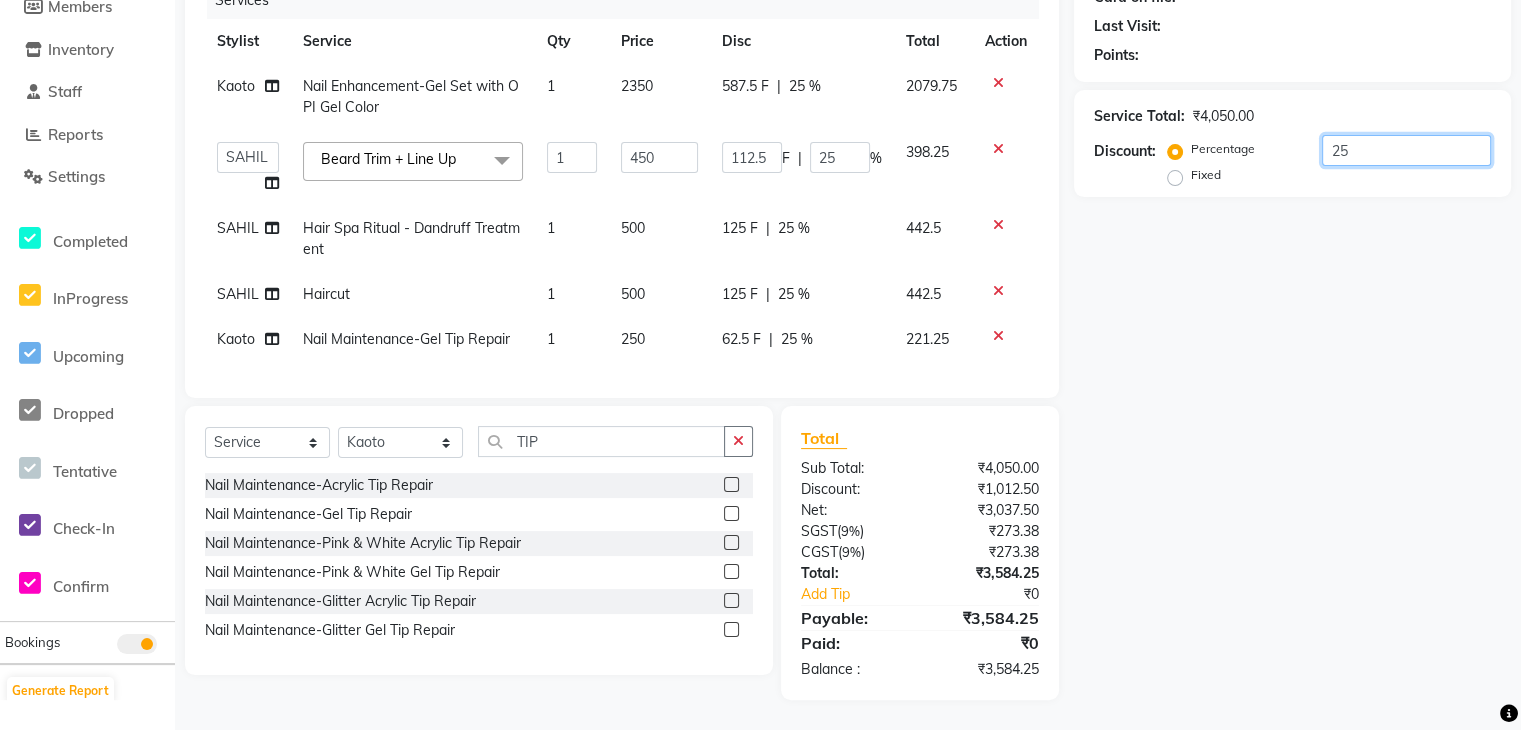 type on "2" 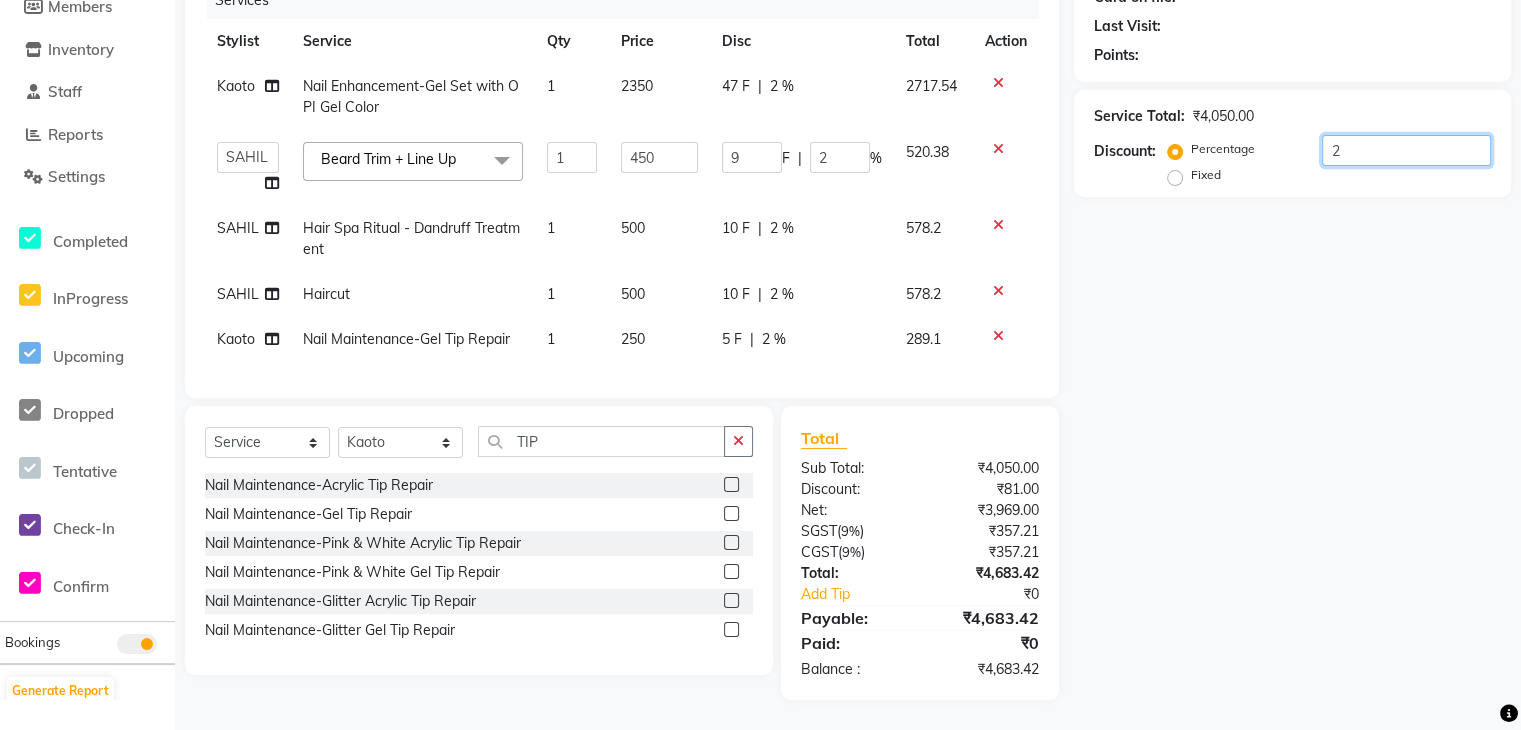 type on "26" 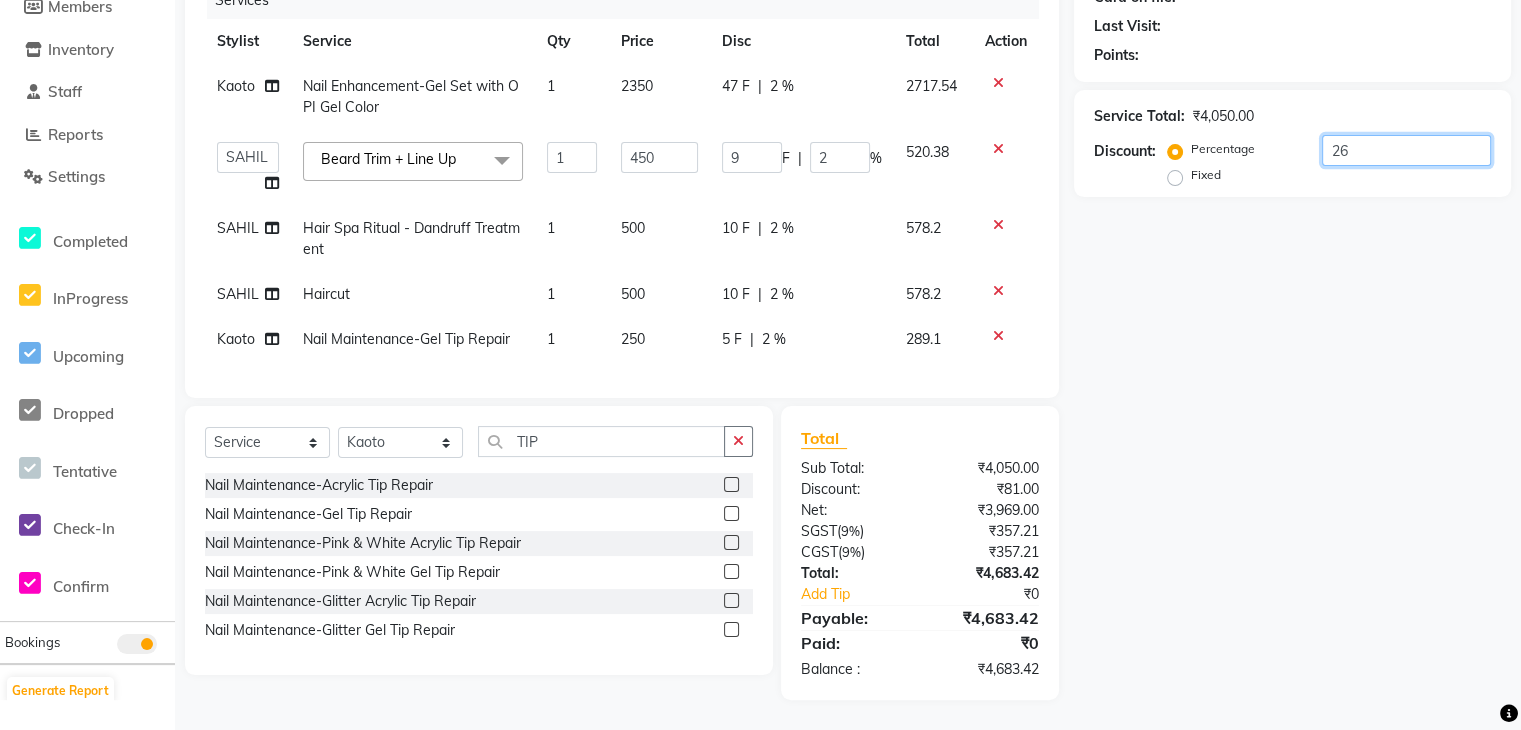 type on "117" 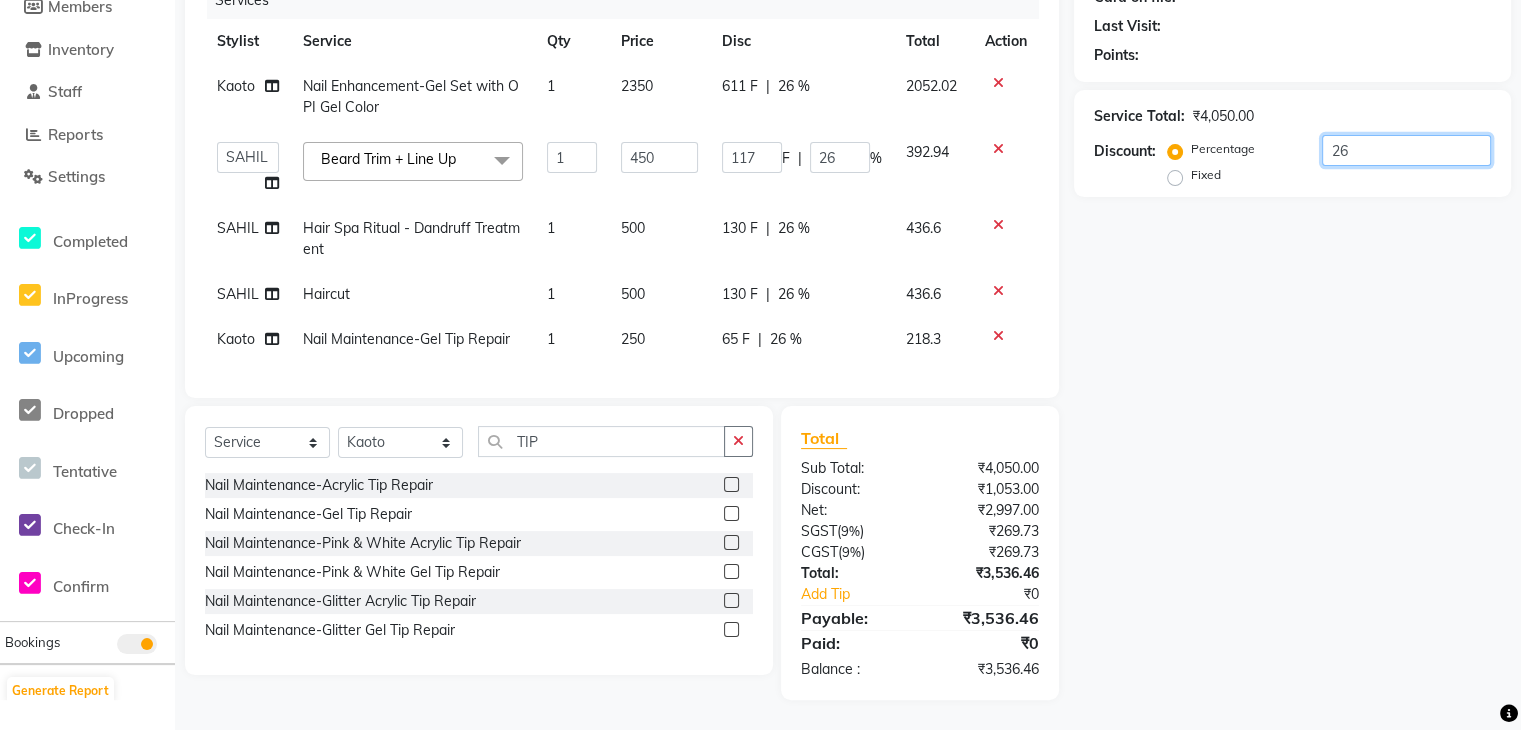 type on "9" 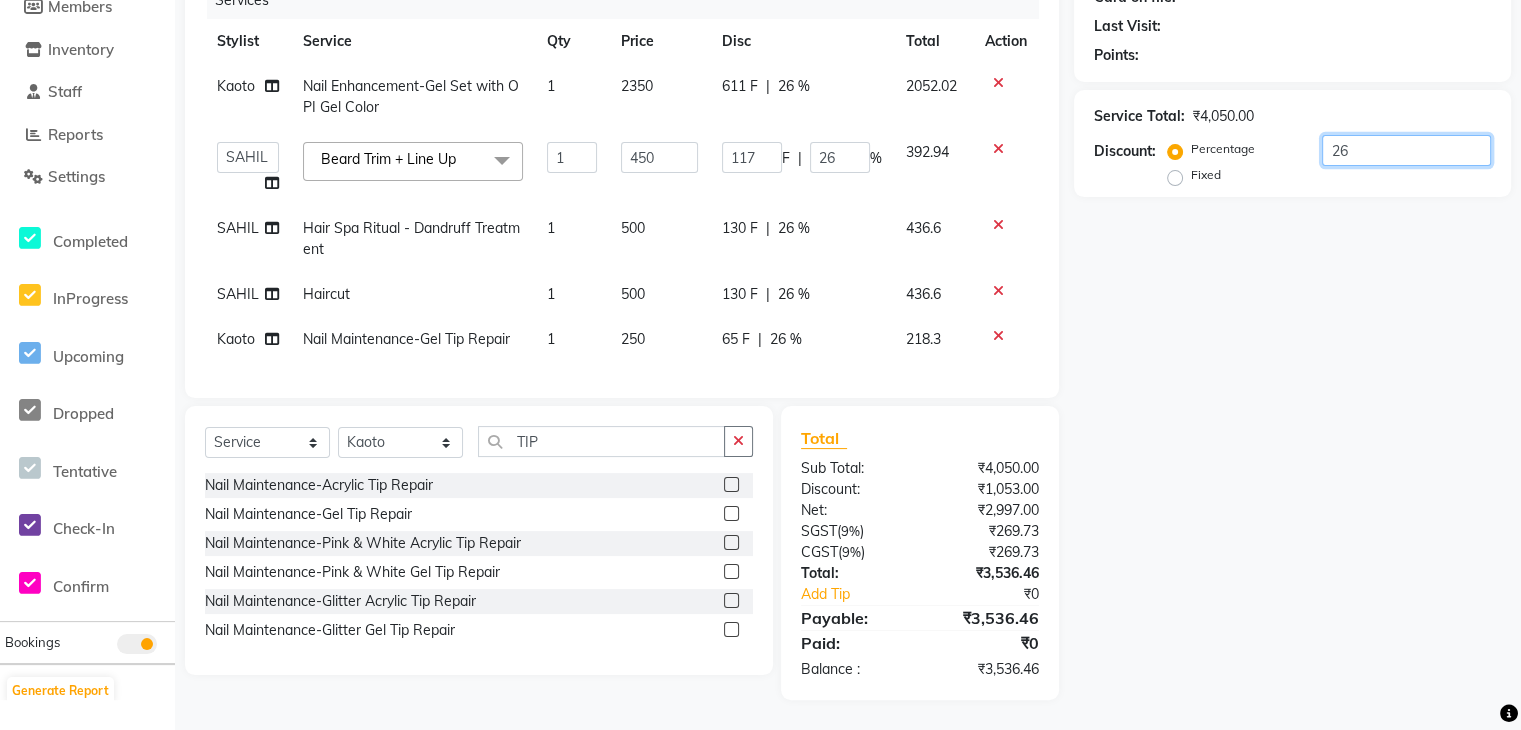 type on "2" 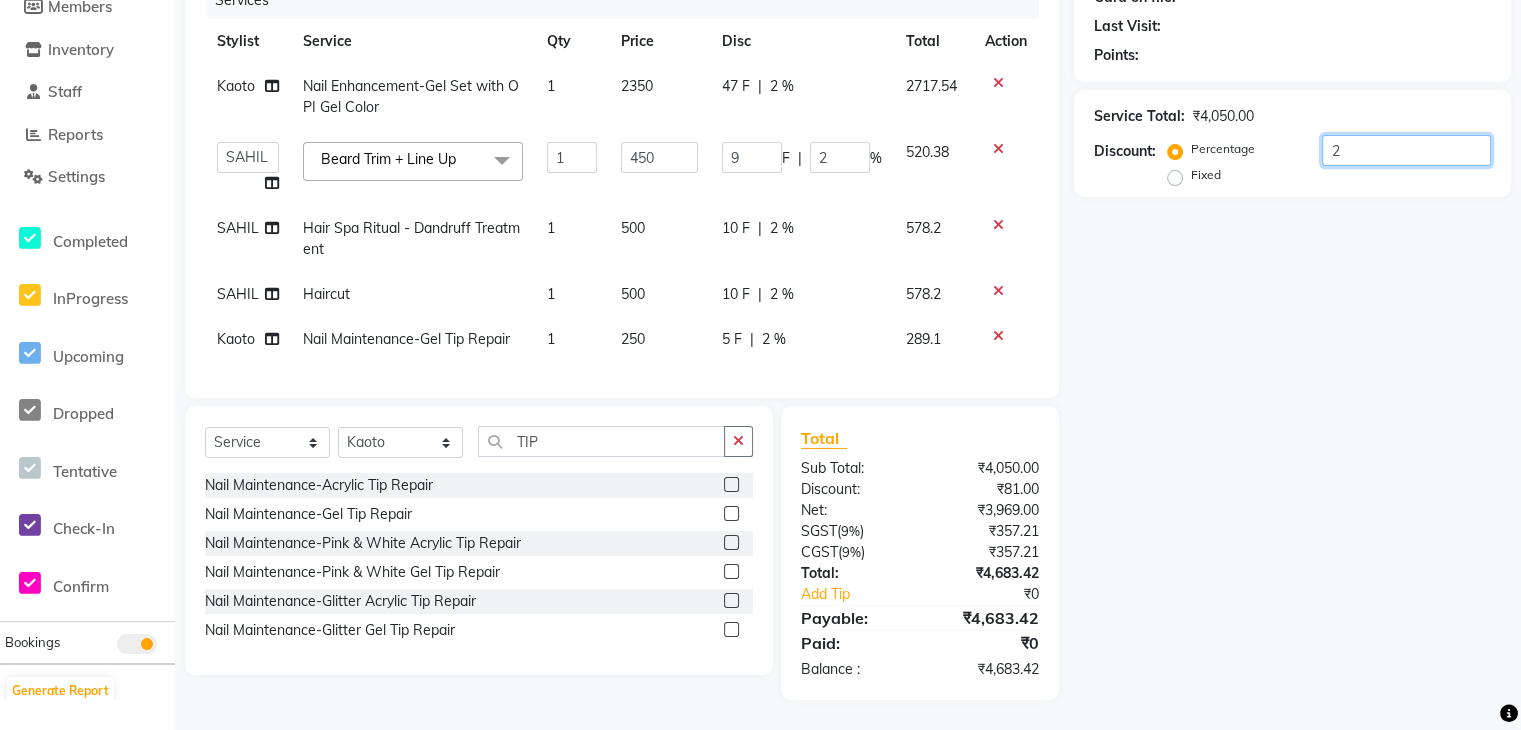 type on "27" 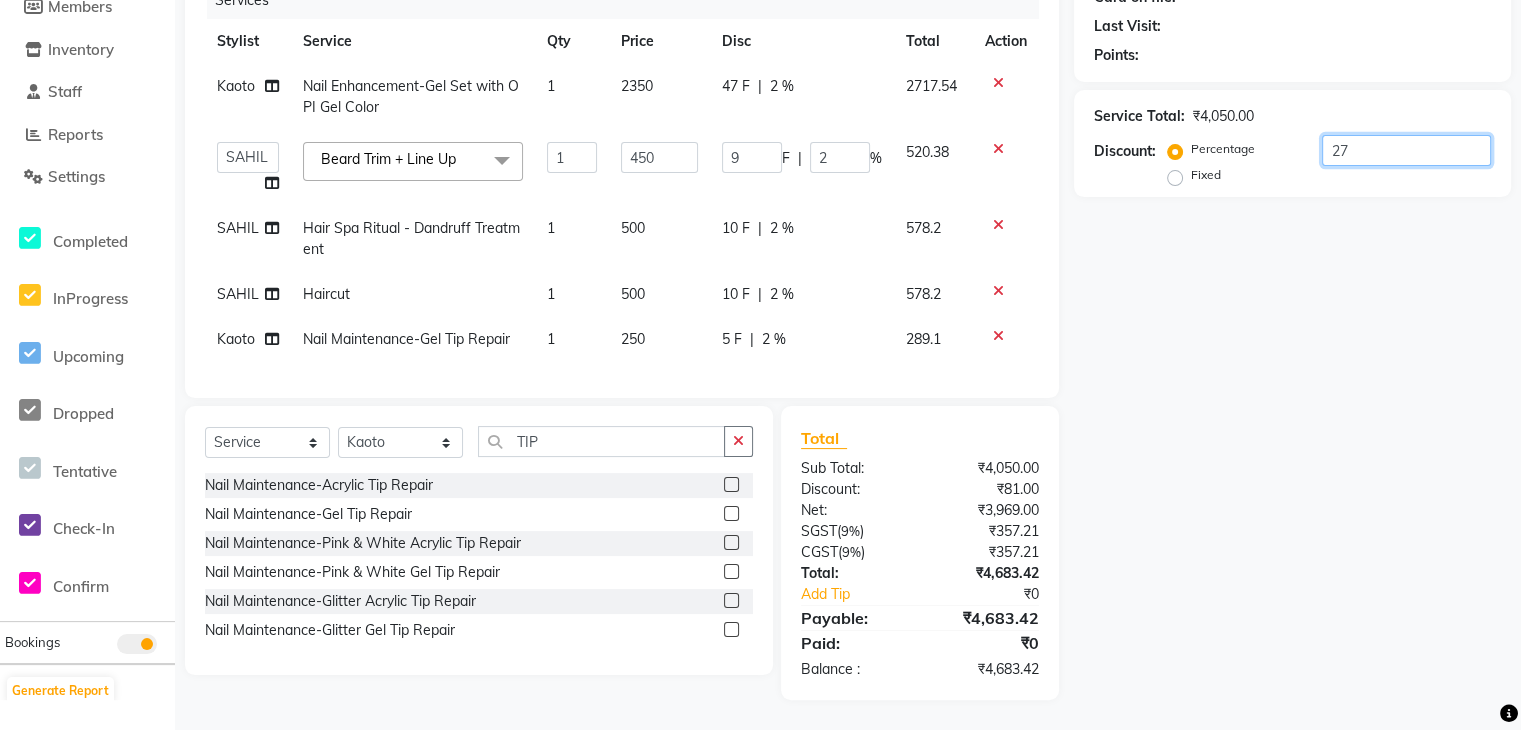 type on "121.5" 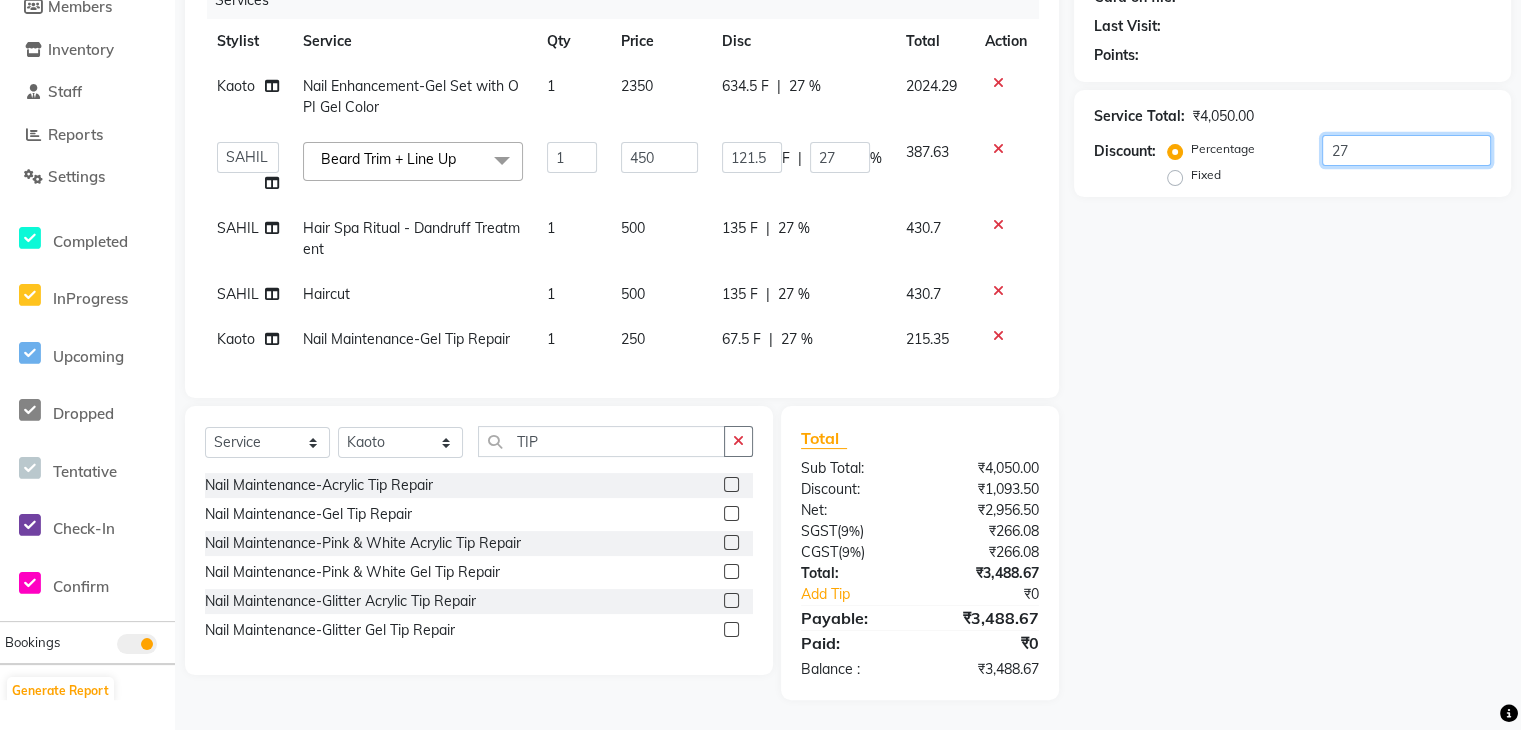 type on "9" 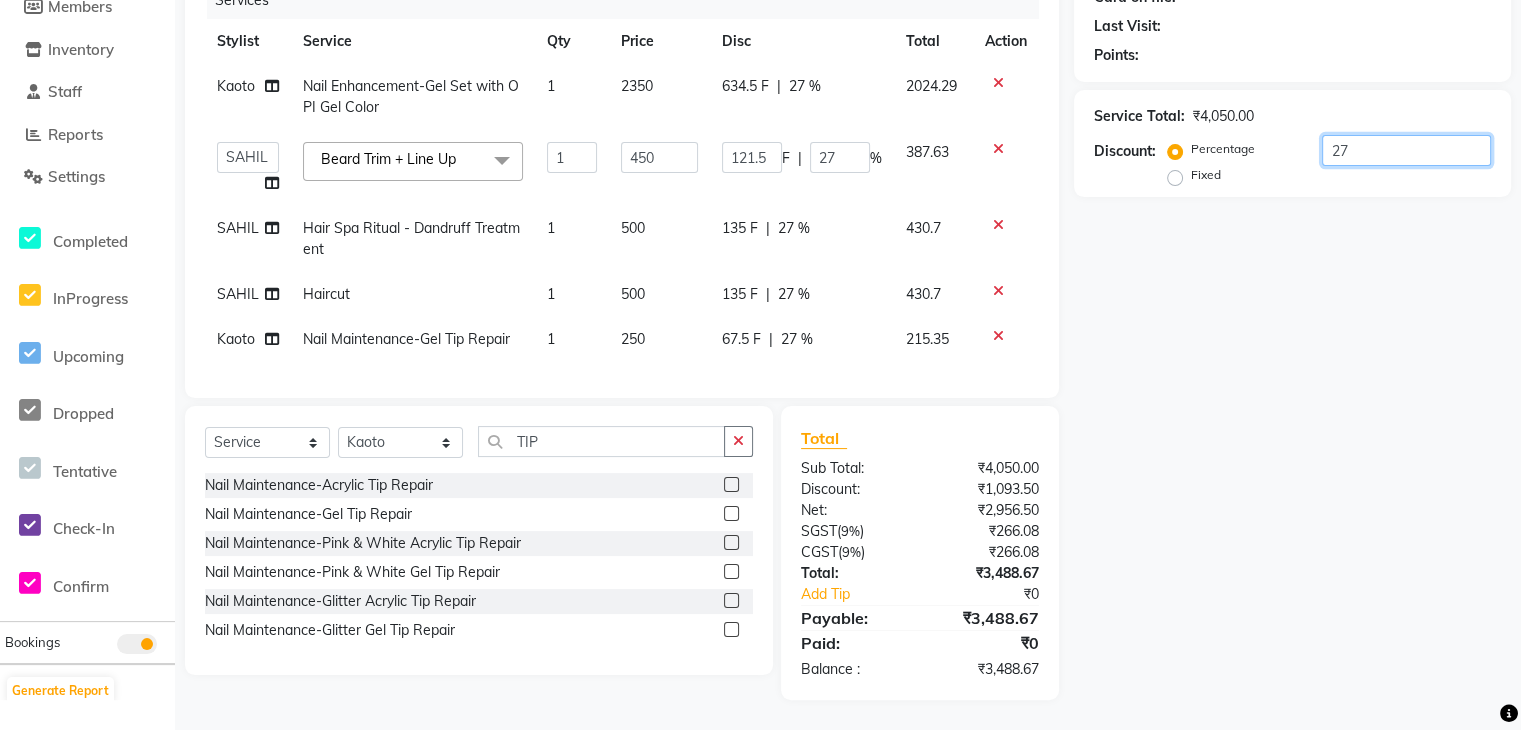 type on "2" 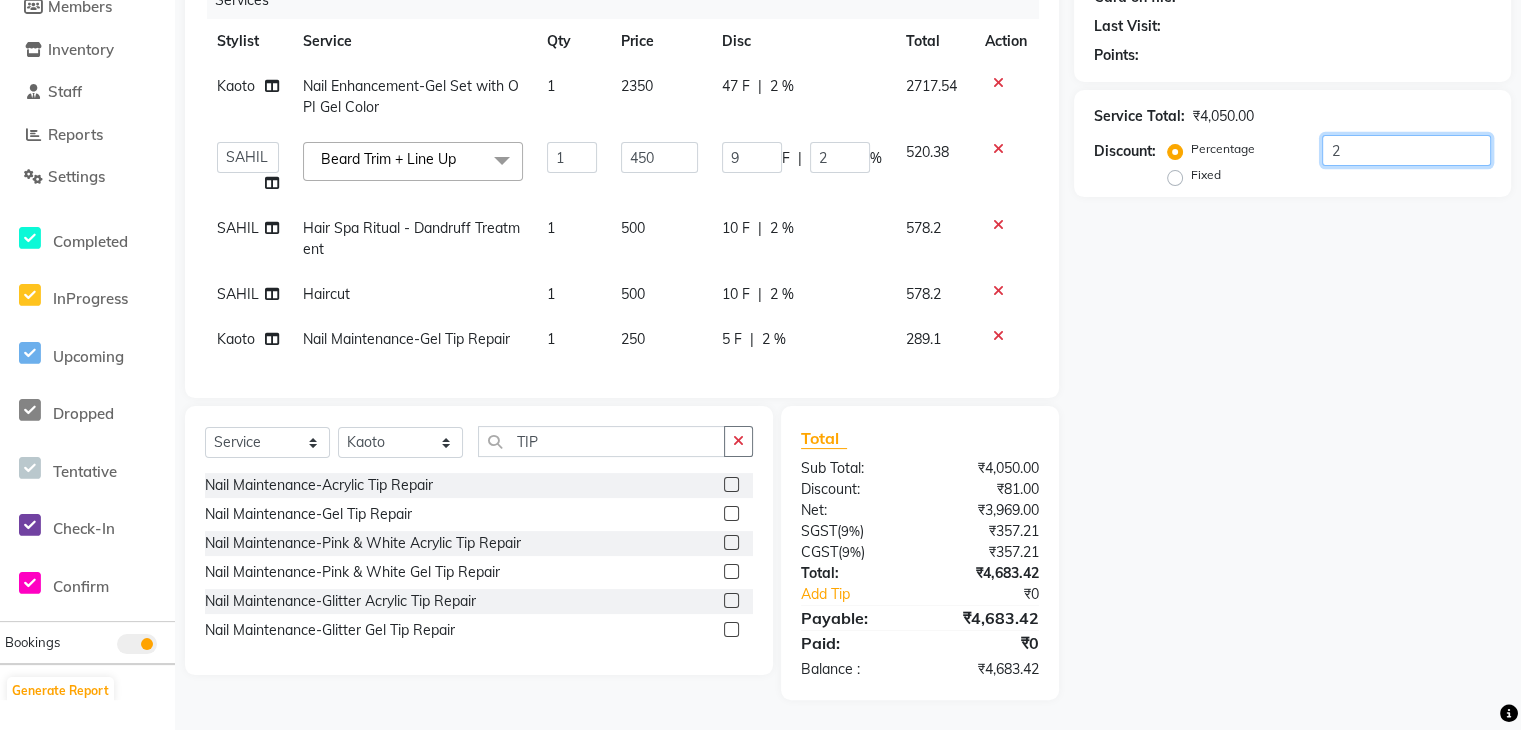 type on "27" 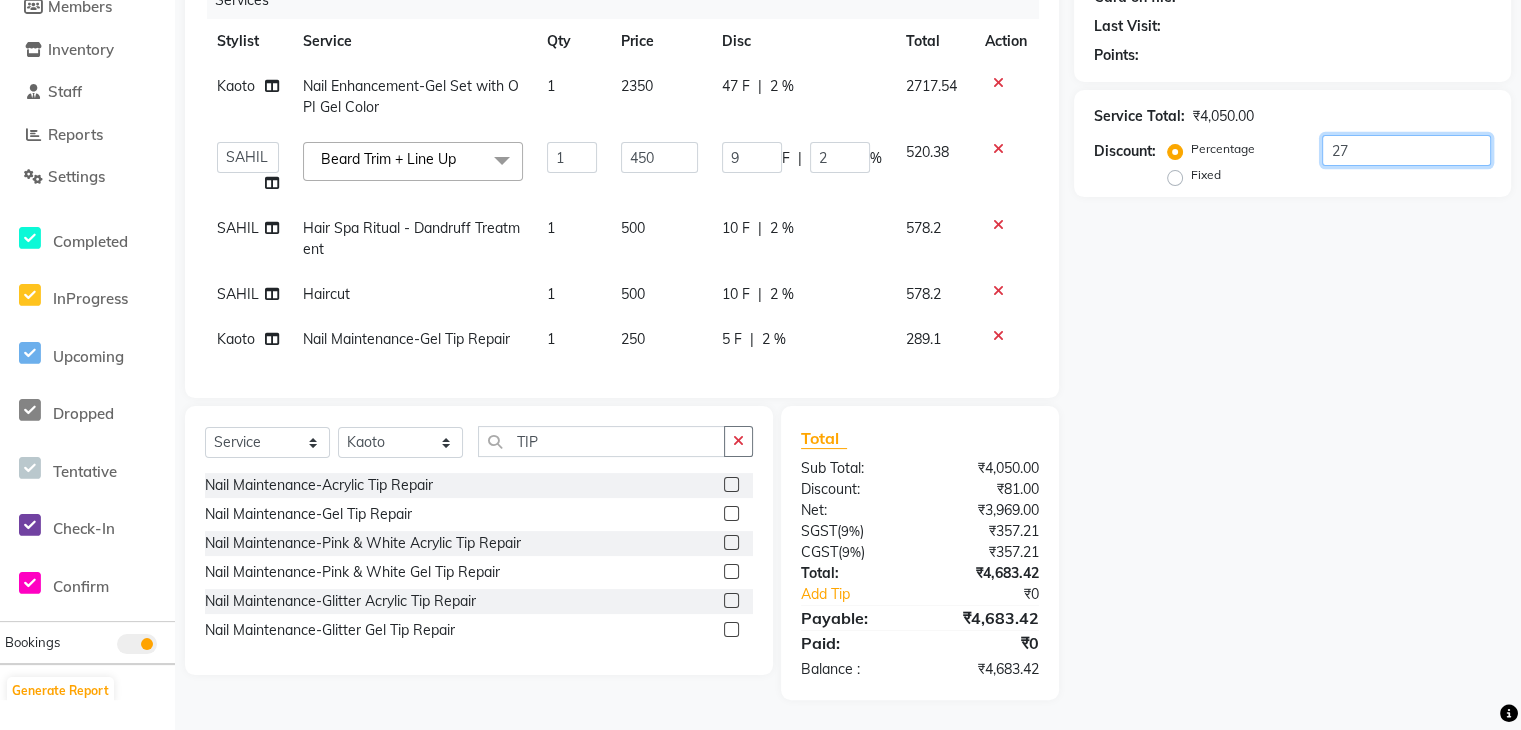 type on "121.5" 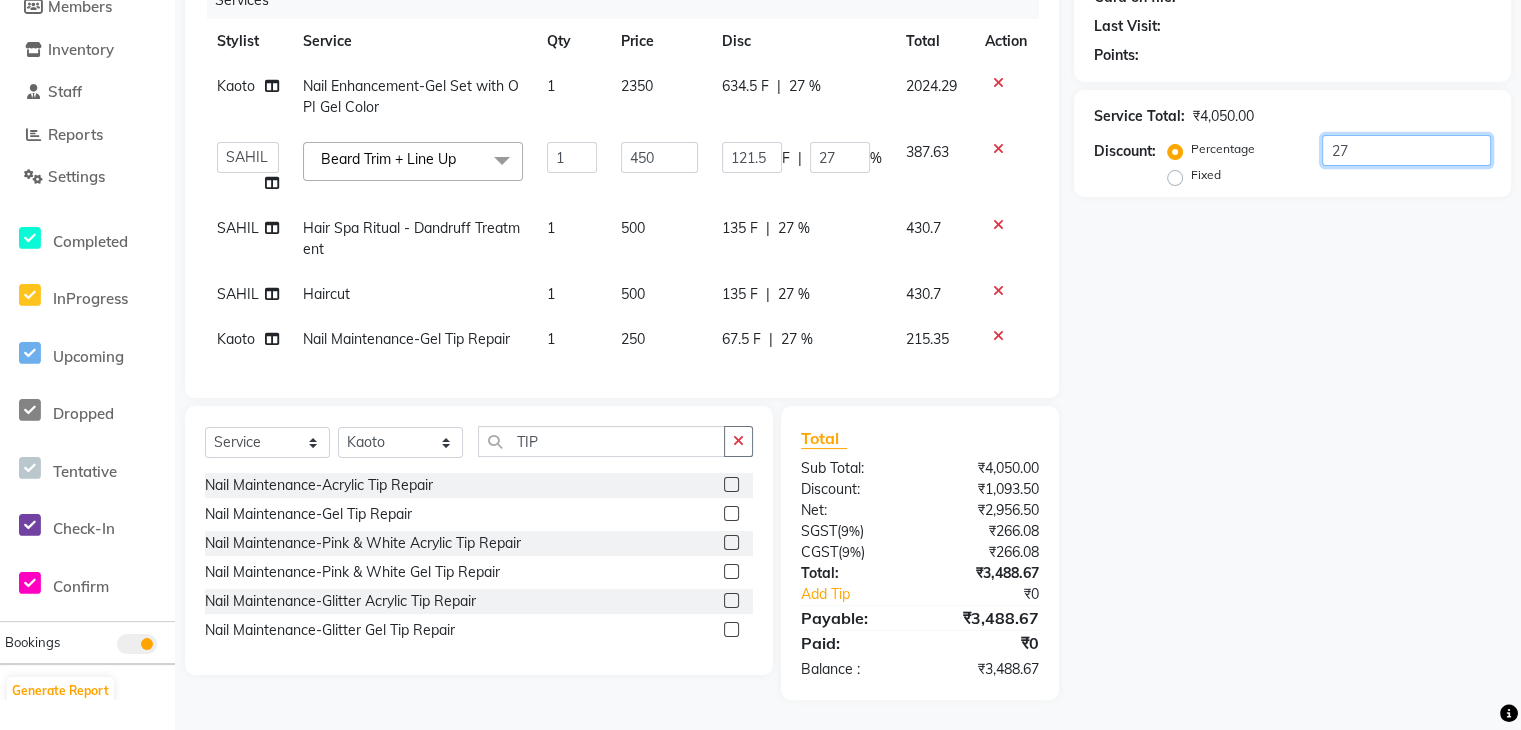 type on "9" 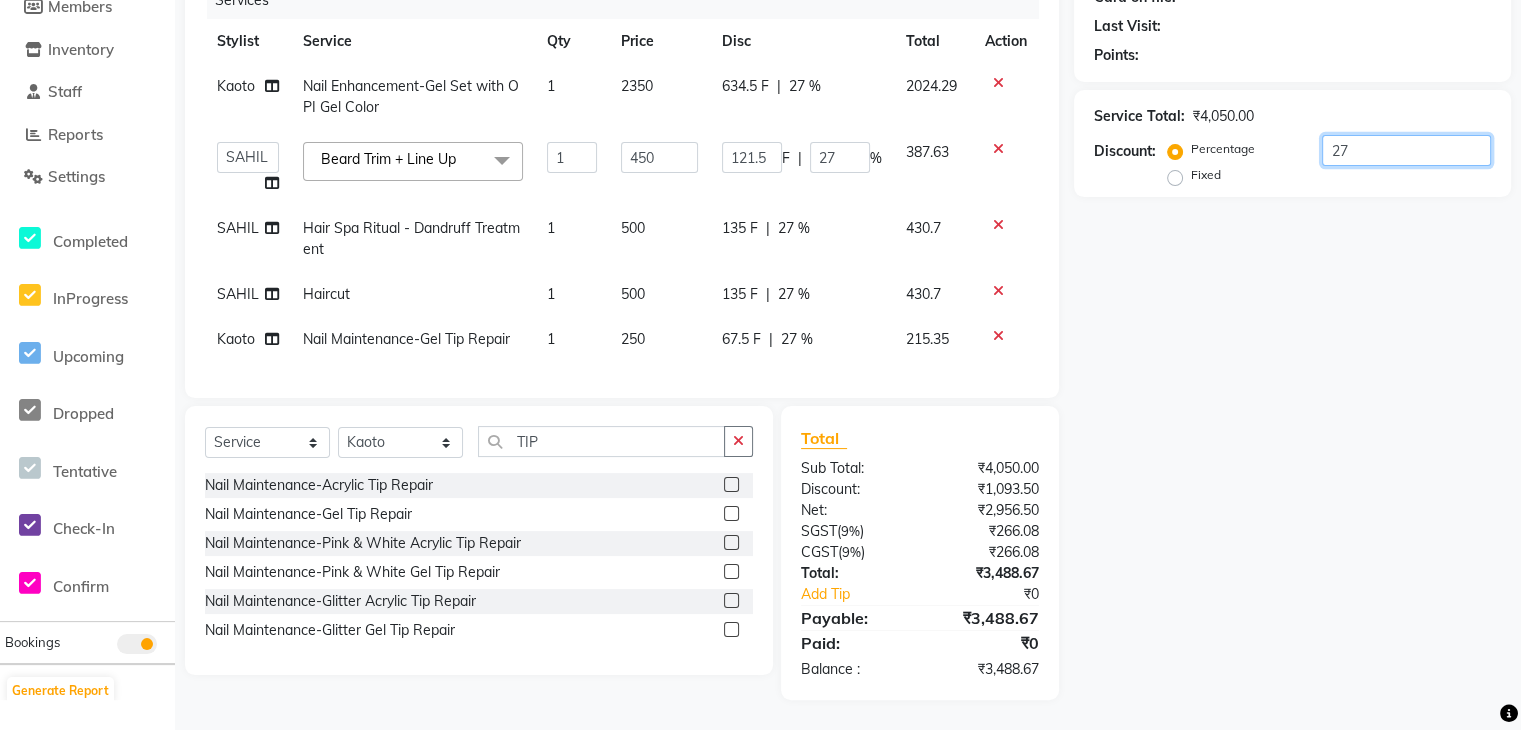 type on "2" 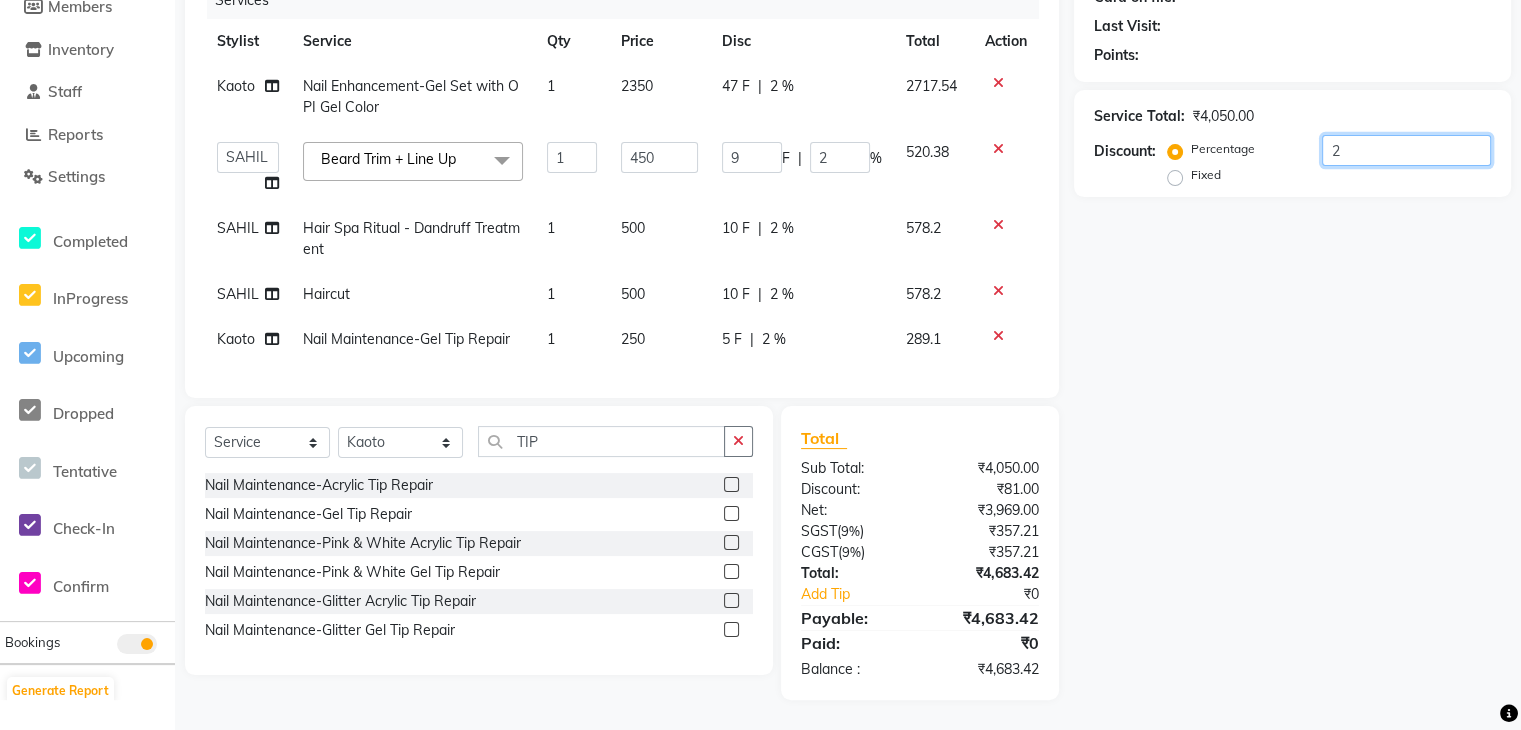 type on "117" 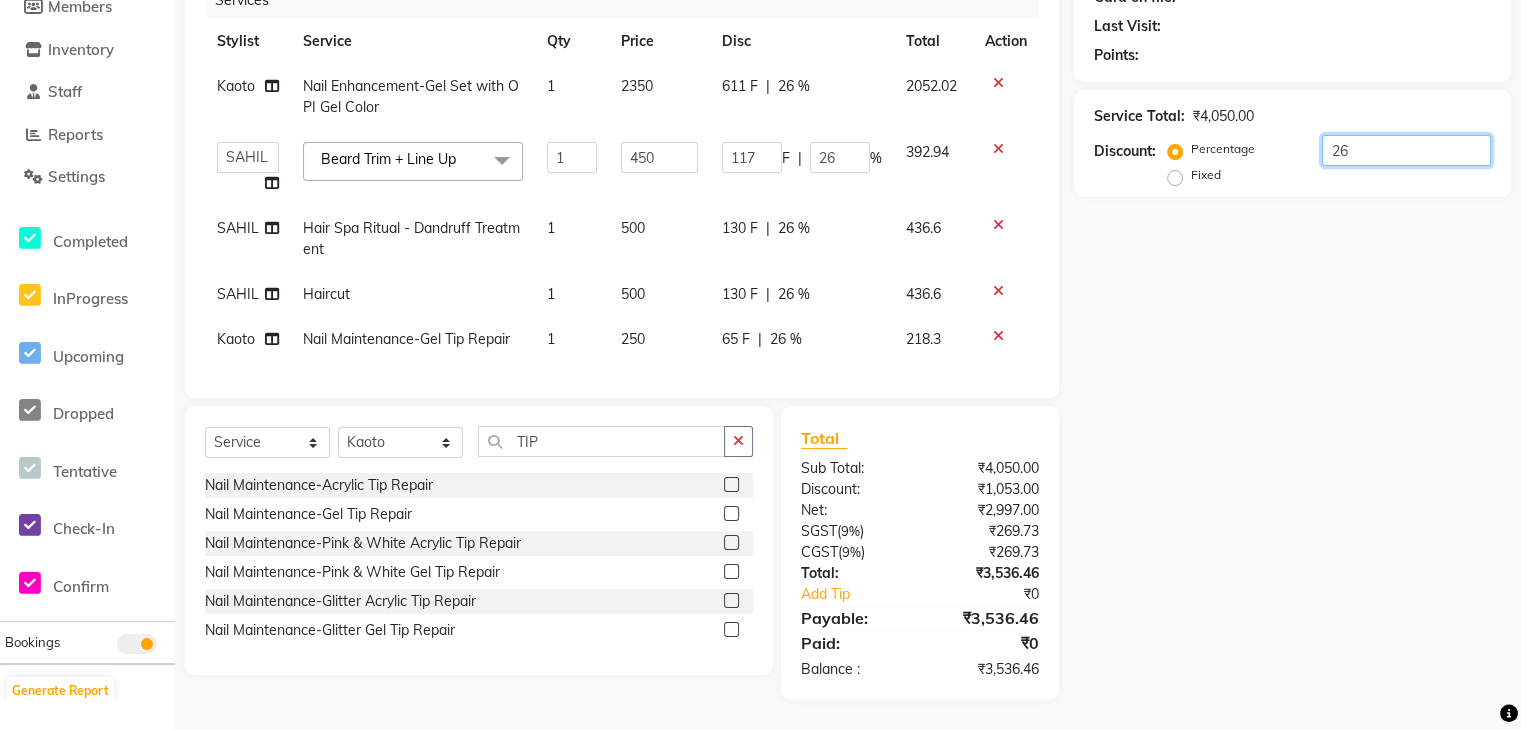 type on "26" 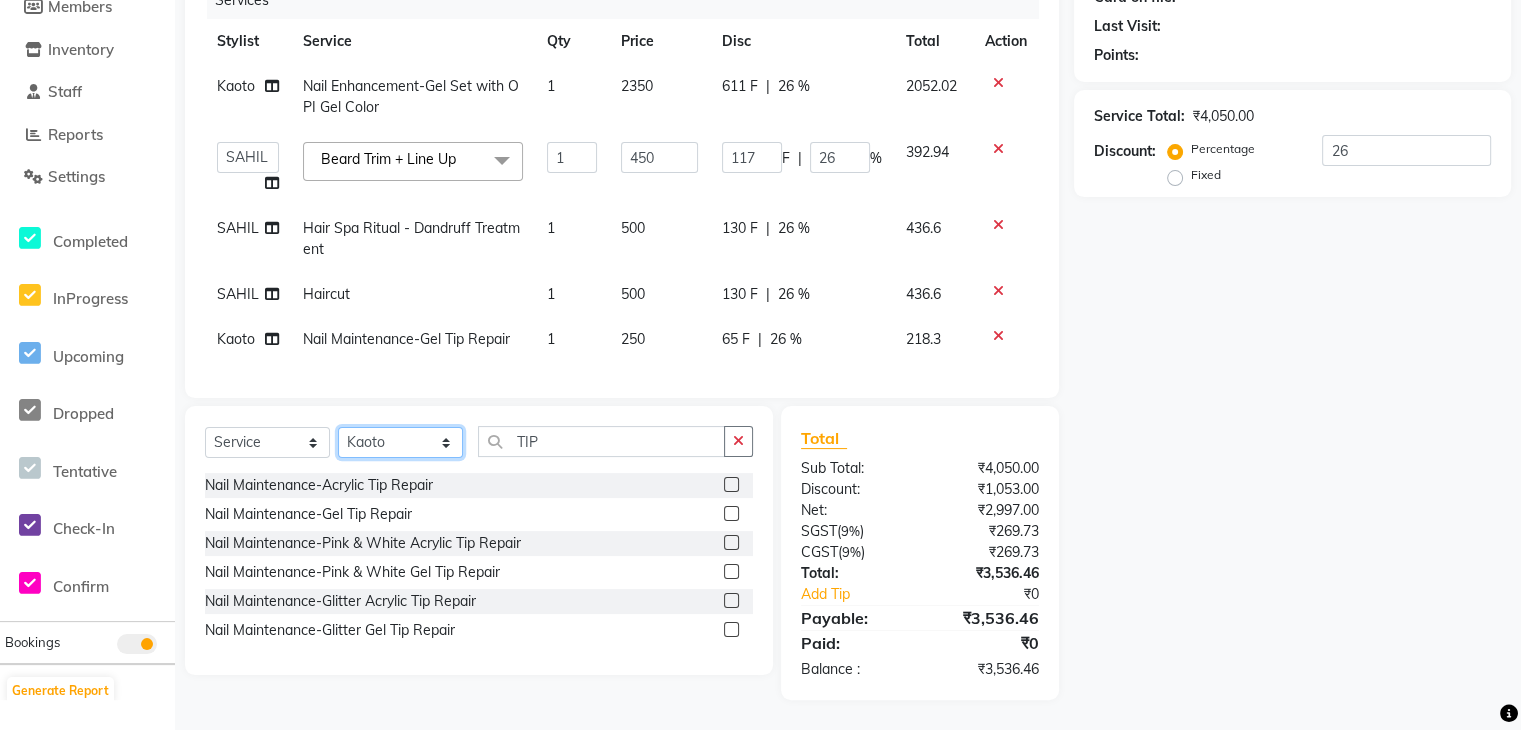 click on "Select Stylist ANSHU Front Desk Kaoto KOMAL MAHOSO MONISH NICK RAJA RAJVEER RANGINA SACHIN SAHIL" 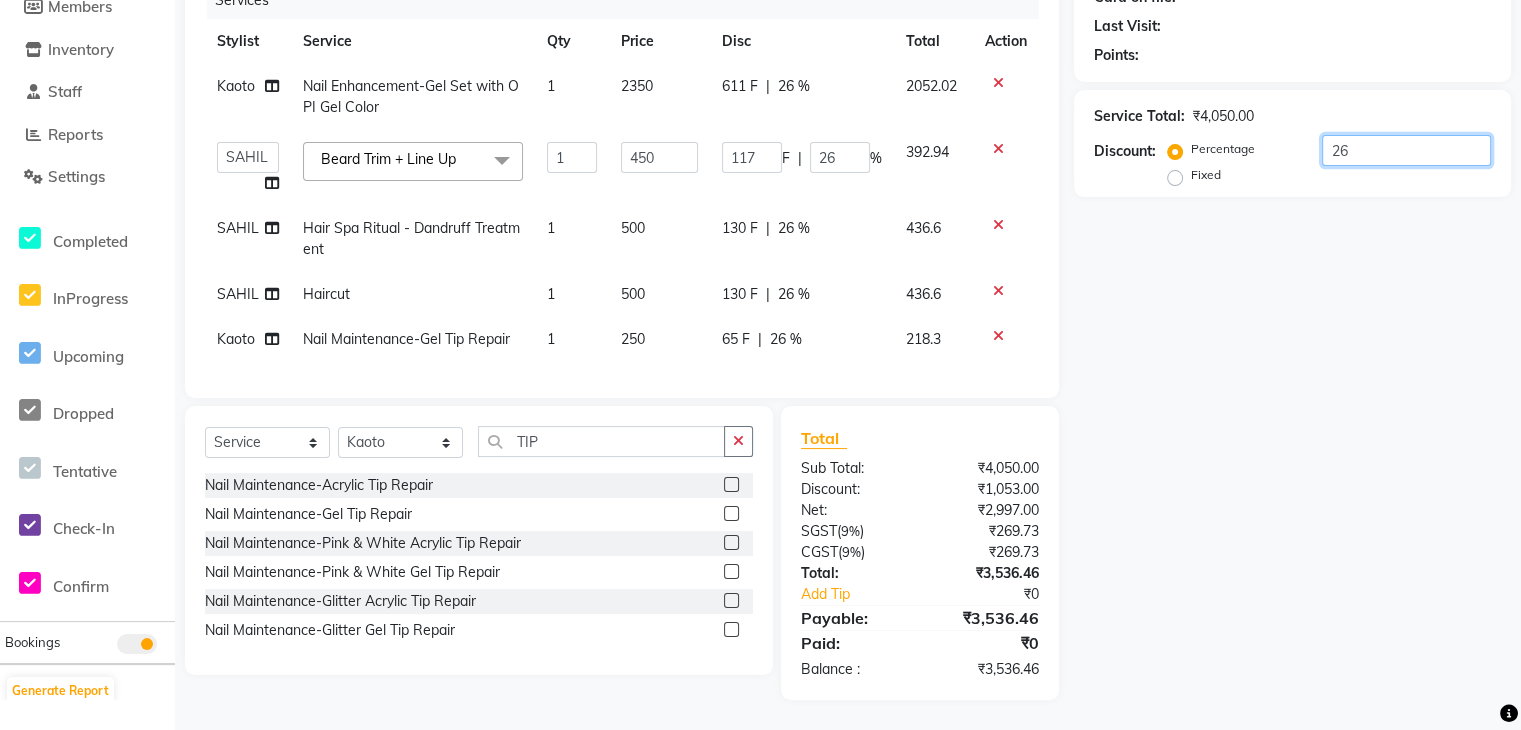 click on "Name: Membership: Total Visits: Card on file: Last Visit: Points: Service Total: ₹4,050.00 Discount: Percentage Fixed 26" 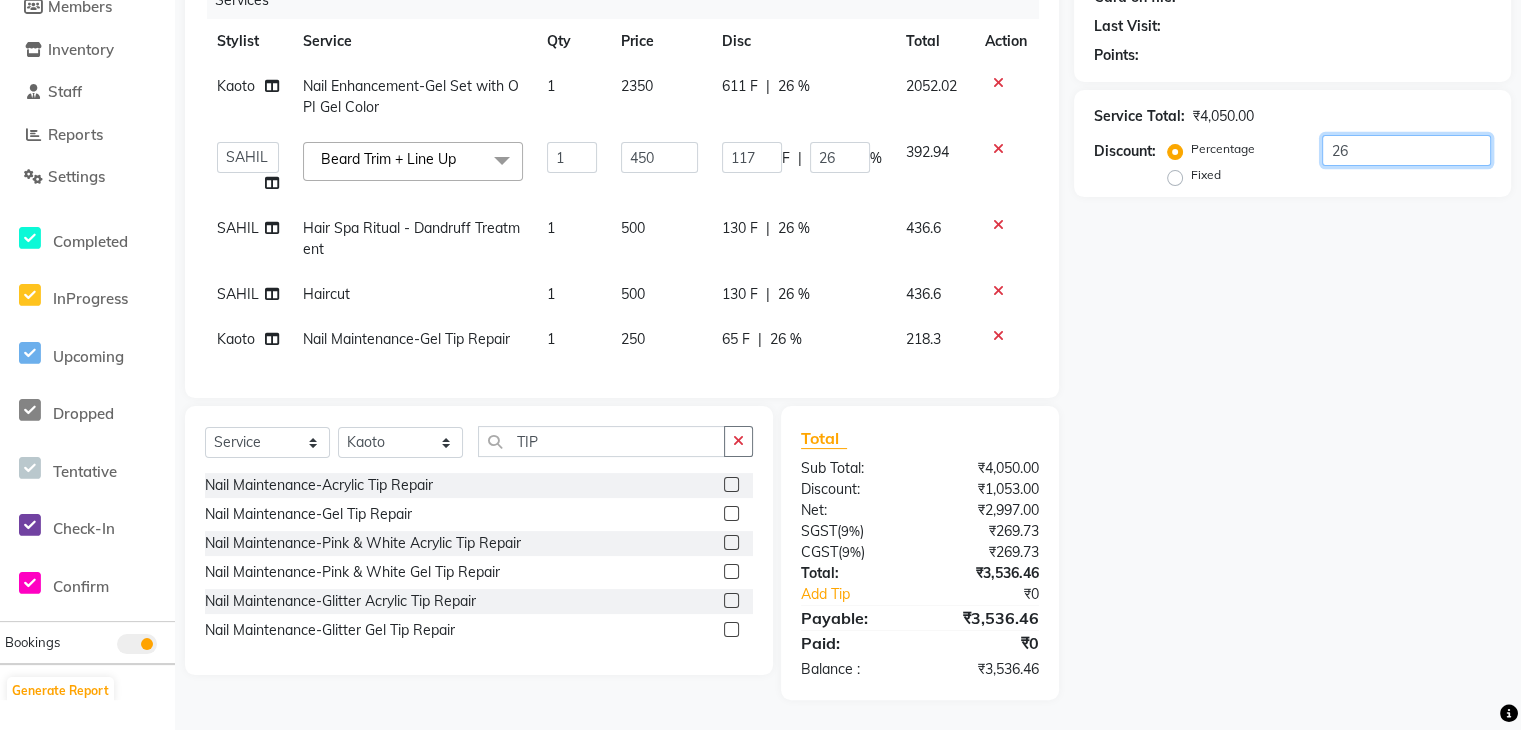 scroll, scrollTop: 0, scrollLeft: 0, axis: both 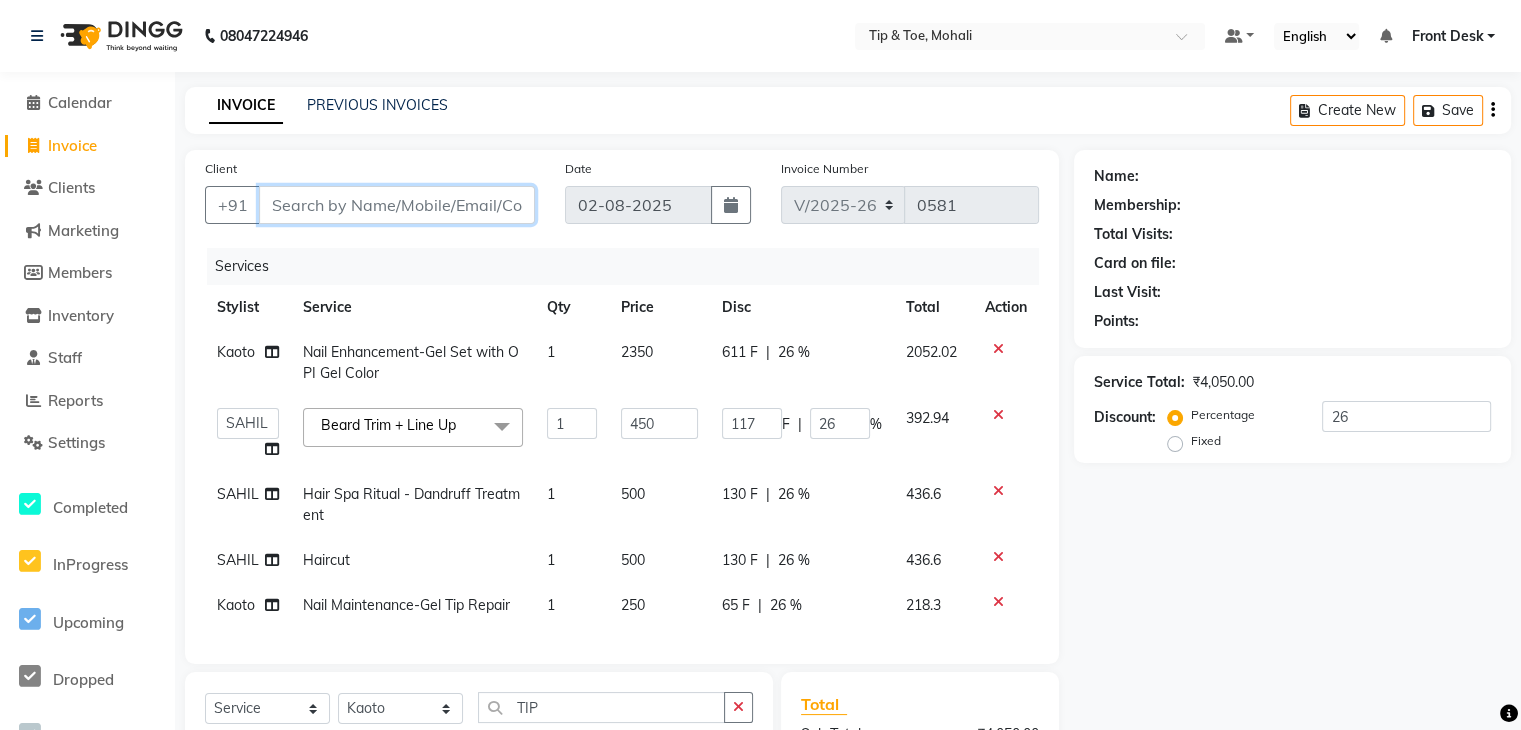 click on "Client" at bounding box center [397, 205] 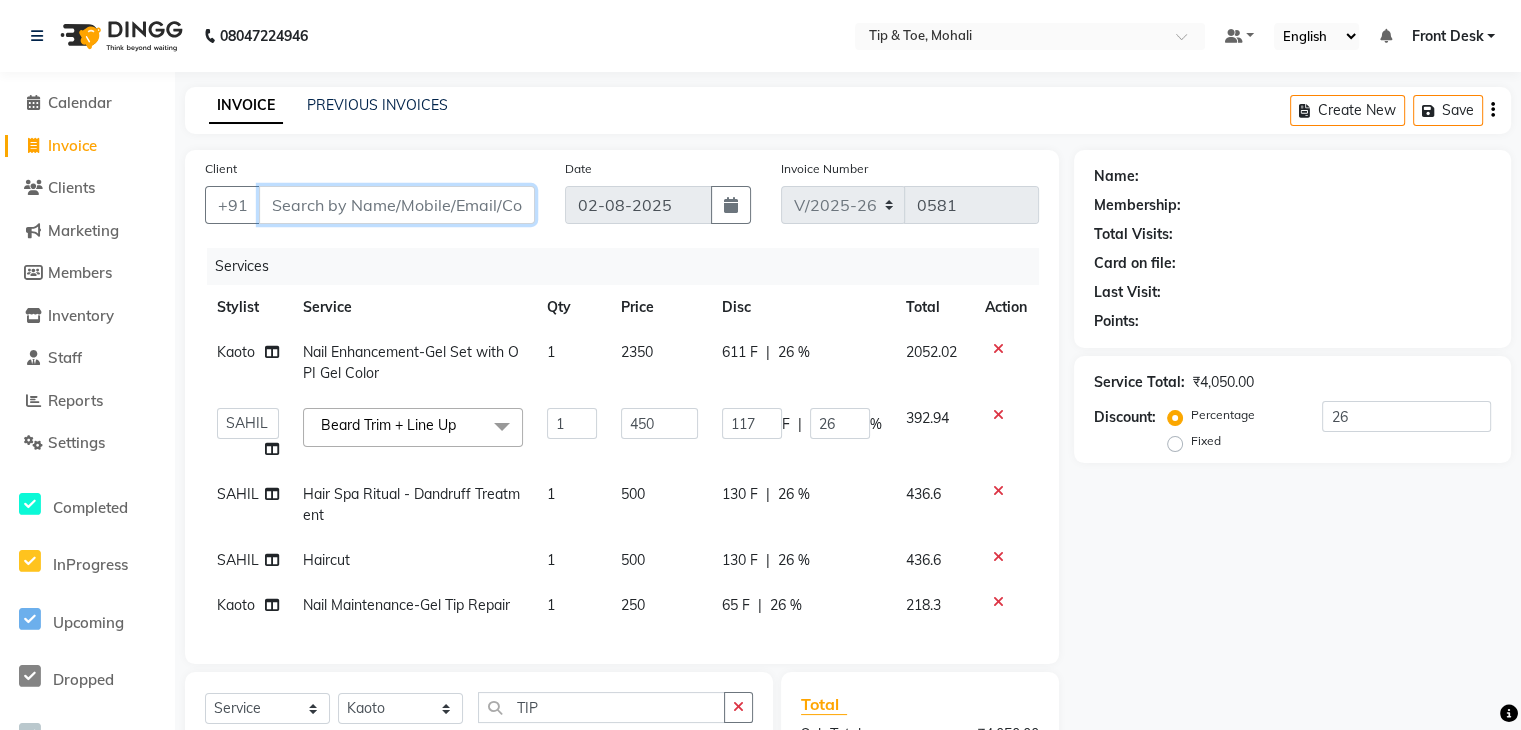 type on "7" 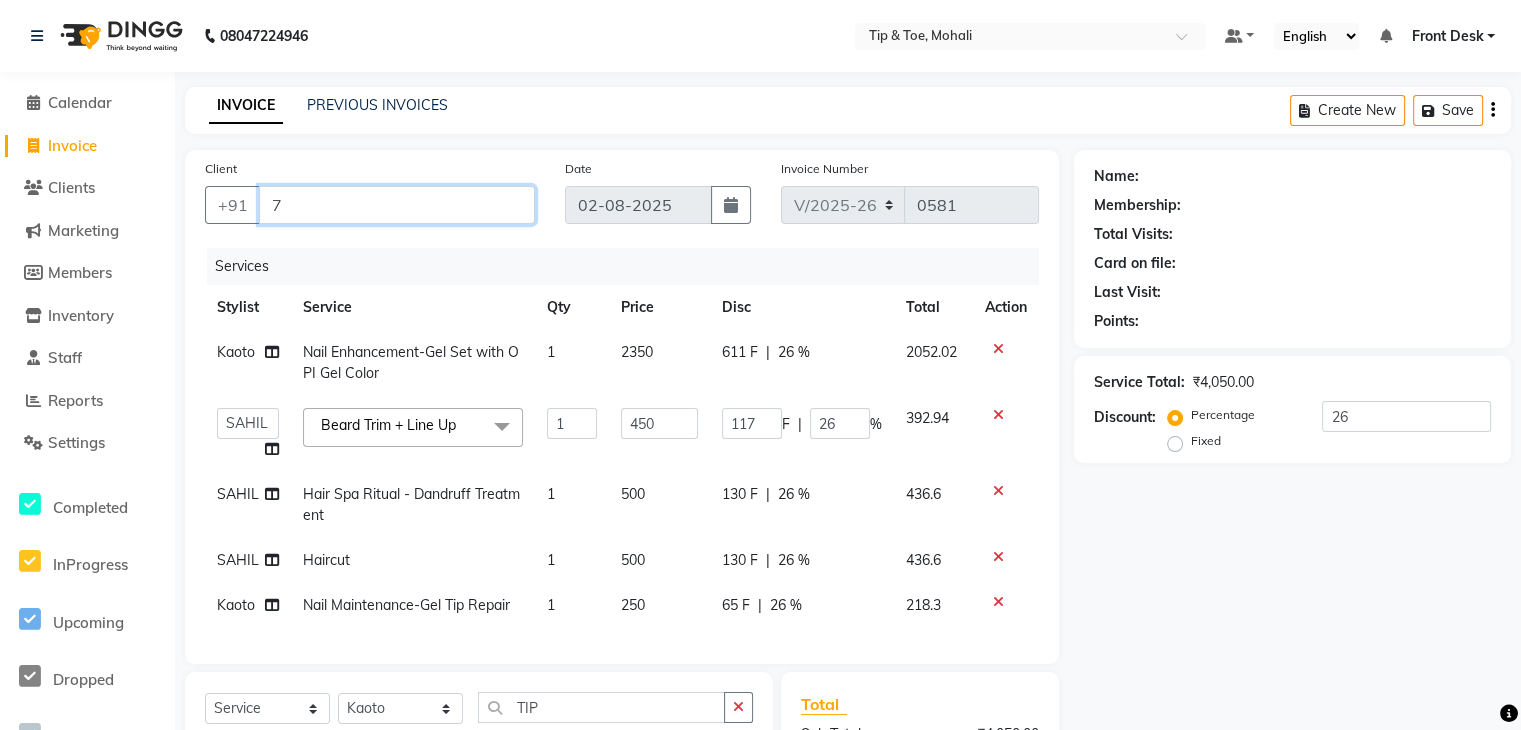 type on "0" 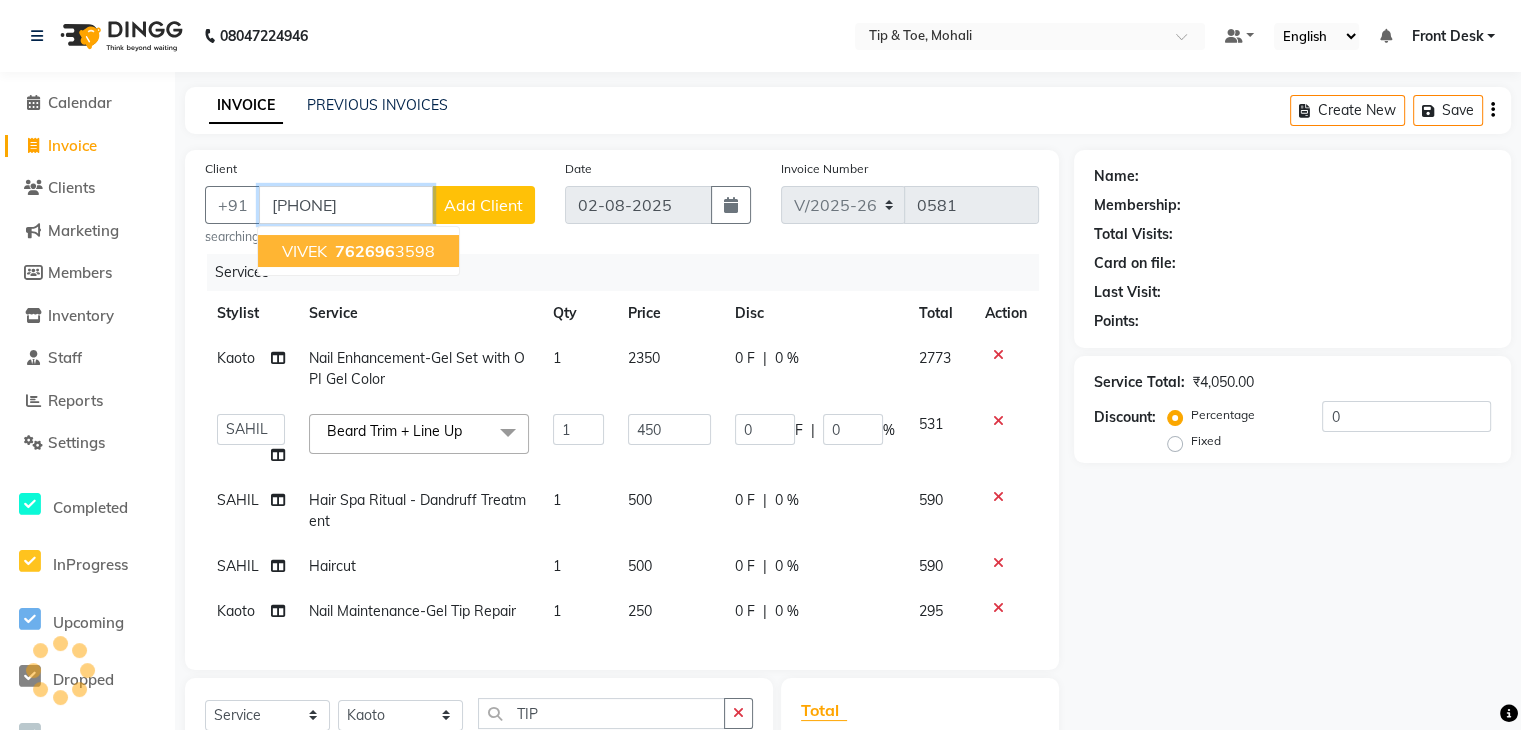 click on "VIVEK" at bounding box center [304, 251] 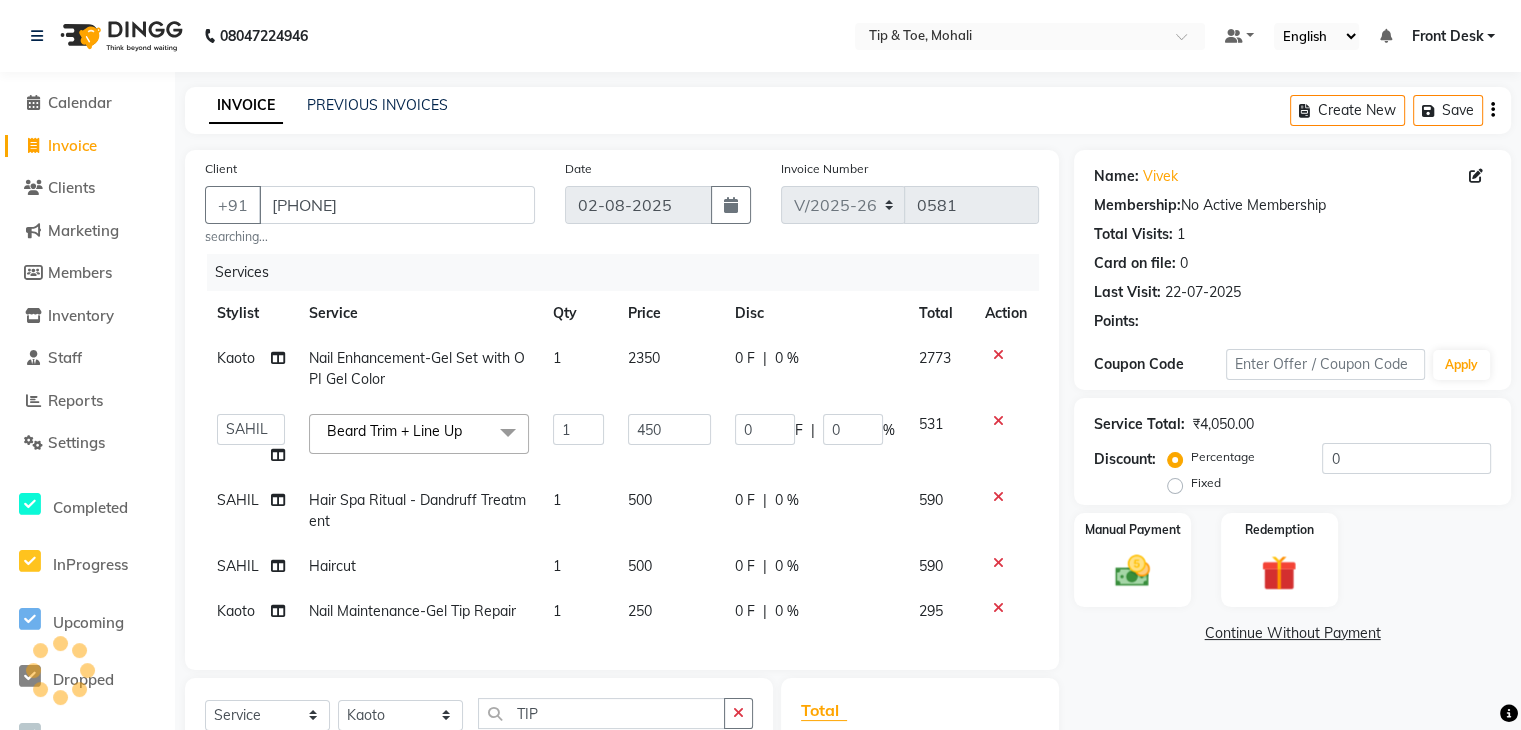 scroll, scrollTop: 288, scrollLeft: 0, axis: vertical 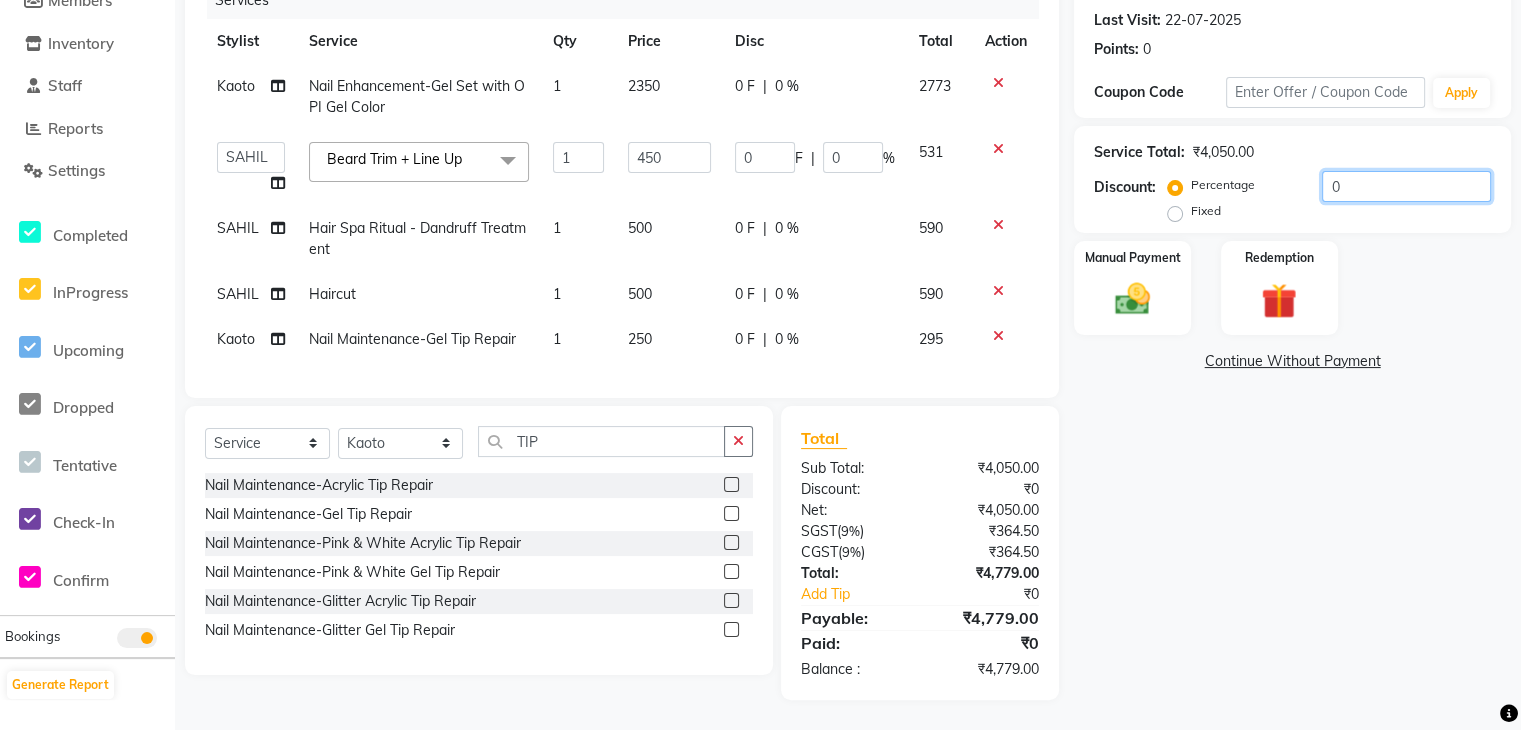 click on "0" 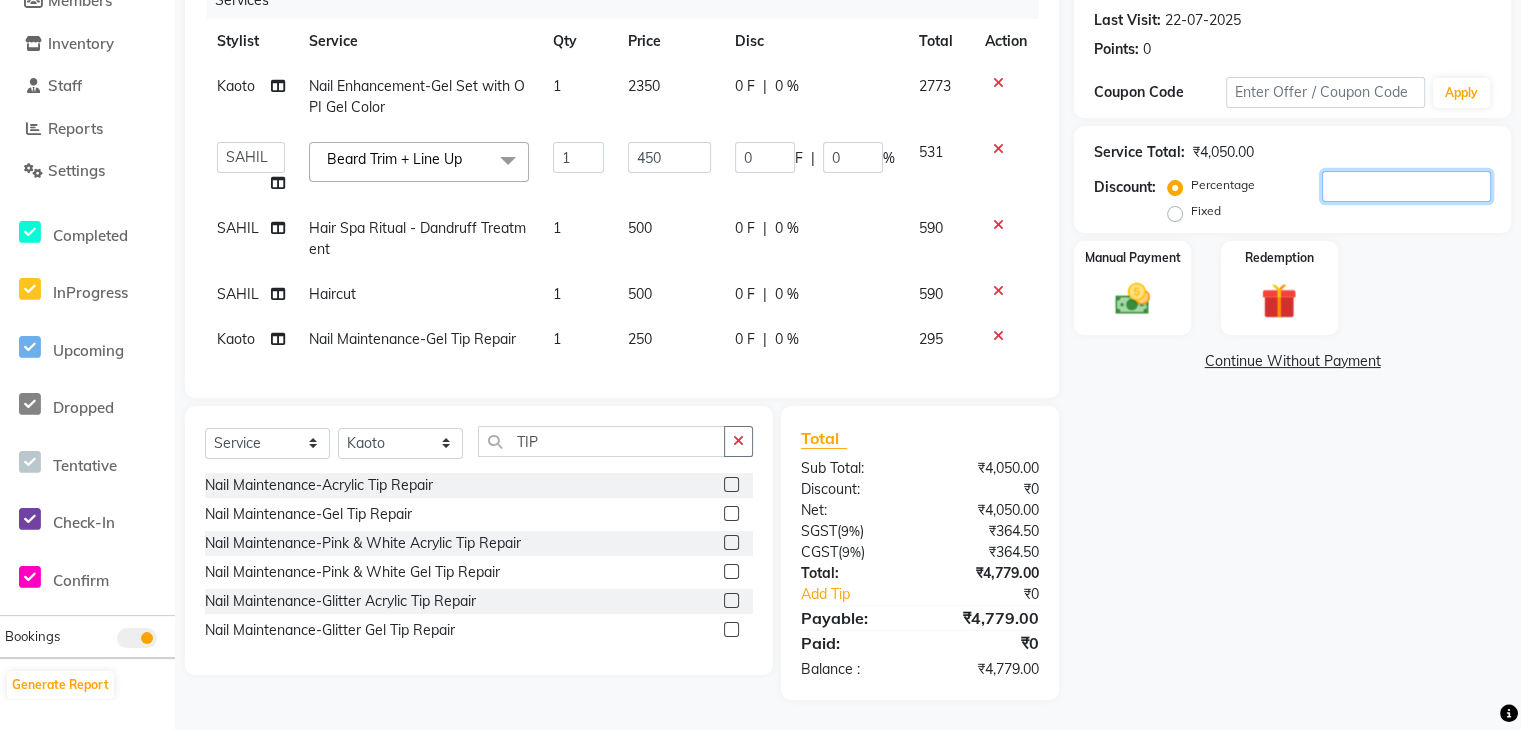 type on "2" 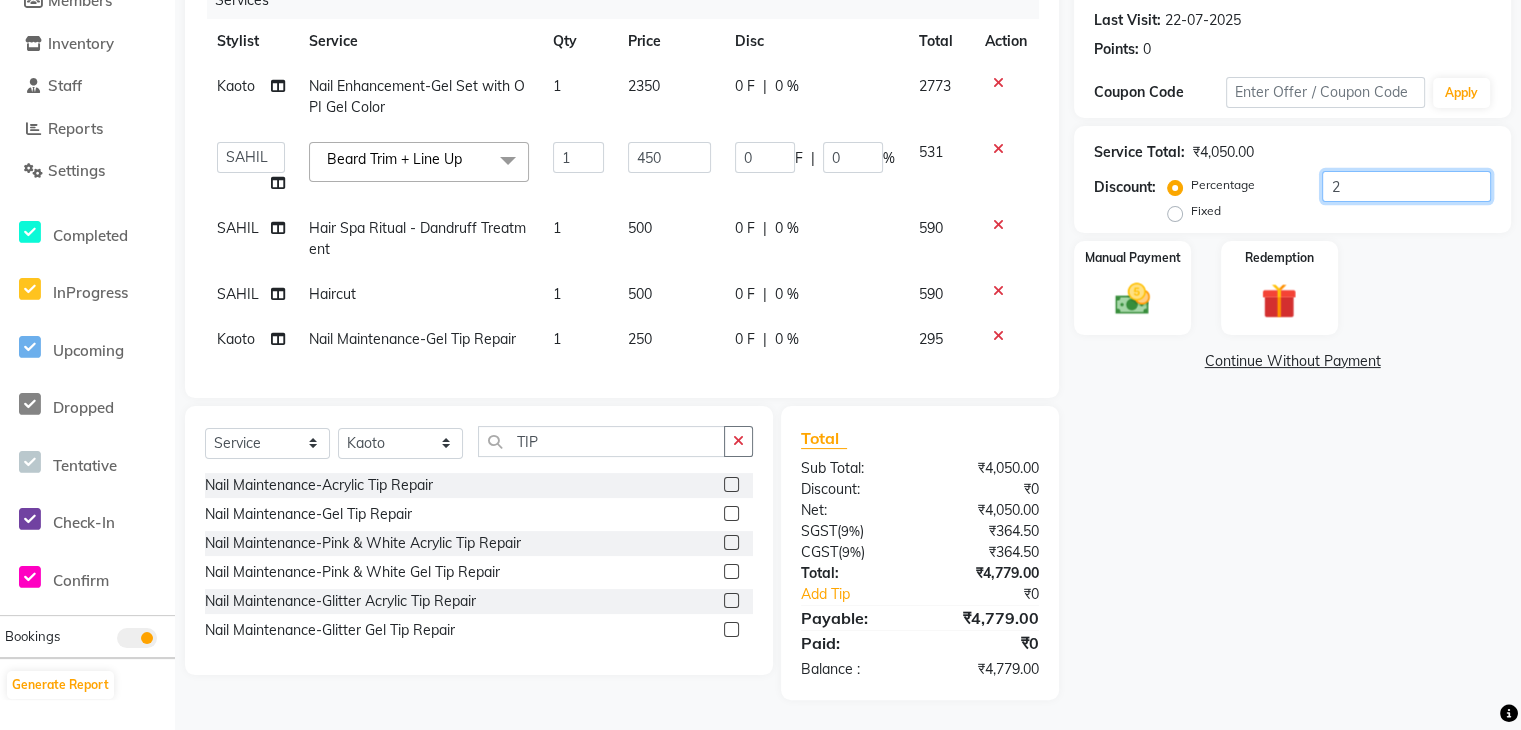 type on "9" 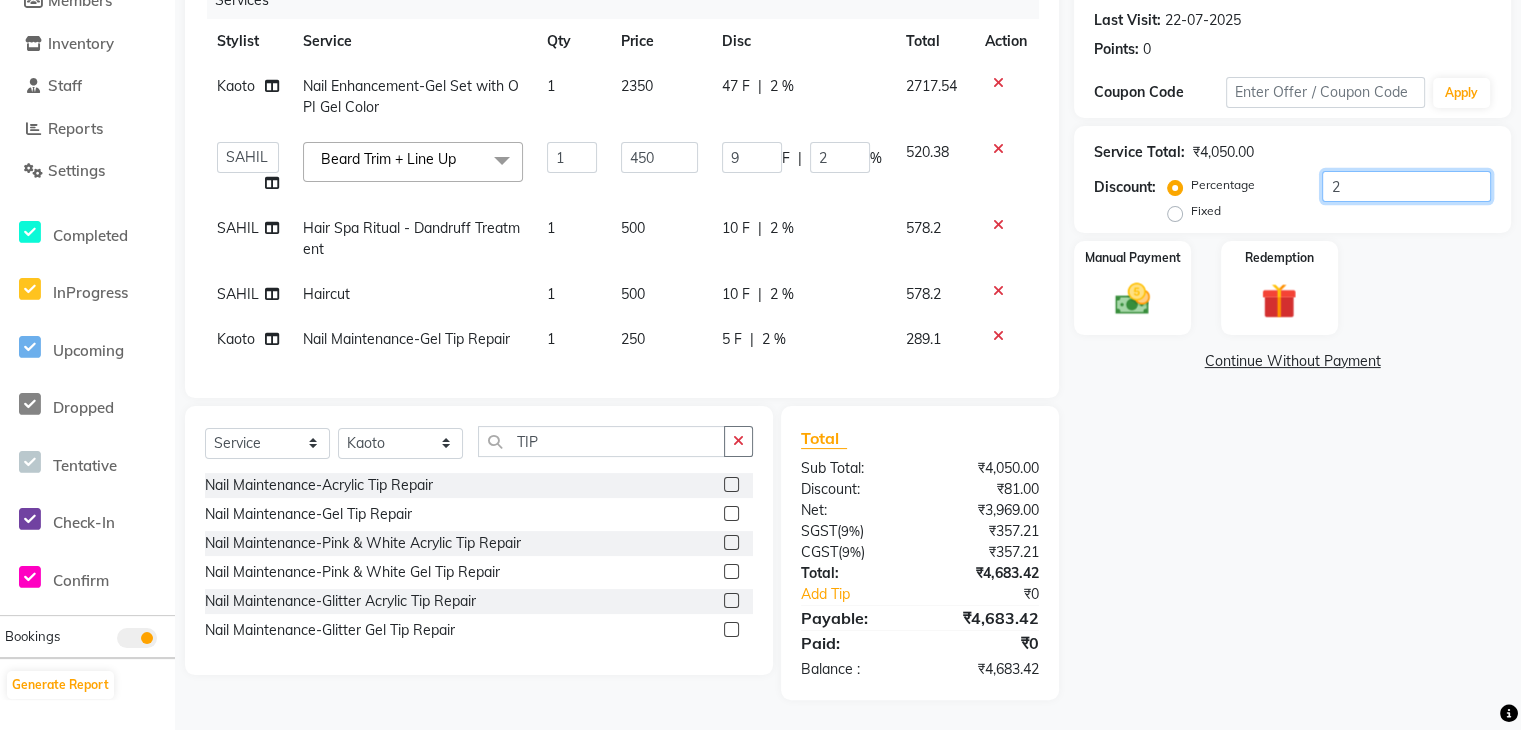 type on "27" 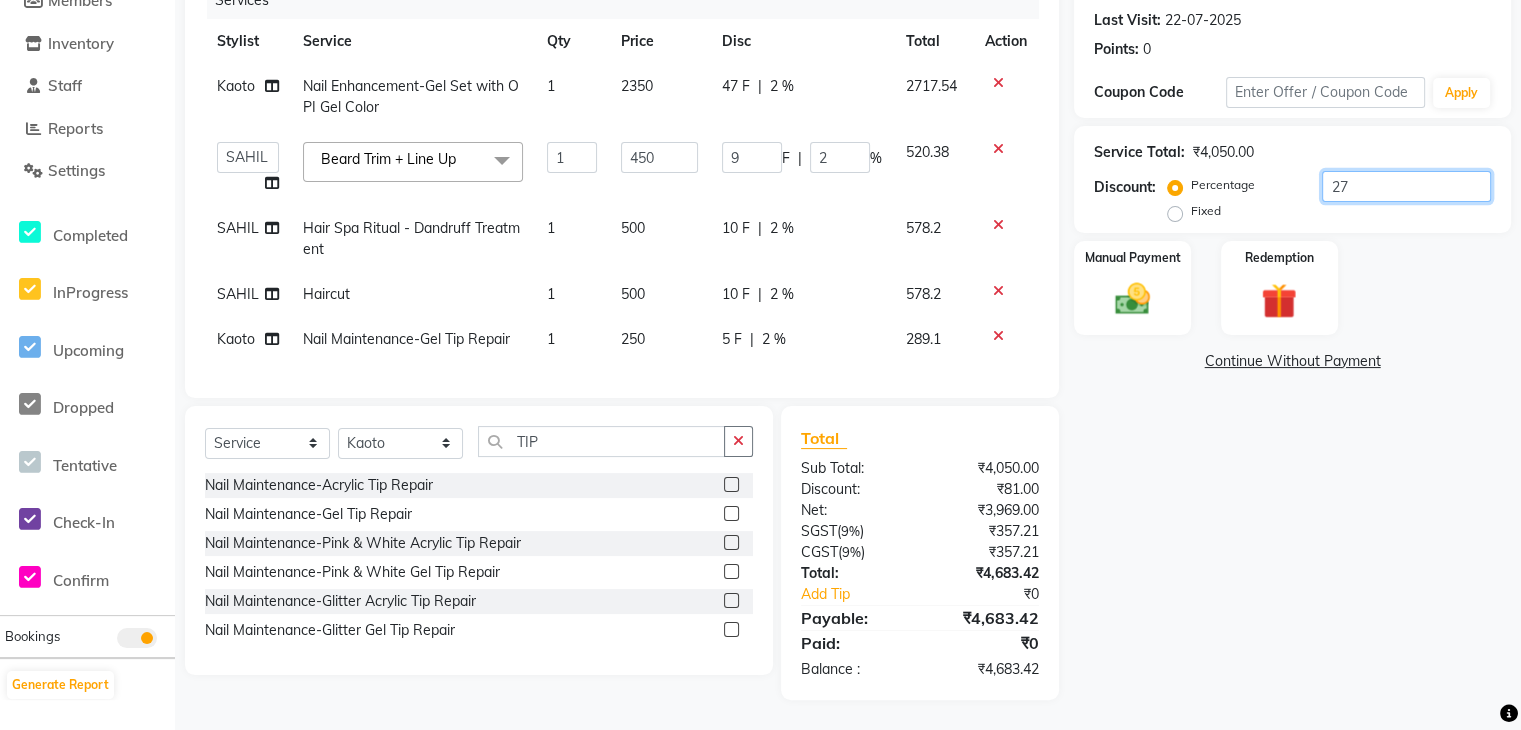 type on "121.5" 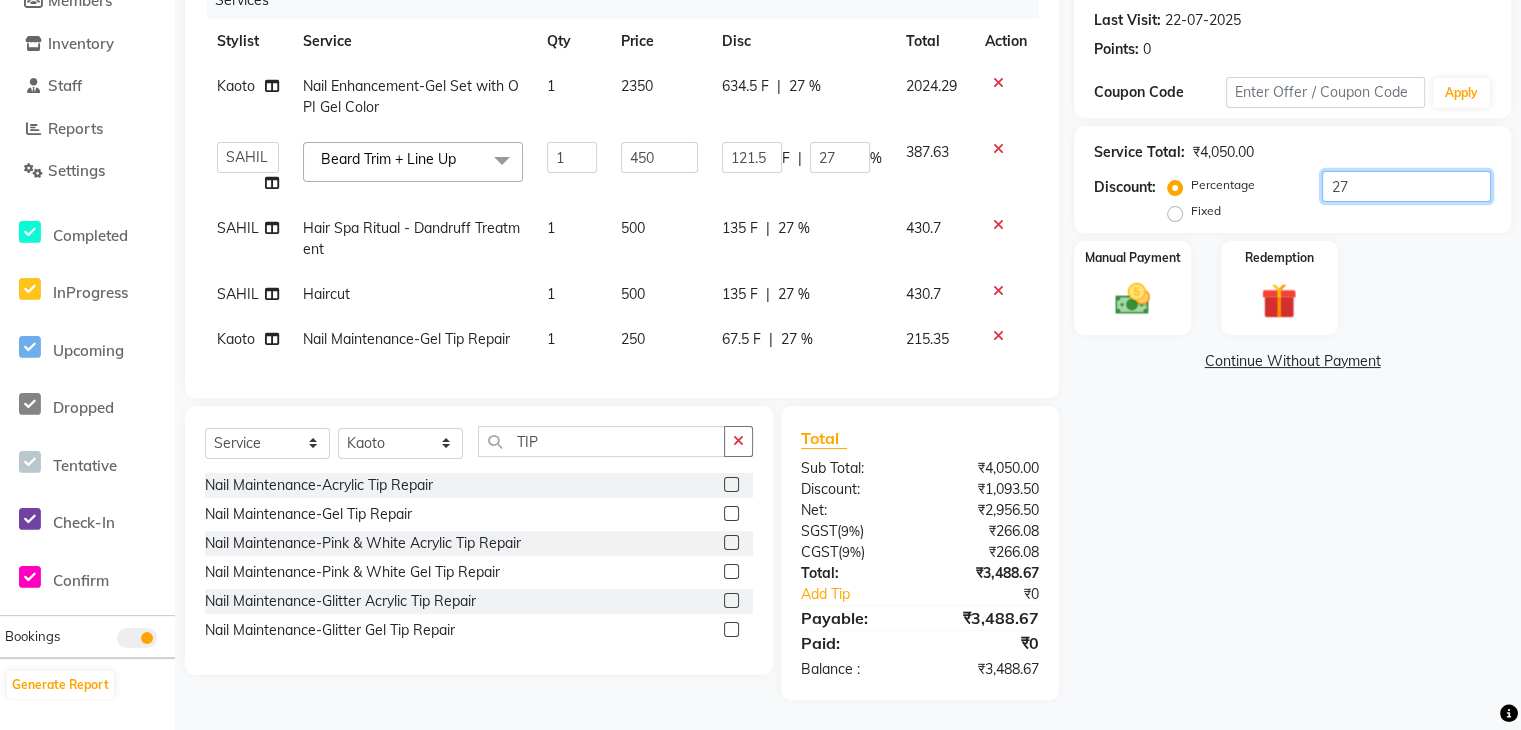 type on "27" 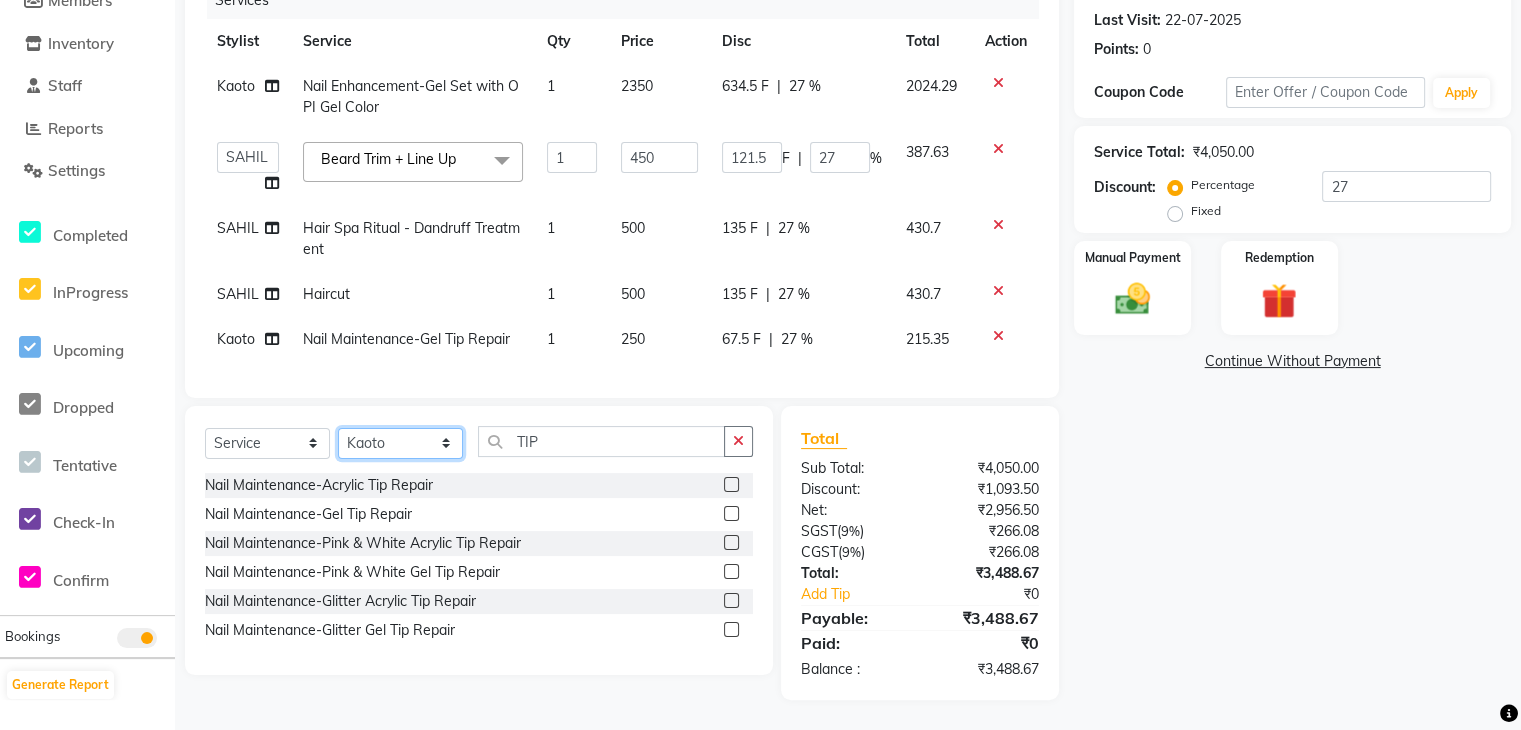 click on "Select Stylist ANSHU Front Desk Kaoto KOMAL MAHOSO MONISH NICK RAJA RAJVEER RANGINA SACHIN SAHIL" 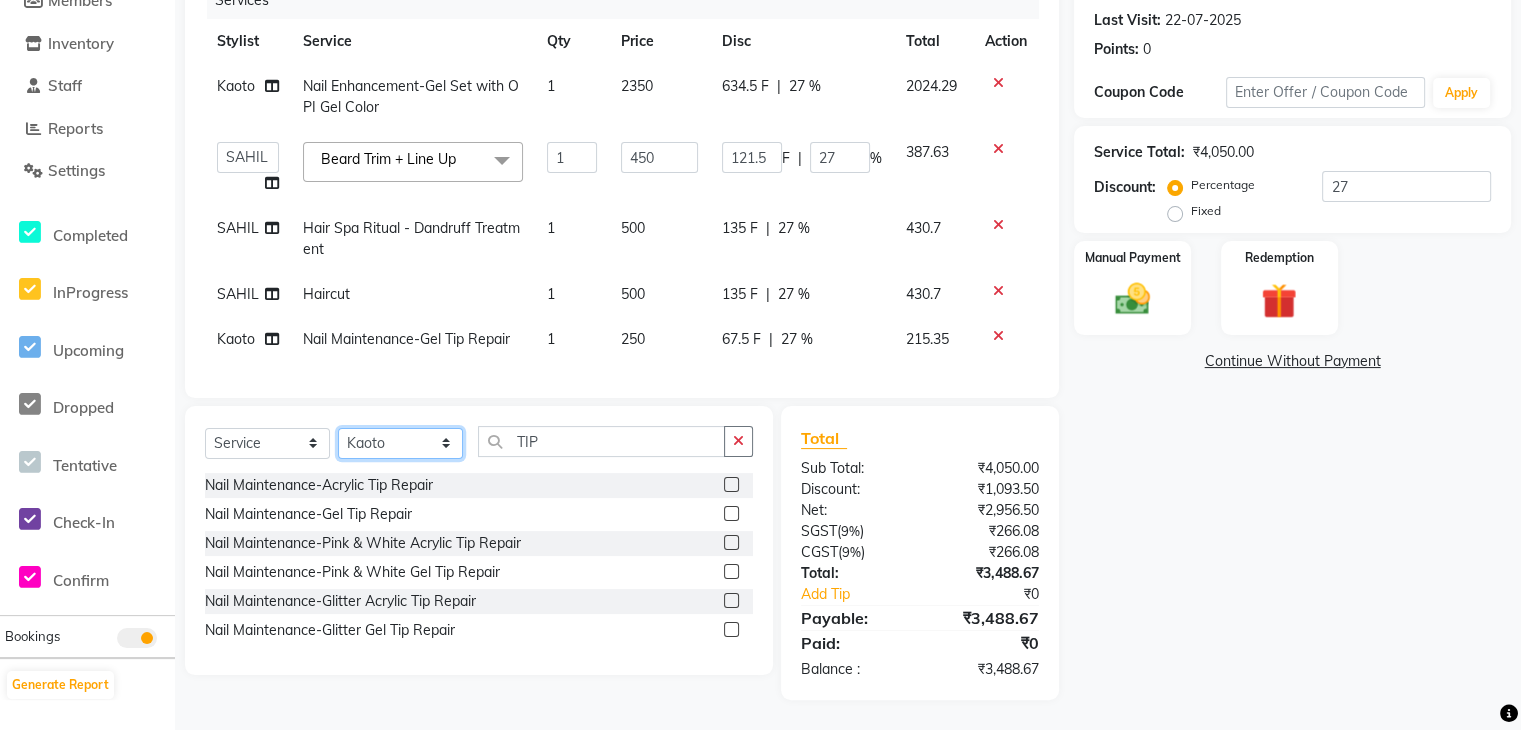 select on "83592" 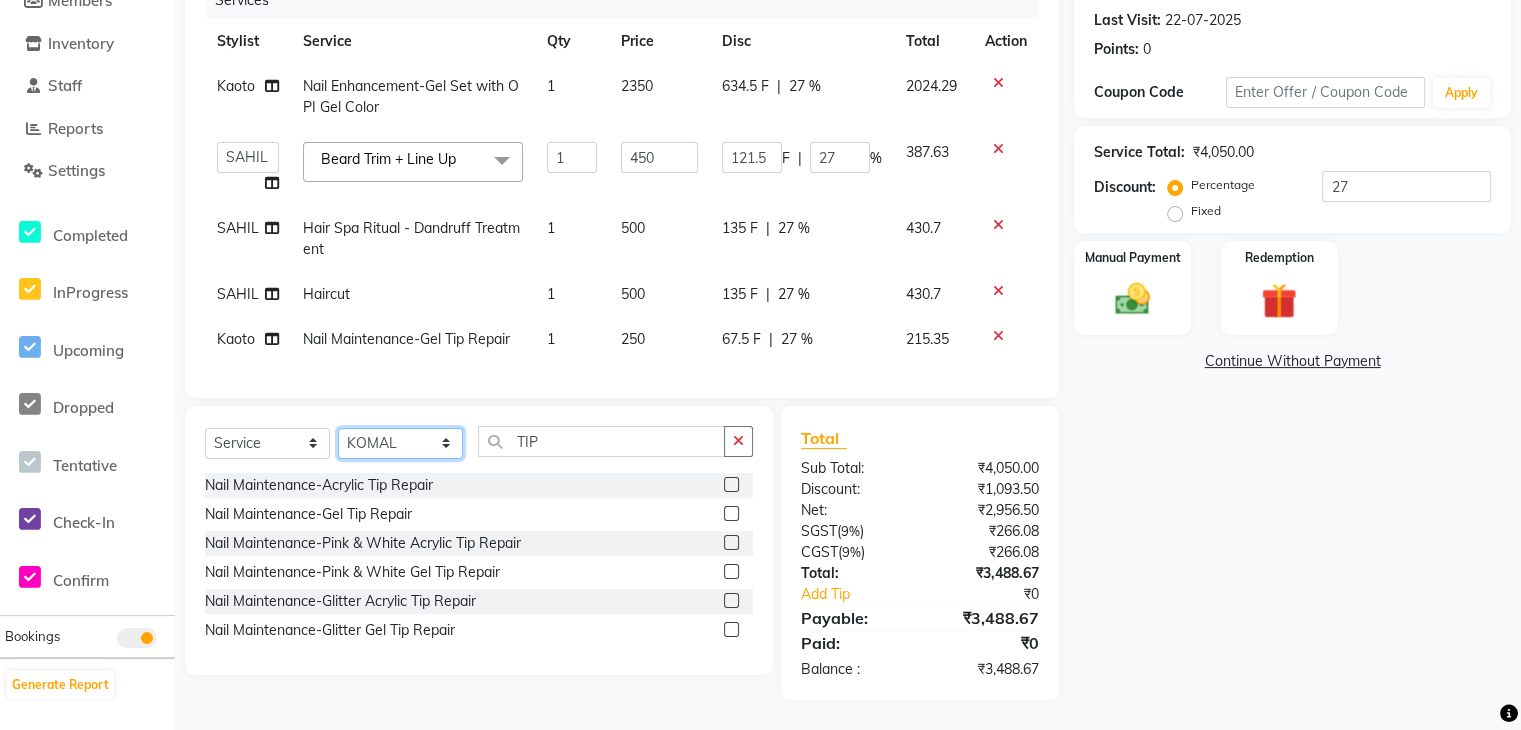 click on "Select Stylist ANSHU Front Desk Kaoto KOMAL MAHOSO MONISH NICK RAJA RAJVEER RANGINA SACHIN SAHIL" 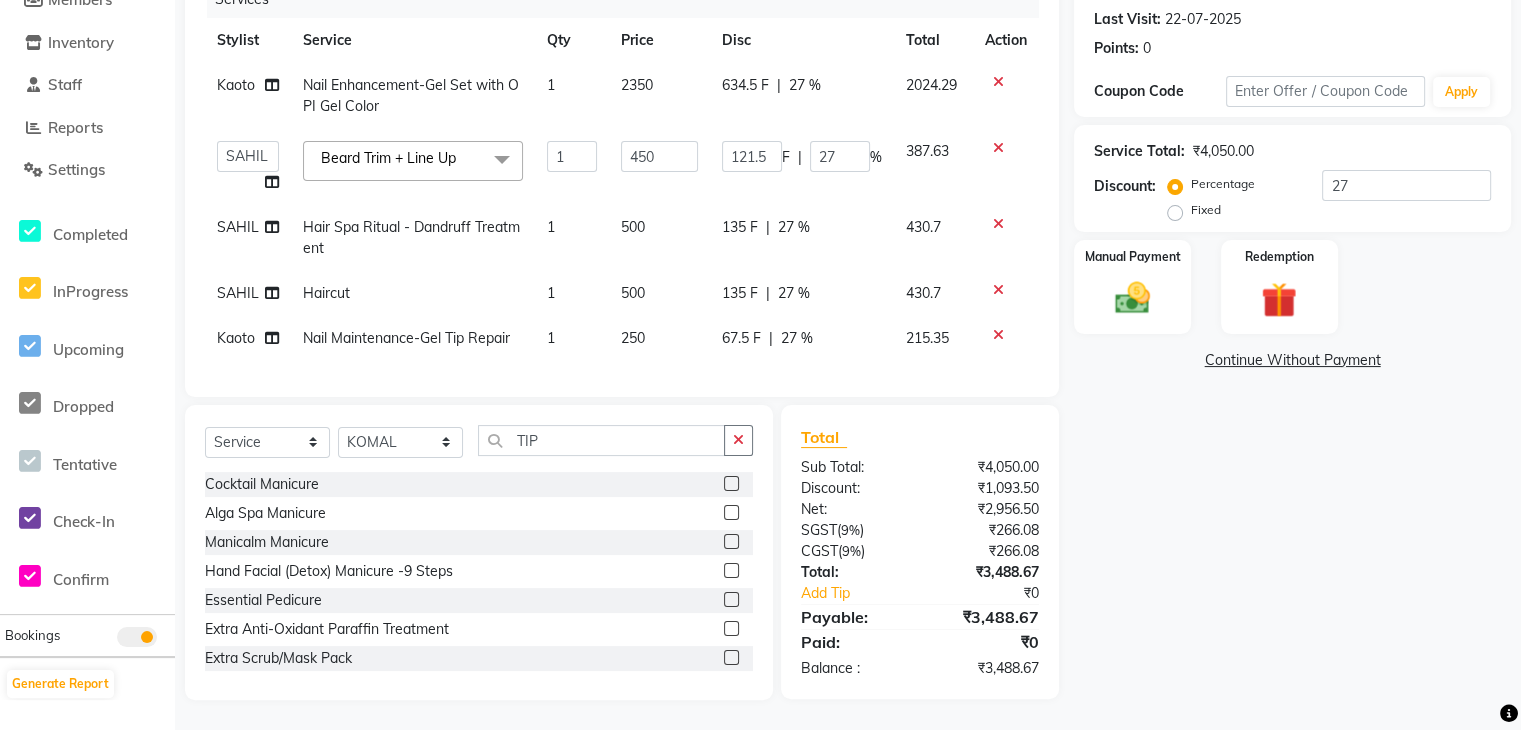 click on "Select Service Product Membership Package Voucher Prepaid Gift Card Select Stylist ANSHU Front Desk Kaoto KOMAL MAHOSO MONISH NICK RAJA RAJVEER RANGINA SACHIN SAHIL TIP Cocktail Manicure Alga Spa Manicure Manicalm Manicure Hand Facial (Detox) Manicure -9 Steps Essential Pedicure Extra Anti-Oxidant Paraffin Treatment Extra Scrub/Mask Pack Footsie Spa Pedi Voesh New York Pedicure Cocktail Pedicure Alga Spa Pedicure Pedicalm Feet Facial(Detox) Pedicure -10 Steps Hair Spa Hair Wash Haircut Haircut For Kids ( Below 12 Yrs) Haircut With Hairwash Hair Tattoo Hair Wash & Styling For Kids Hair Styling Hairwash With Keratin Hairwash With Protein Full Head Shave With Hot Towel Head Massage Oil Head Massage Tonic High Frequency Beard Trim + Line Up Moustache Trim Beard Spa Beard Straightning & Styling Beard Keratin & Styling Beard Wash With Conditioner Clean Shave With Hot Towel Beard Brush Face Polishing Men - Facial Face Polishing Men - Clean Up Face Polishing Men - D-Tan" 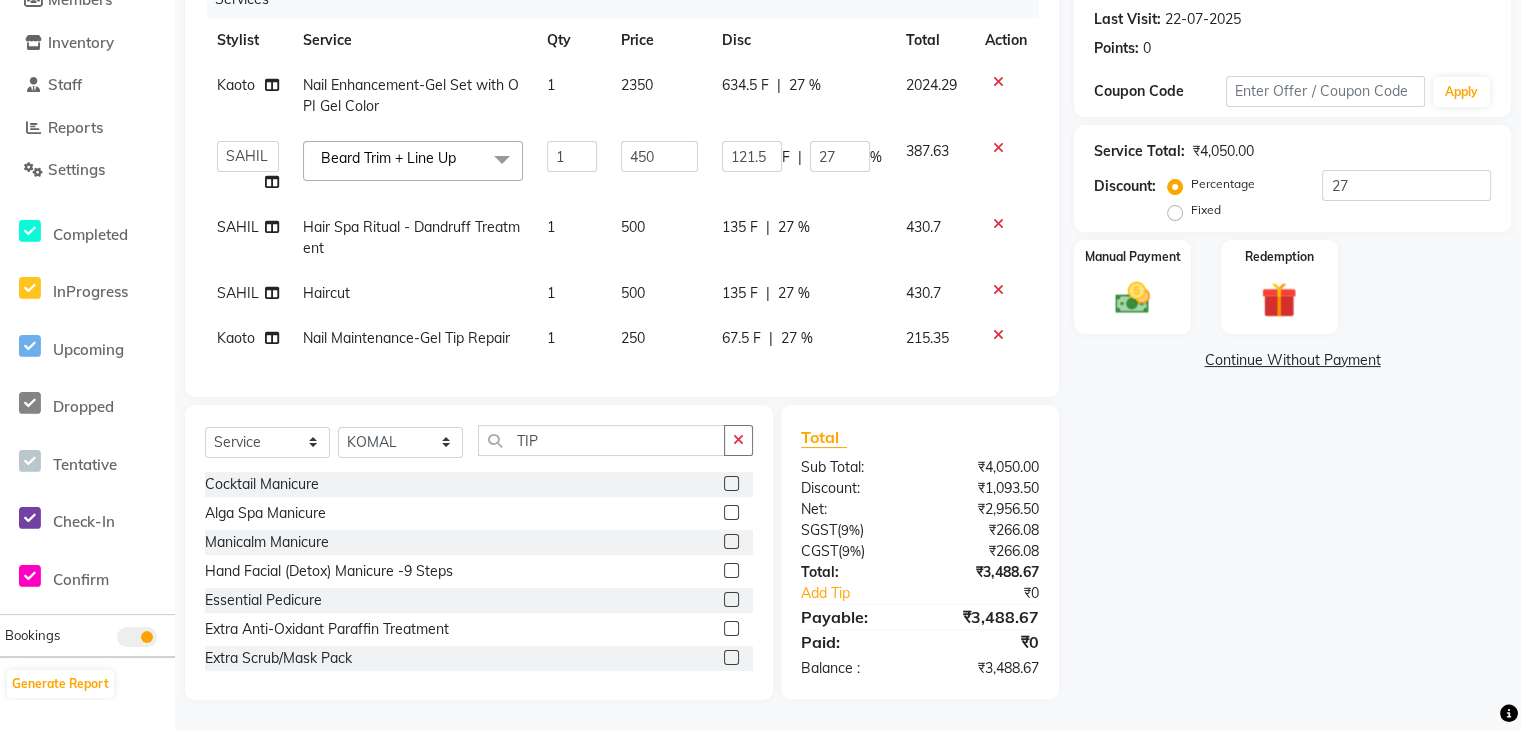 drag, startPoint x: 600, startPoint y: 420, endPoint x: 599, endPoint y: 433, distance: 13.038404 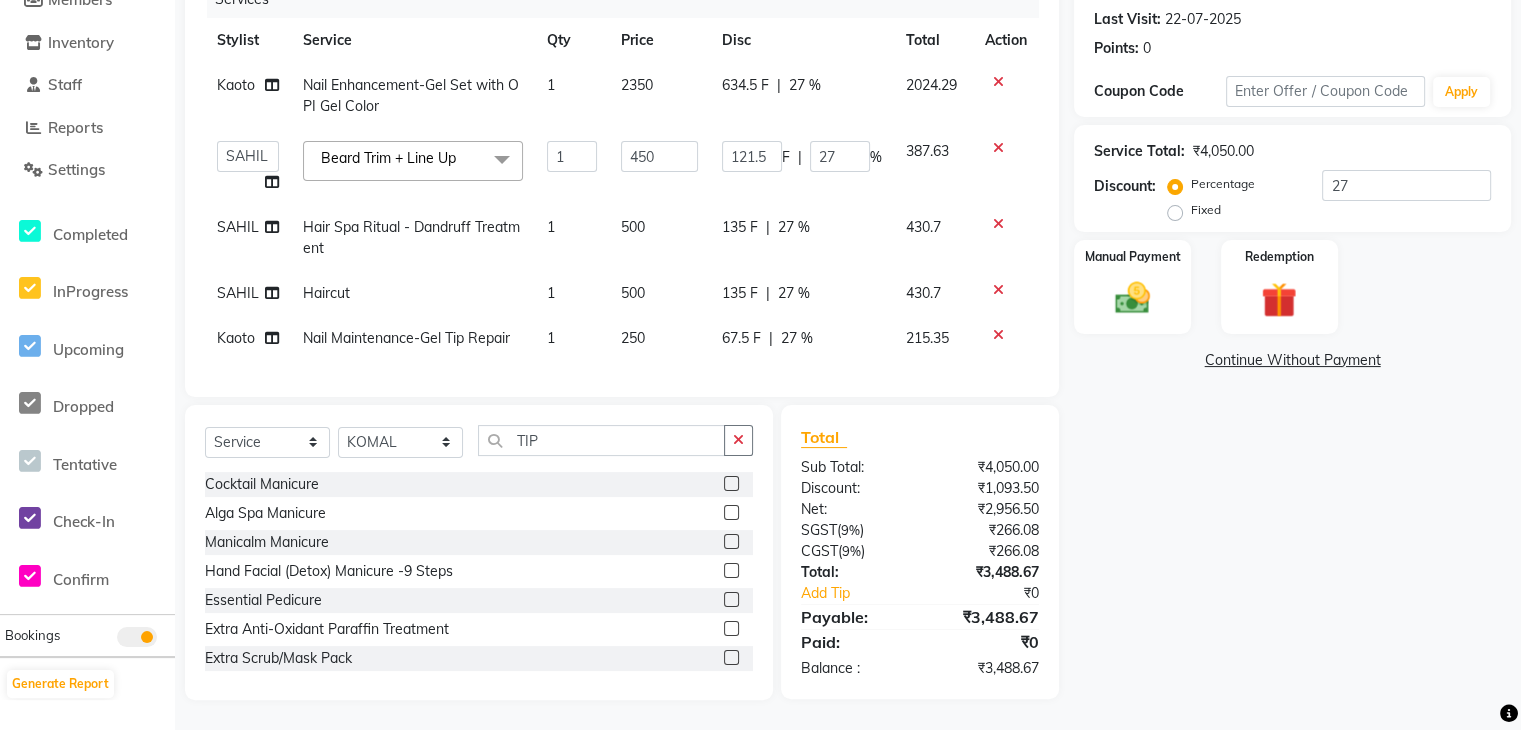 click on "Select Service Product Membership Package Voucher Prepaid Gift Card Select Stylist ANSHU Front Desk Kaoto KOMAL MAHOSO MONISH NICK RAJA RAJVEER RANGINA SACHIN SAHIL TIP Cocktail Manicure Alga Spa Manicure Manicalm Manicure Hand Facial (Detox) Manicure -9 Steps Essential Pedicure Extra Anti-Oxidant Paraffin Treatment Extra Scrub/Mask Pack Footsie Spa Pedi Voesh New York Pedicure Cocktail Pedicure Alga Spa Pedicure Pedicalm Feet Facial(Detox) Pedicure -10 Steps Hair Spa Hair Wash Haircut Haircut For Kids ( Below 12 Yrs) Haircut With Hairwash Hair Tattoo Hair Wash & Styling For Kids Hair Styling Hairwash With Keratin Hairwash With Protein Full Head Shave With Hot Towel Head Massage Oil Head Massage Tonic High Frequency Beard Trim + Line Up Moustache Trim Beard Spa Beard Straightning & Styling Beard Keratin & Styling Beard Wash With Conditioner Clean Shave With Hot Towel Beard Brush Face Polishing Men - Facial Face Polishing Men - Clean Up Face Polishing Men - D-Tan" 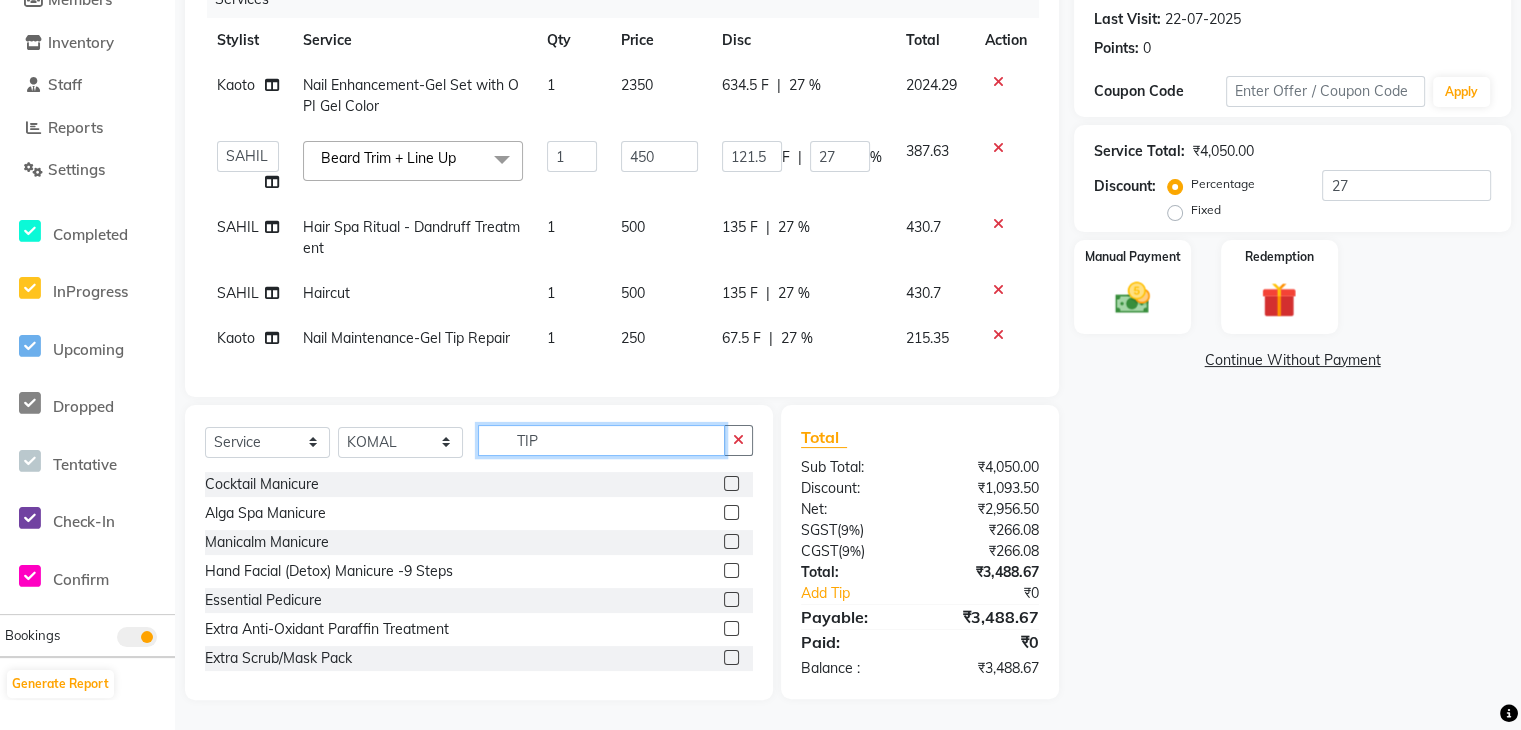 click on "TIP" 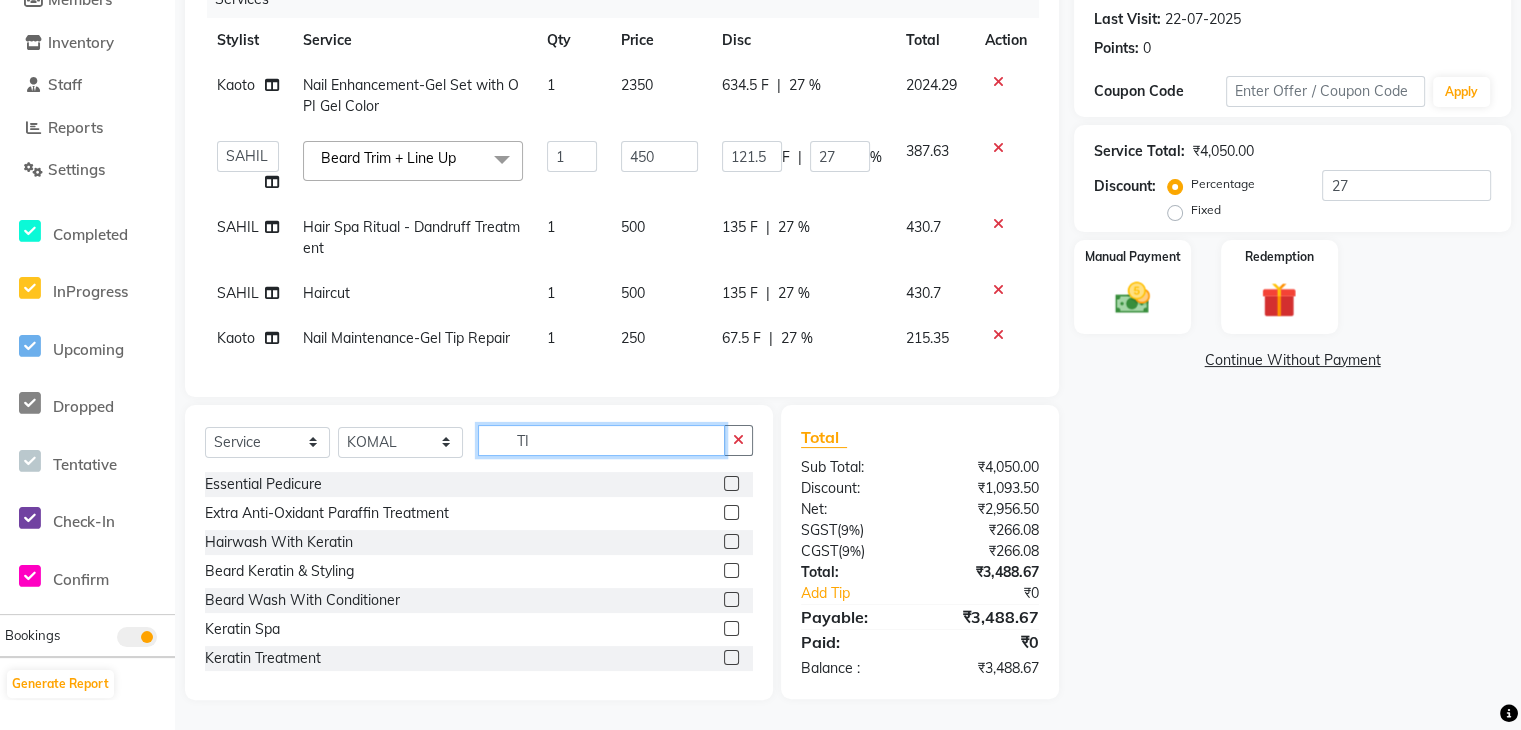type on "T" 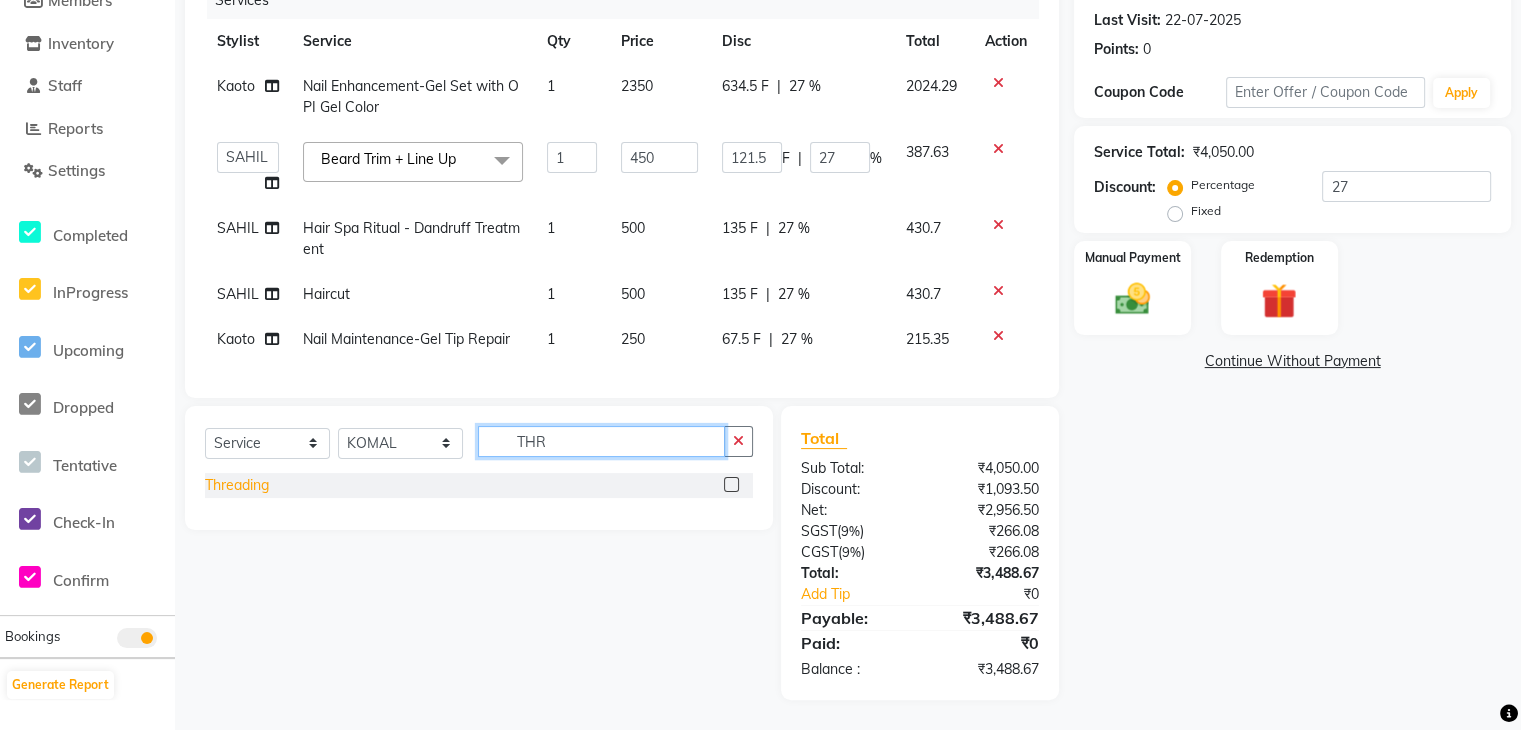 type on "THR" 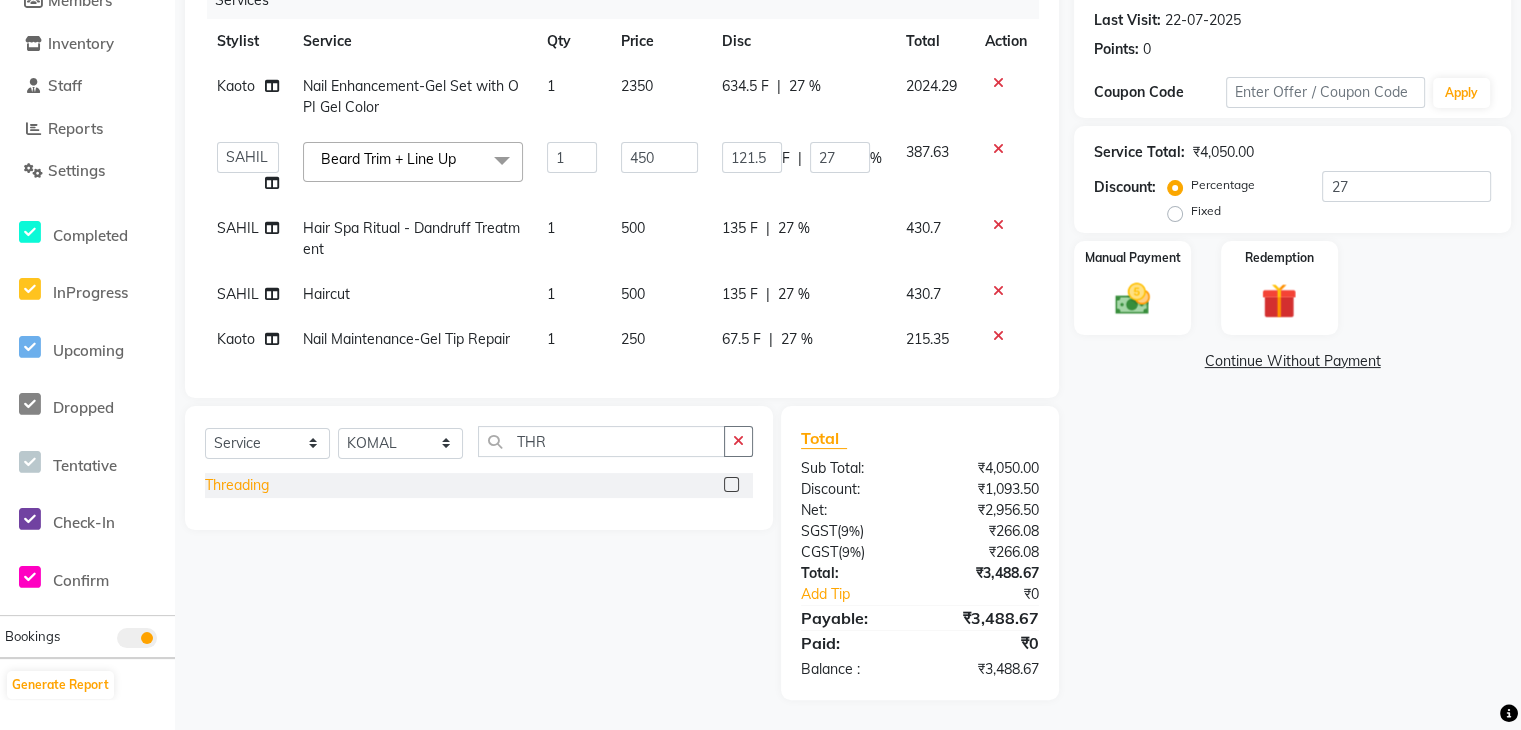 click on "Threading" 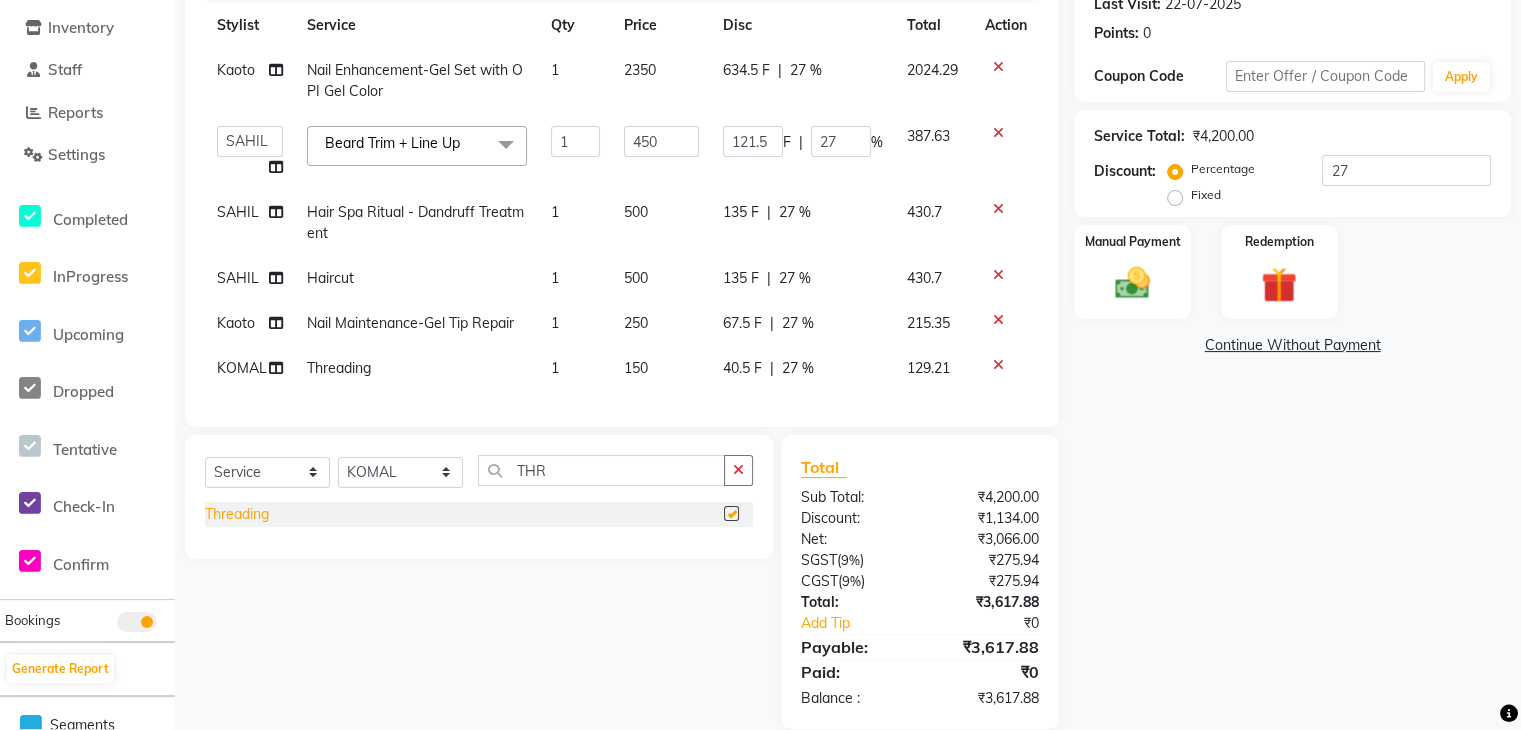 checkbox on "false" 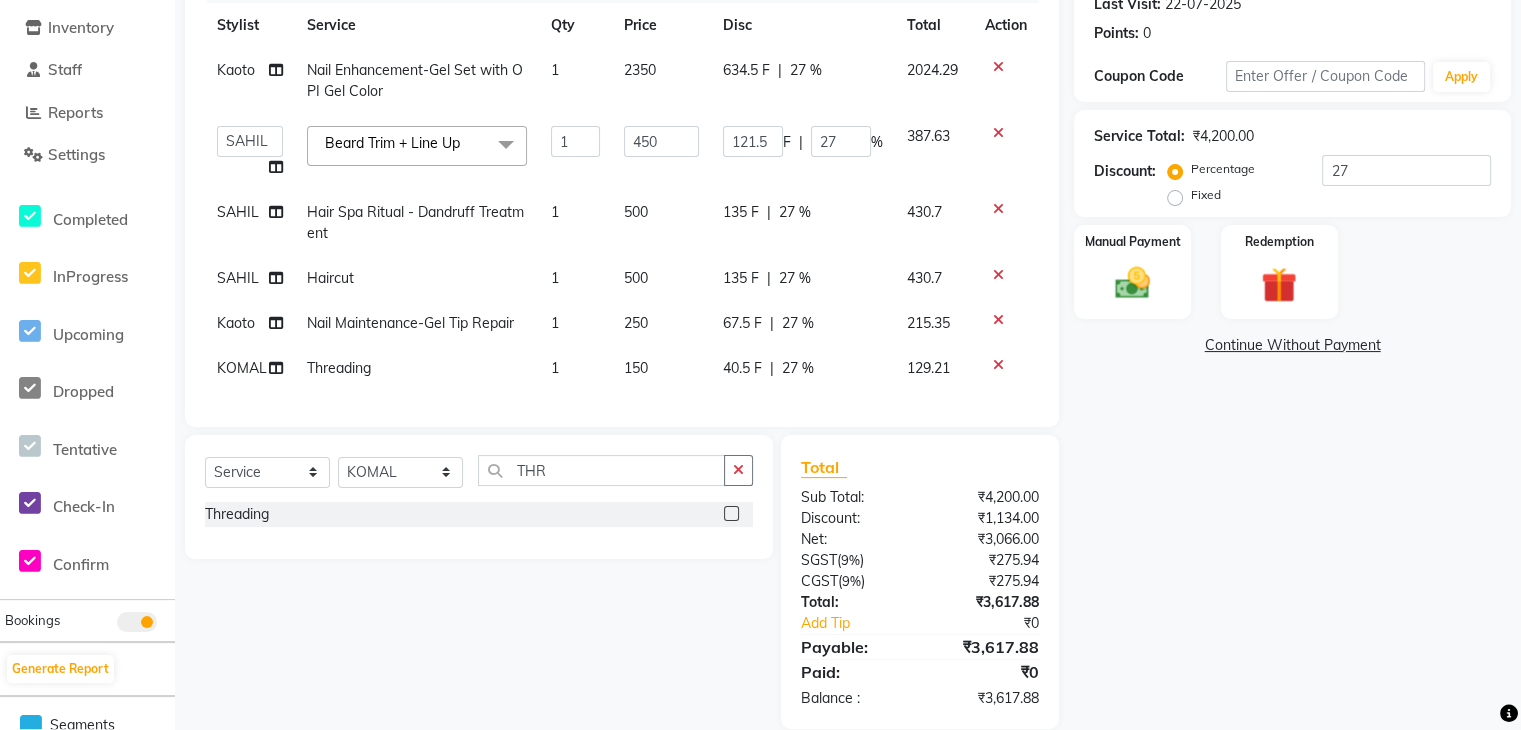 click on "27 %" 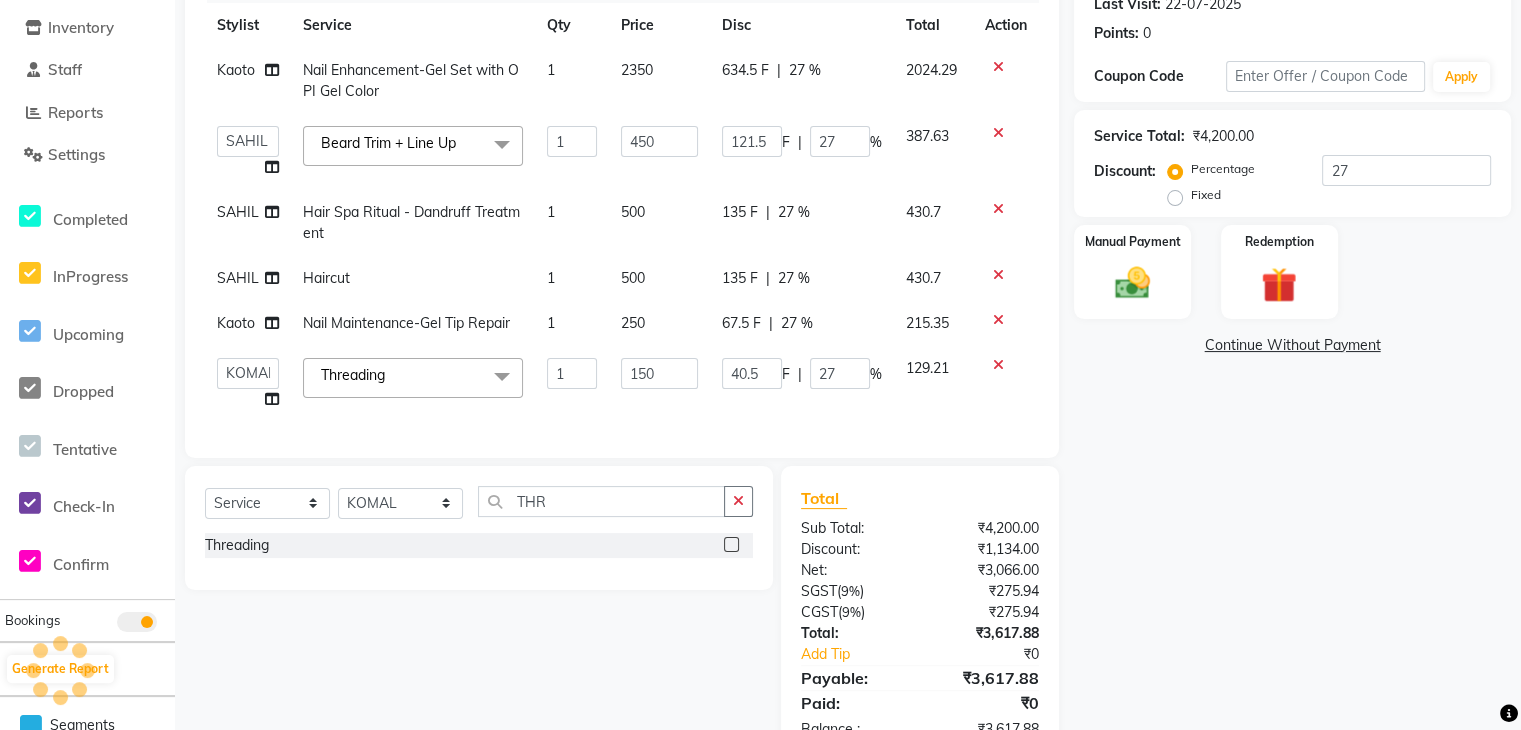 click on "|" 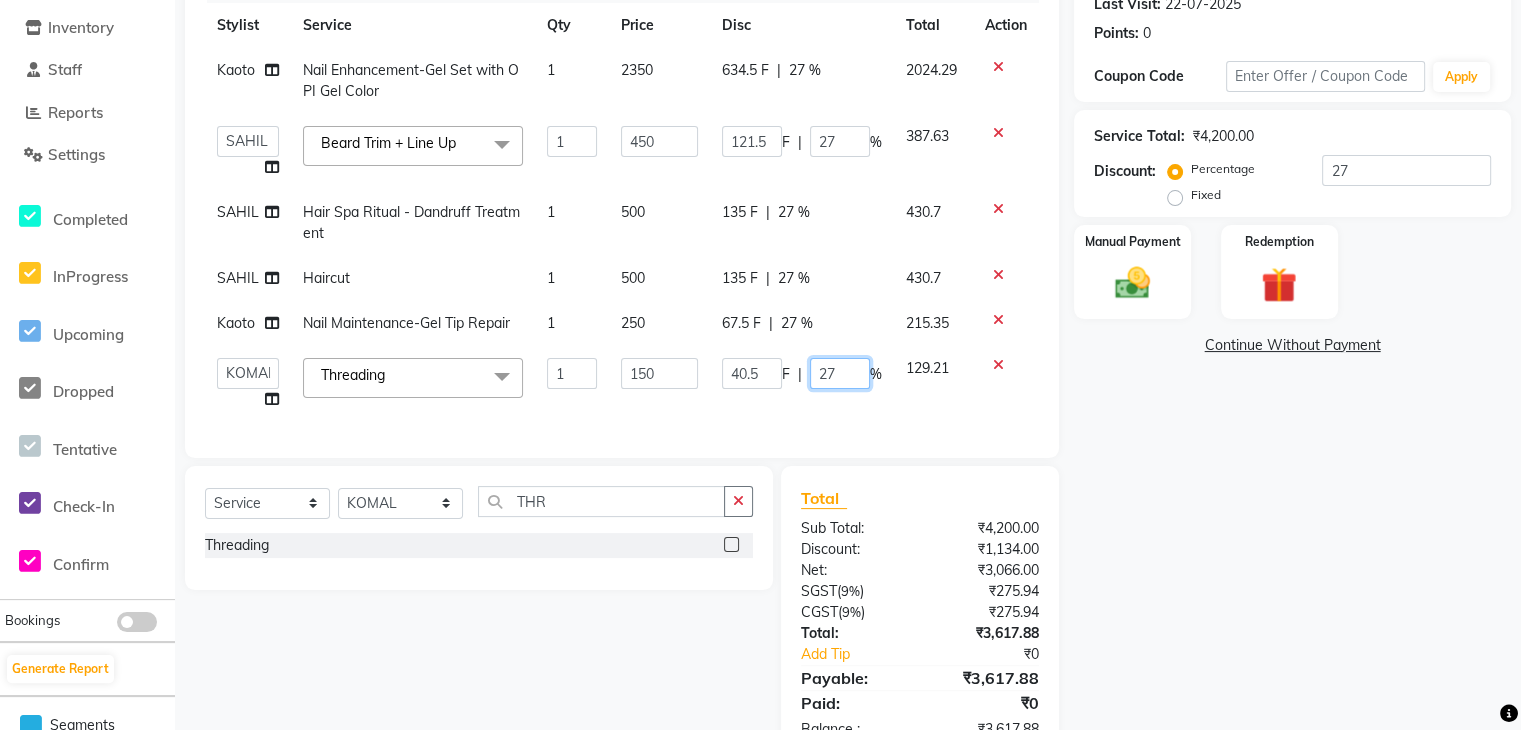 drag, startPoint x: 824, startPoint y: 369, endPoint x: 870, endPoint y: 371, distance: 46.043457 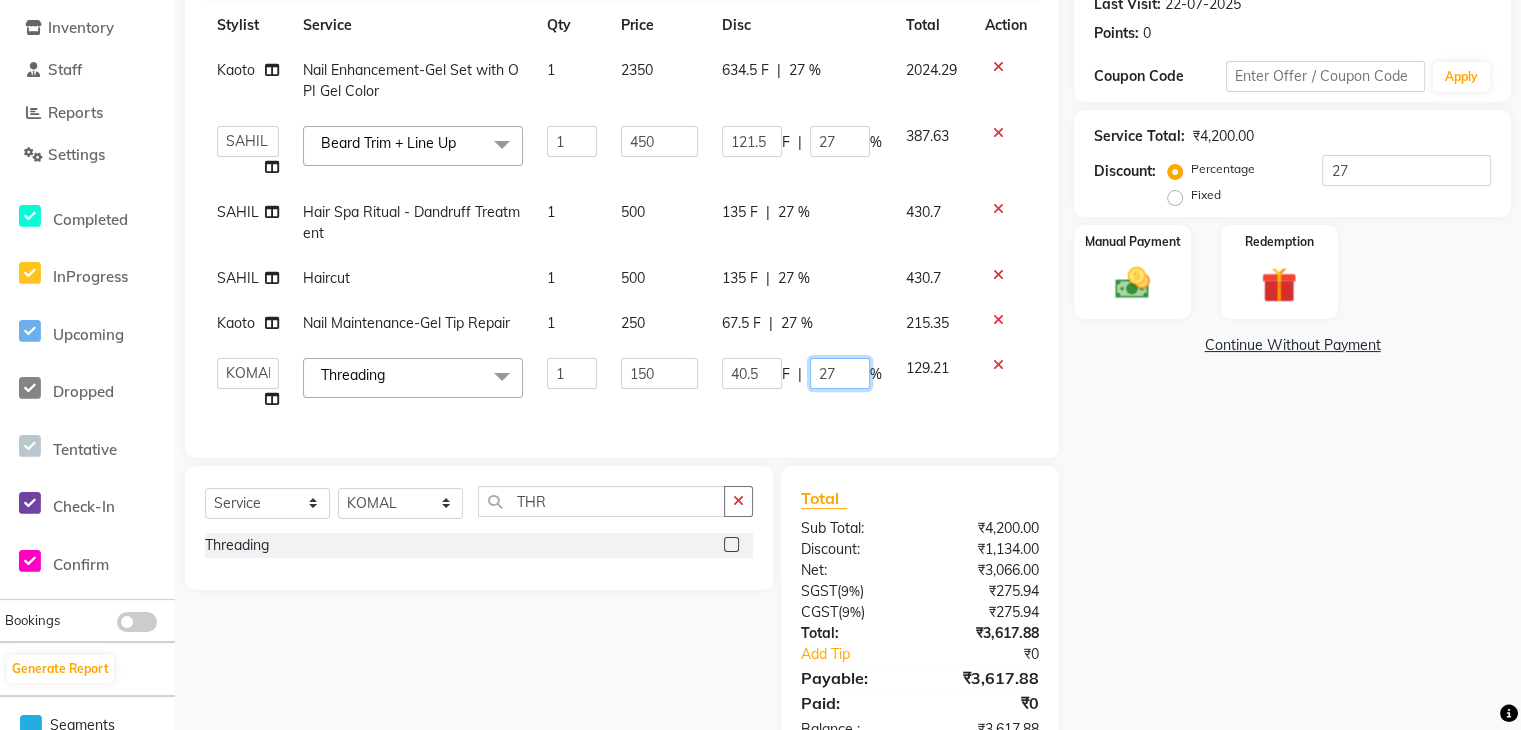 click on "40.52 F | 27 %" 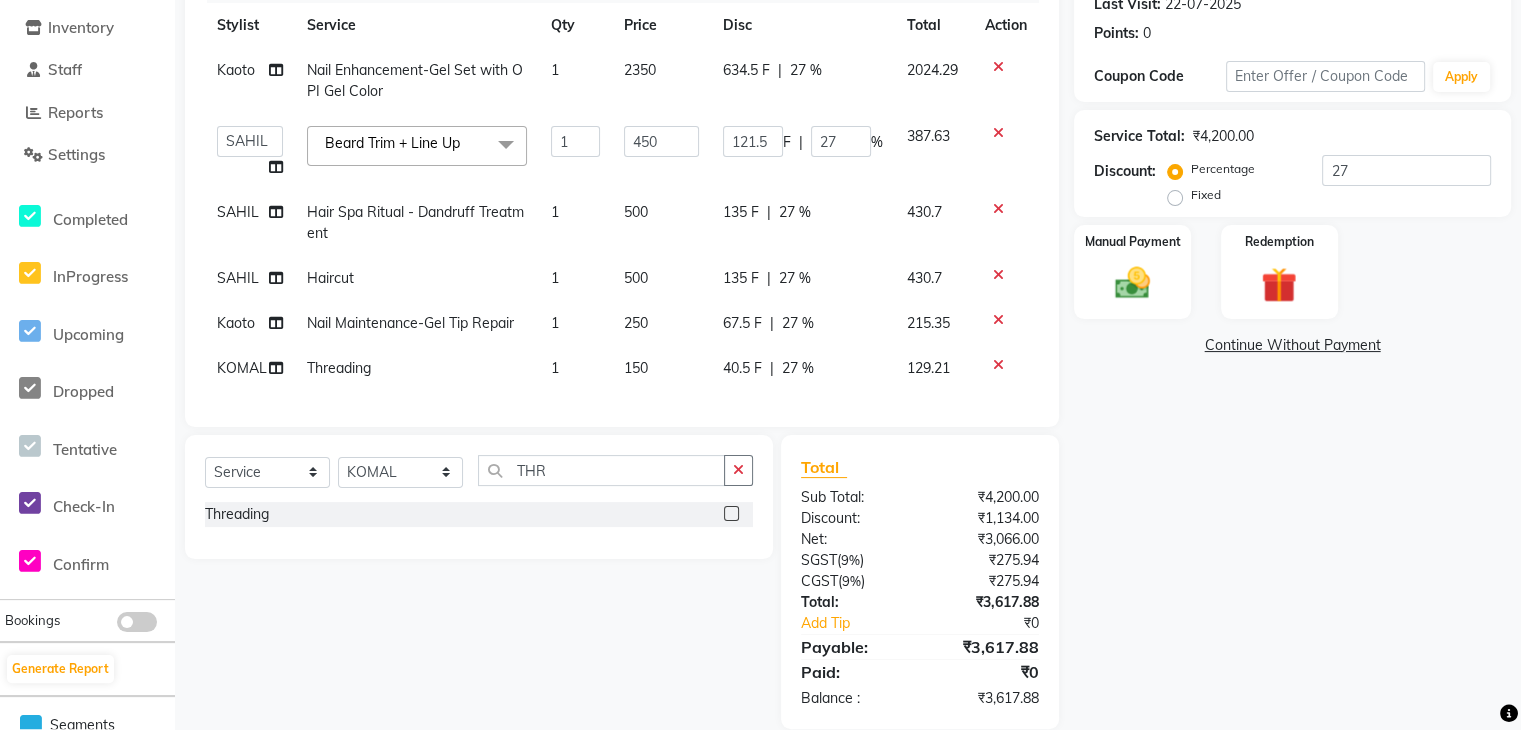 click on "27 %" 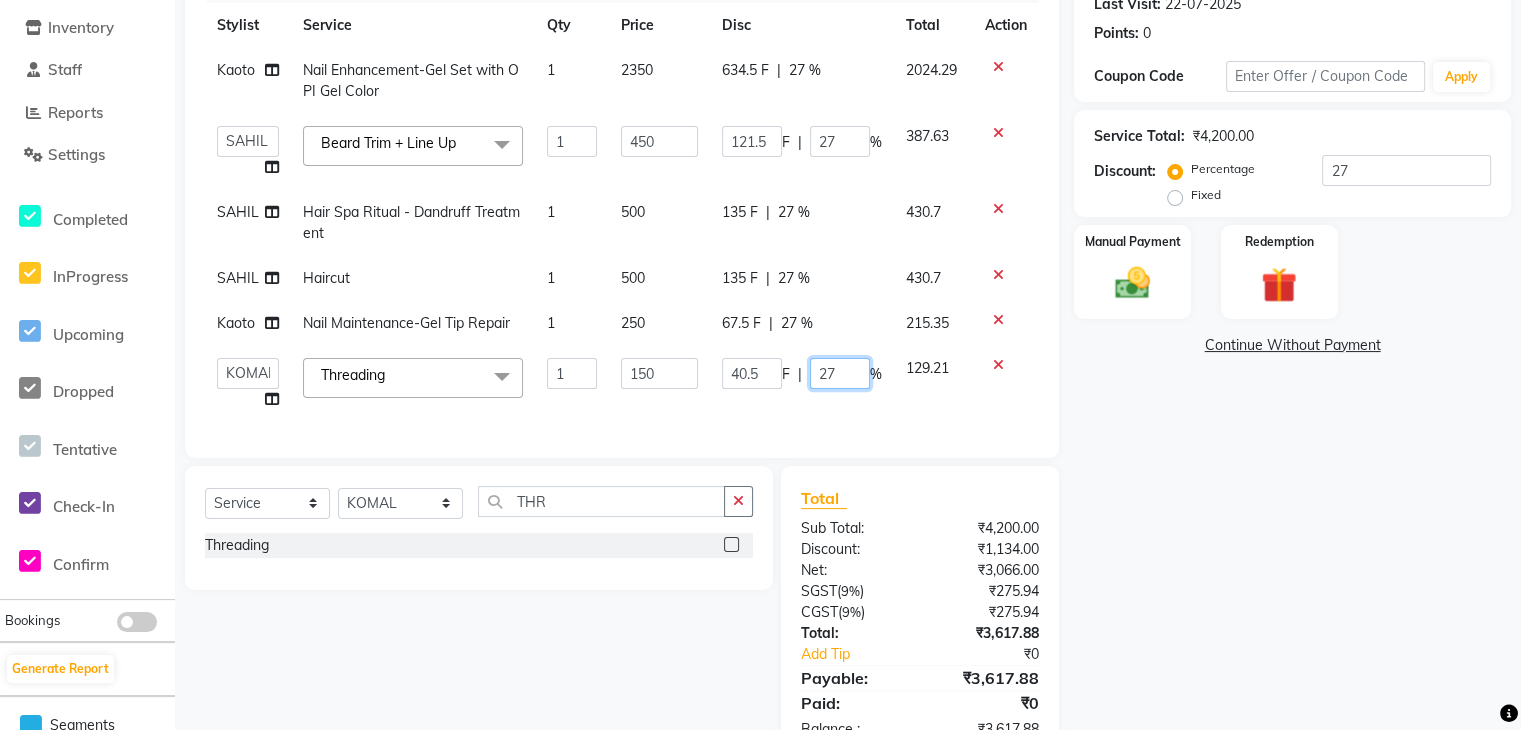 click on "27" 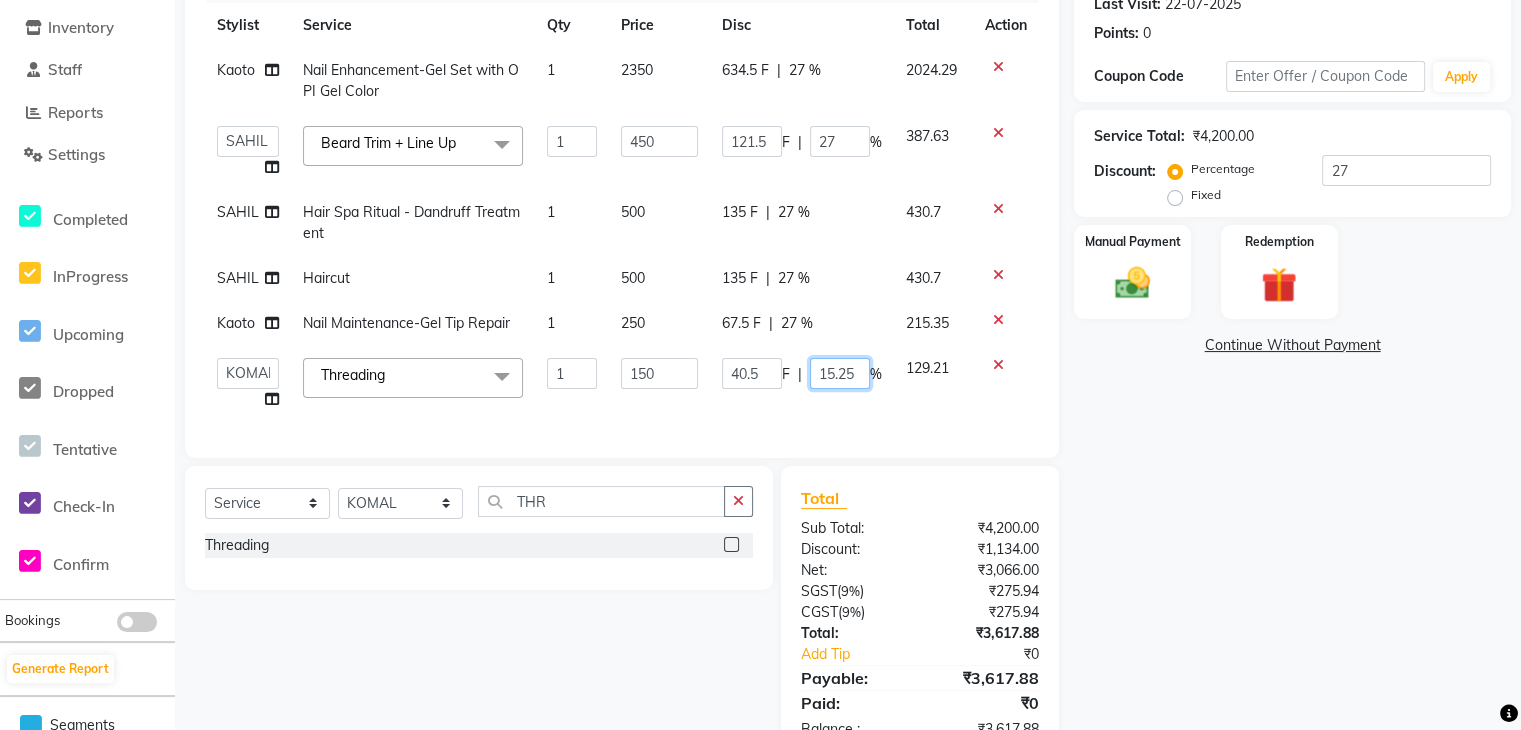 type on "15.254" 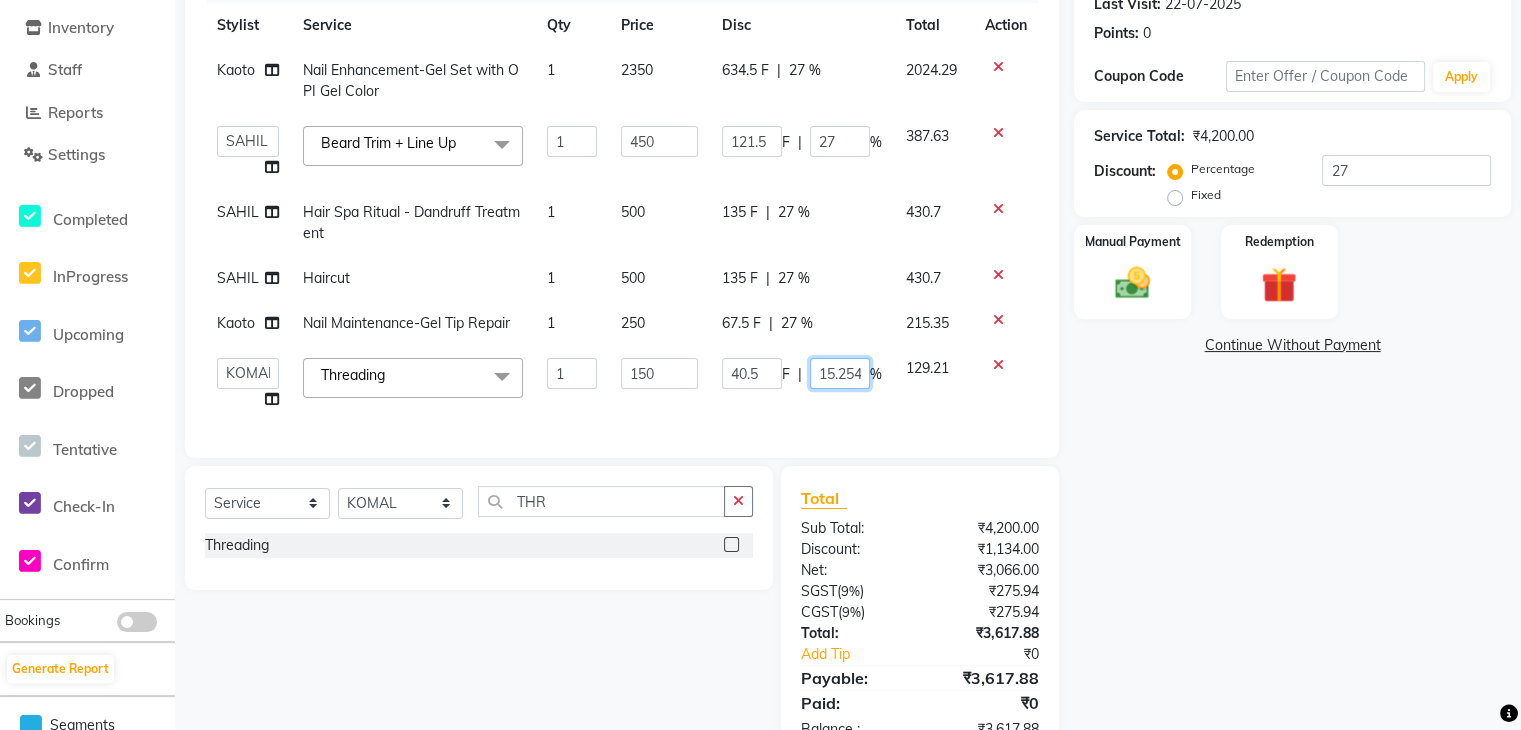 scroll, scrollTop: 0, scrollLeft: 2, axis: horizontal 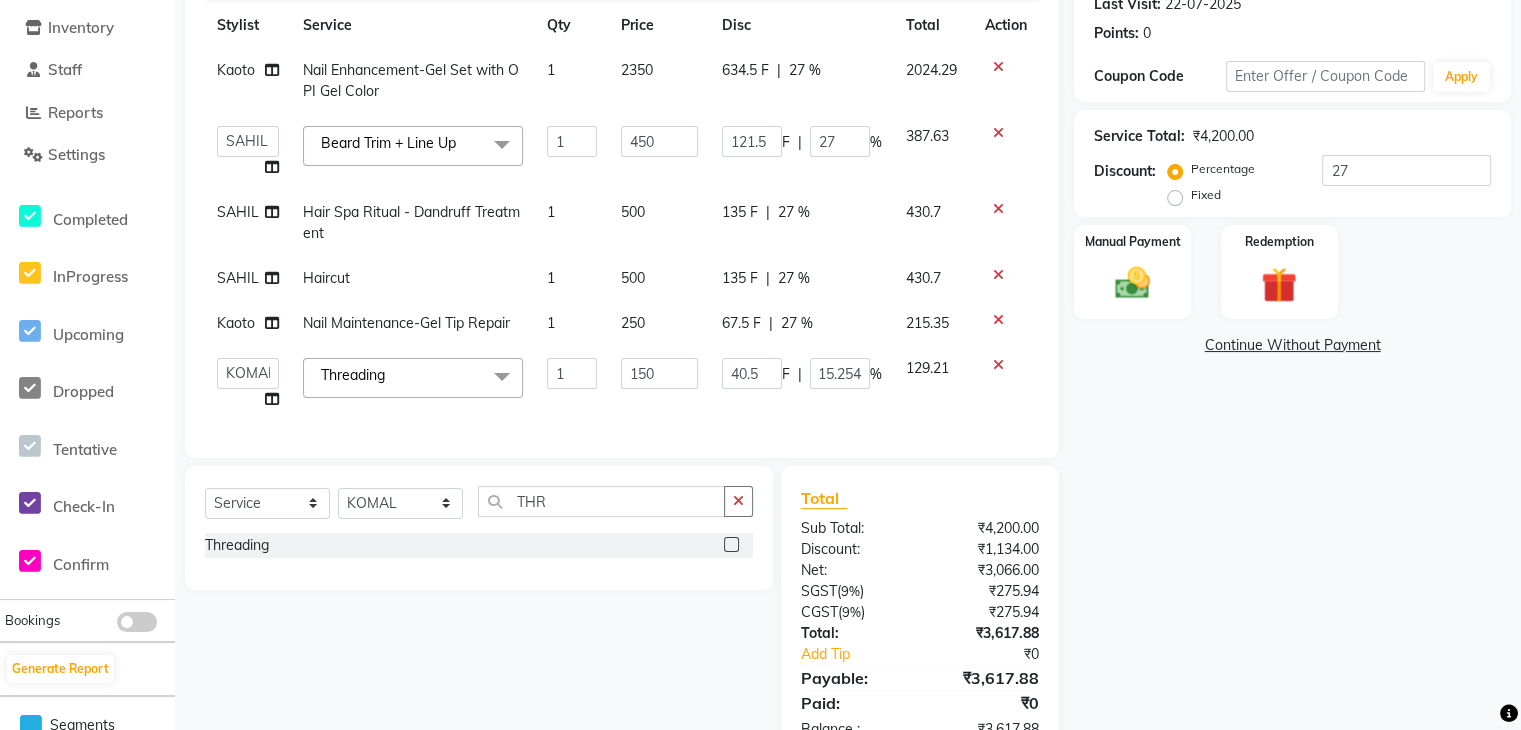 click on "Name: [FIRST] Membership: No Active Membership Total Visits: 1 Card on file: 0 Last Visit: [DATE] Points: 0 Coupon Code Apply Service Total: ₹4,200.00 Discount: Percentage Fixed 27 Manual Payment Redemption Continue Without Payment" 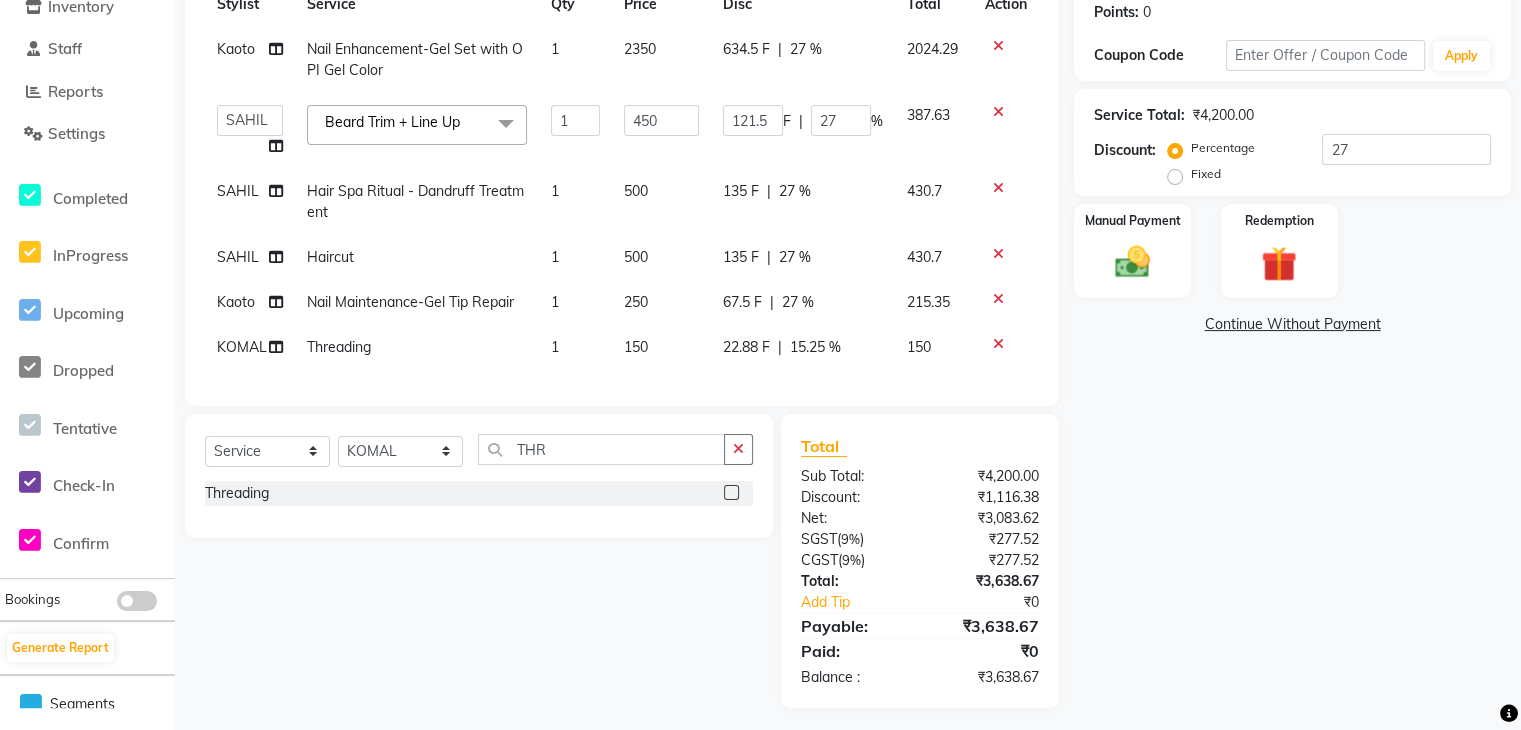 scroll, scrollTop: 333, scrollLeft: 0, axis: vertical 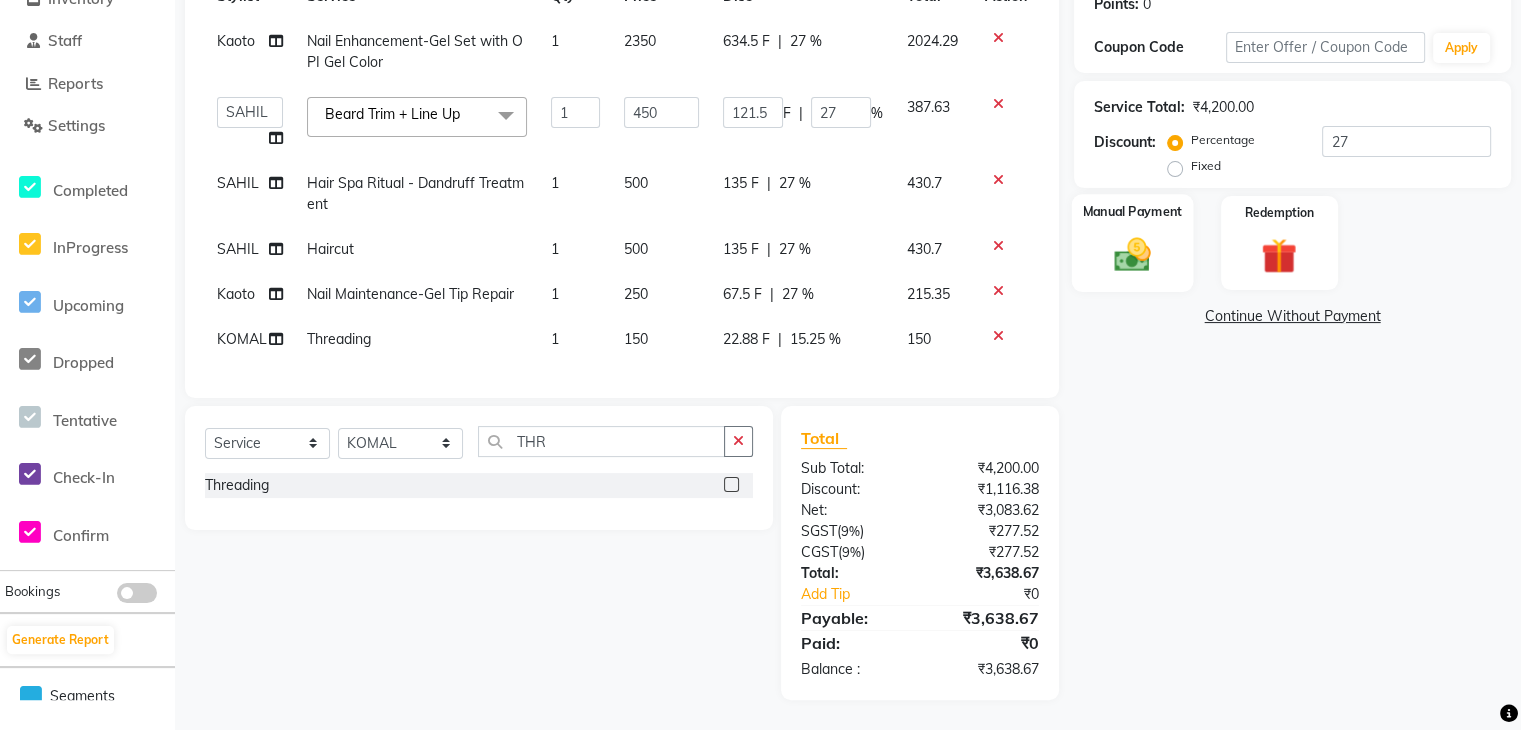 click on "Manual Payment" 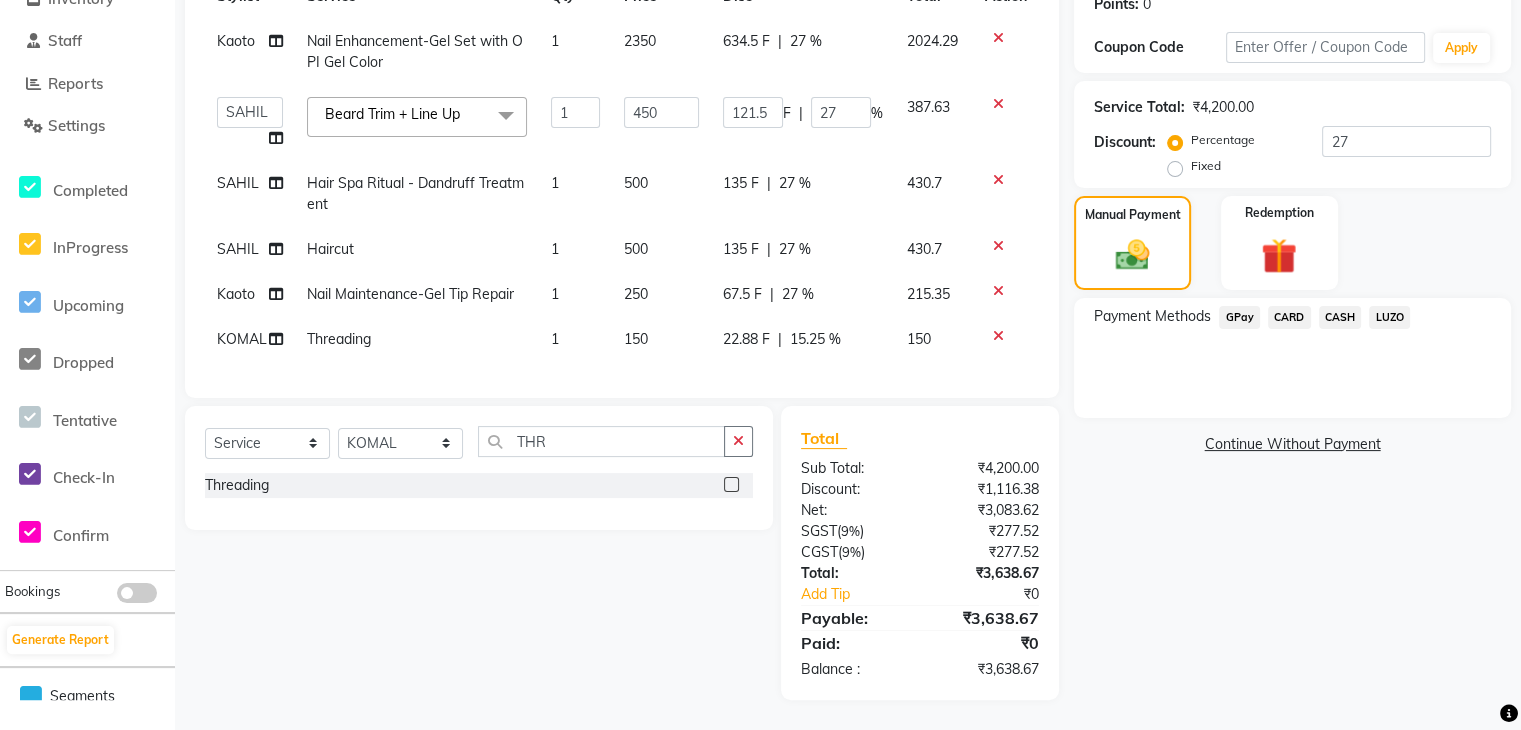 click 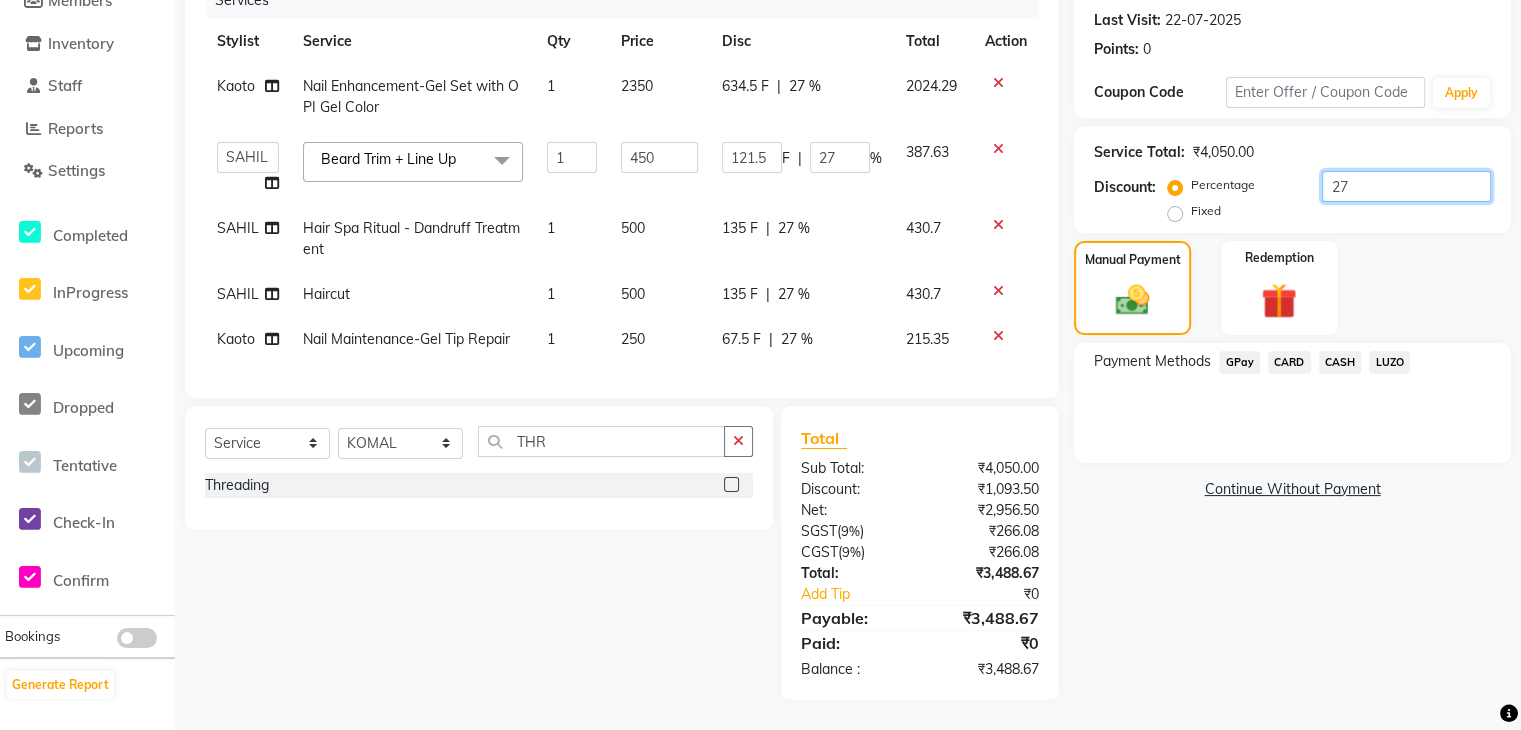 click on "27" 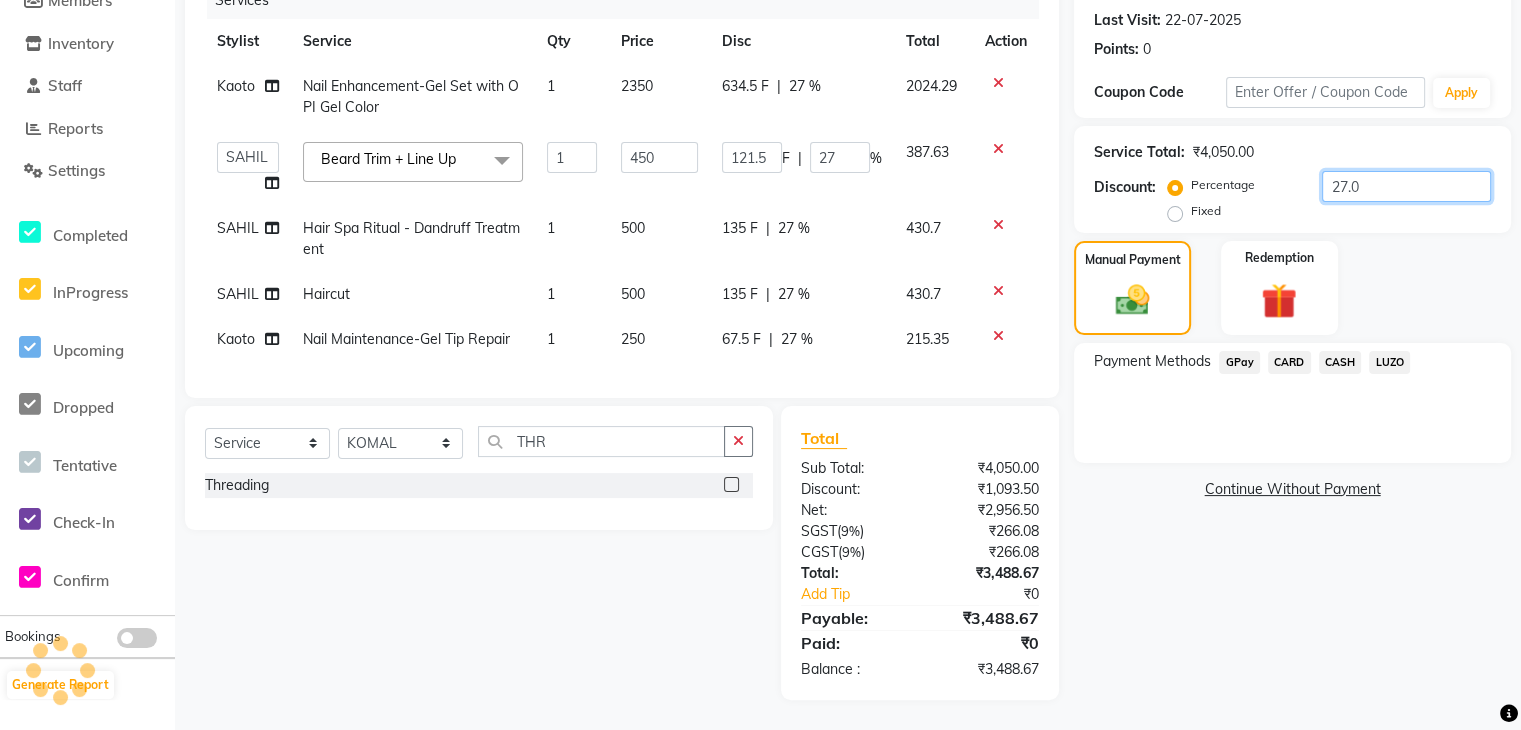 type on "27" 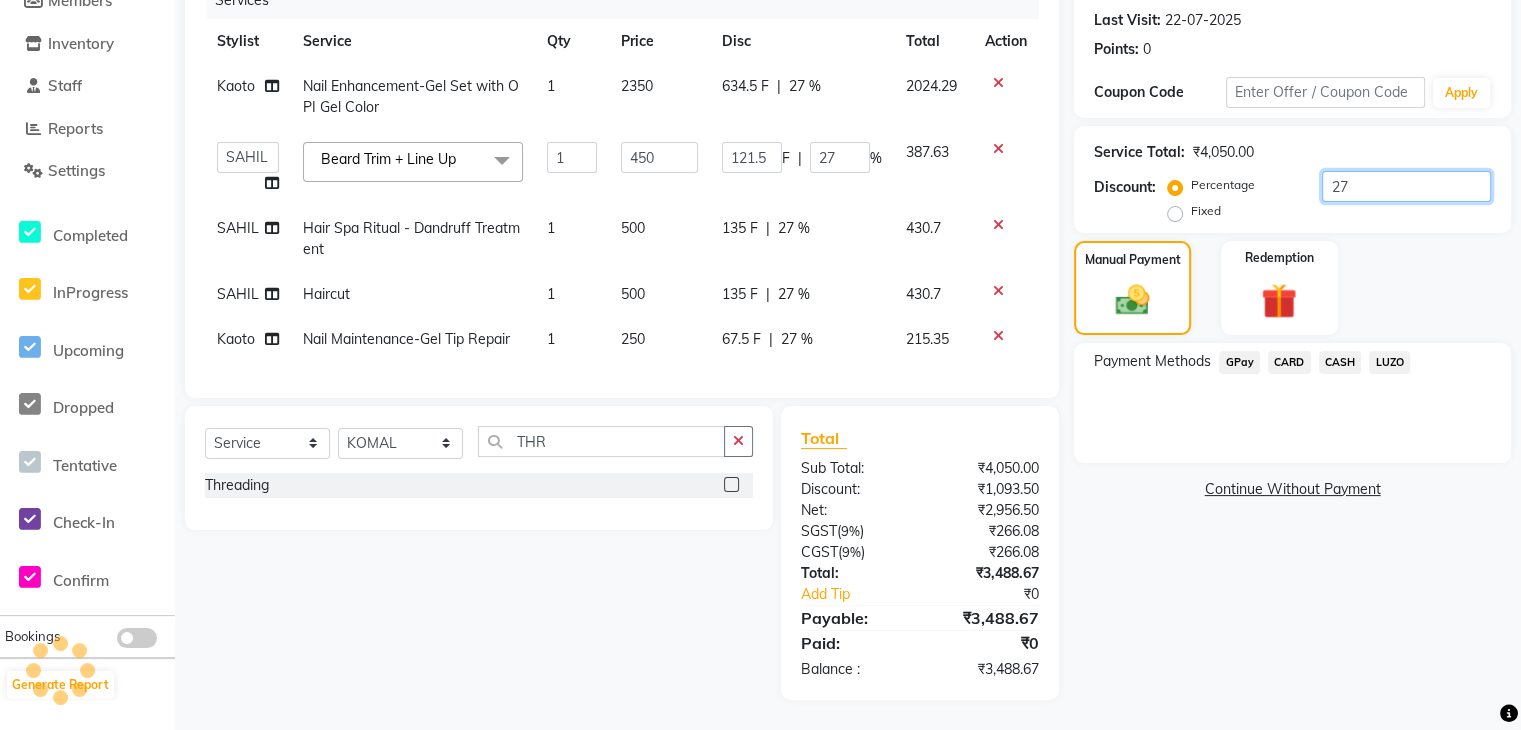 type on "121.95" 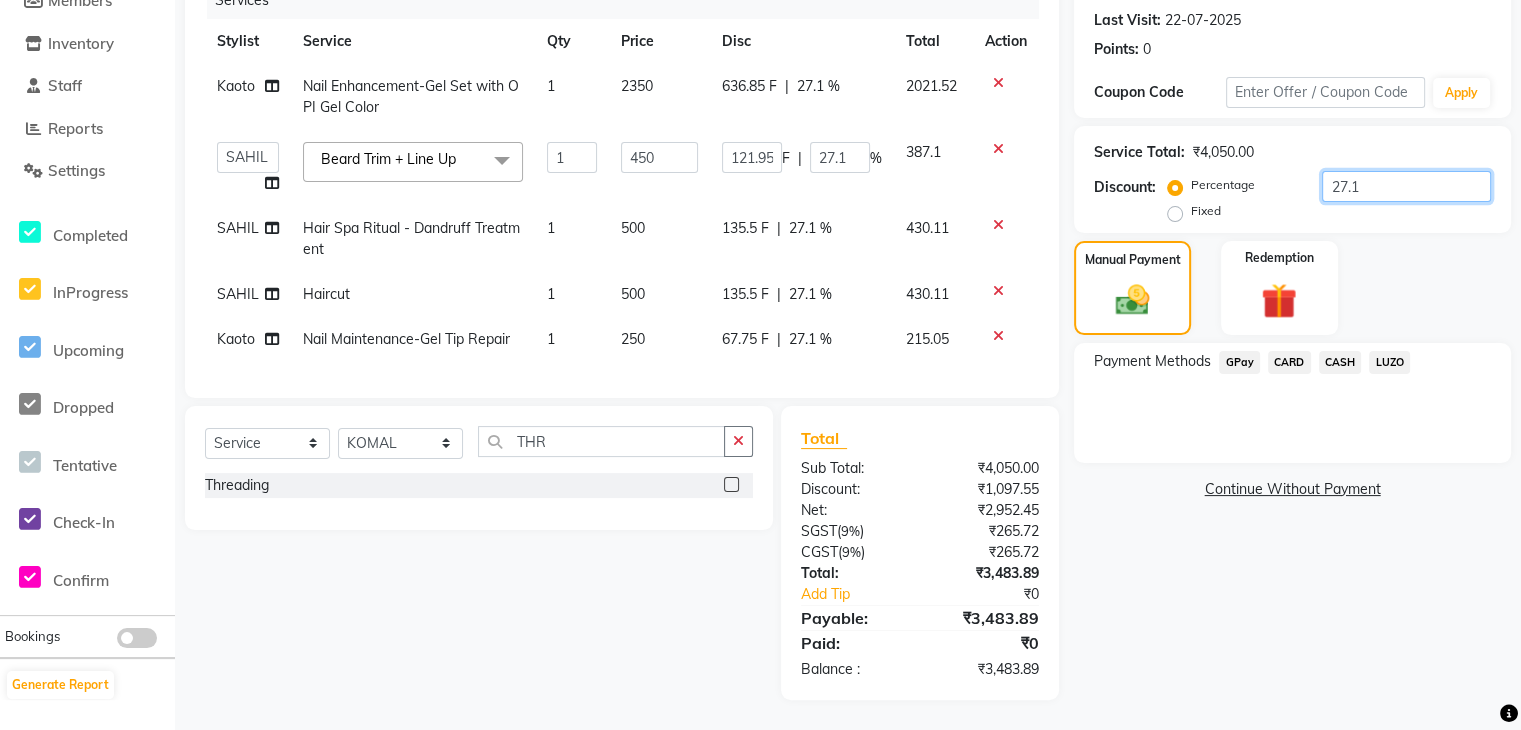 type on "121.5" 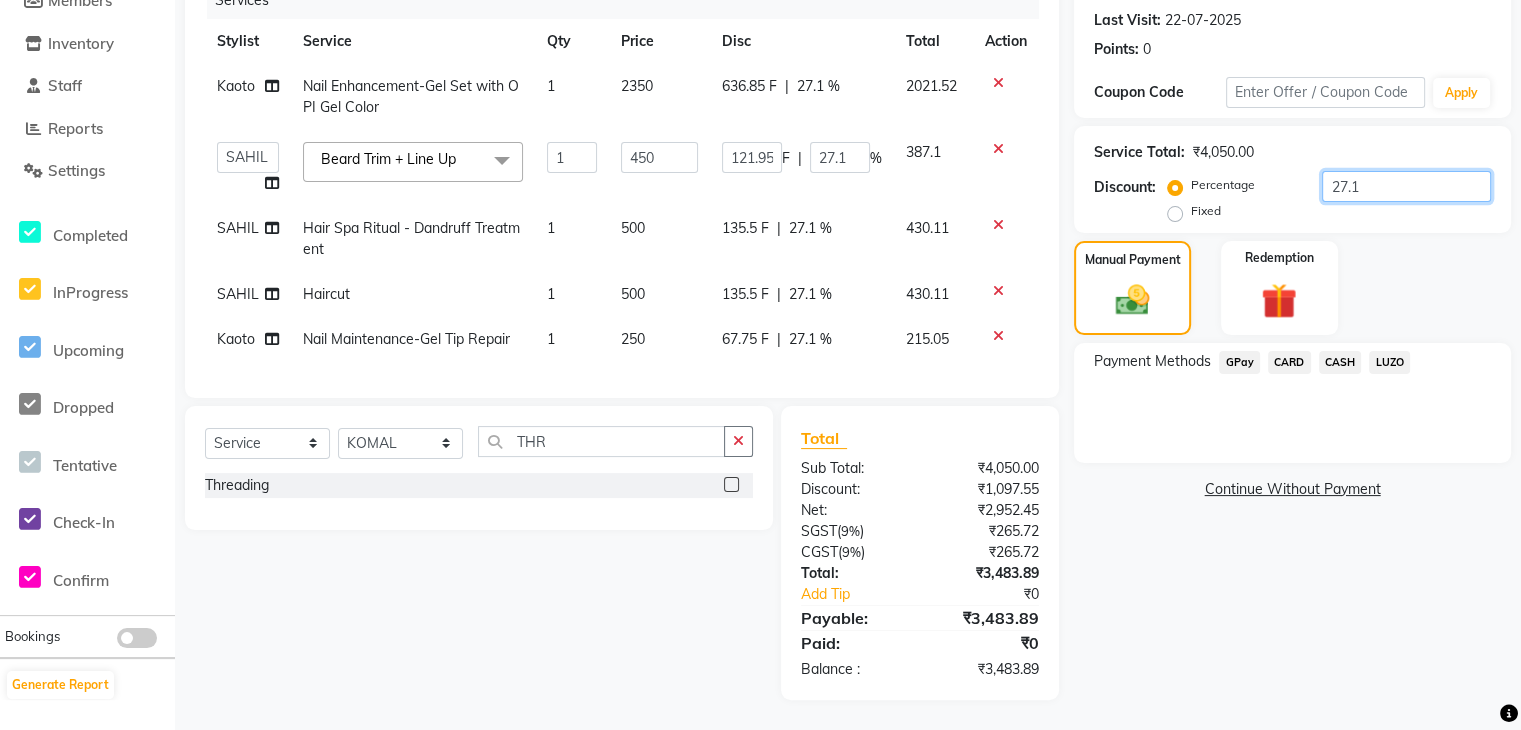 type on "27" 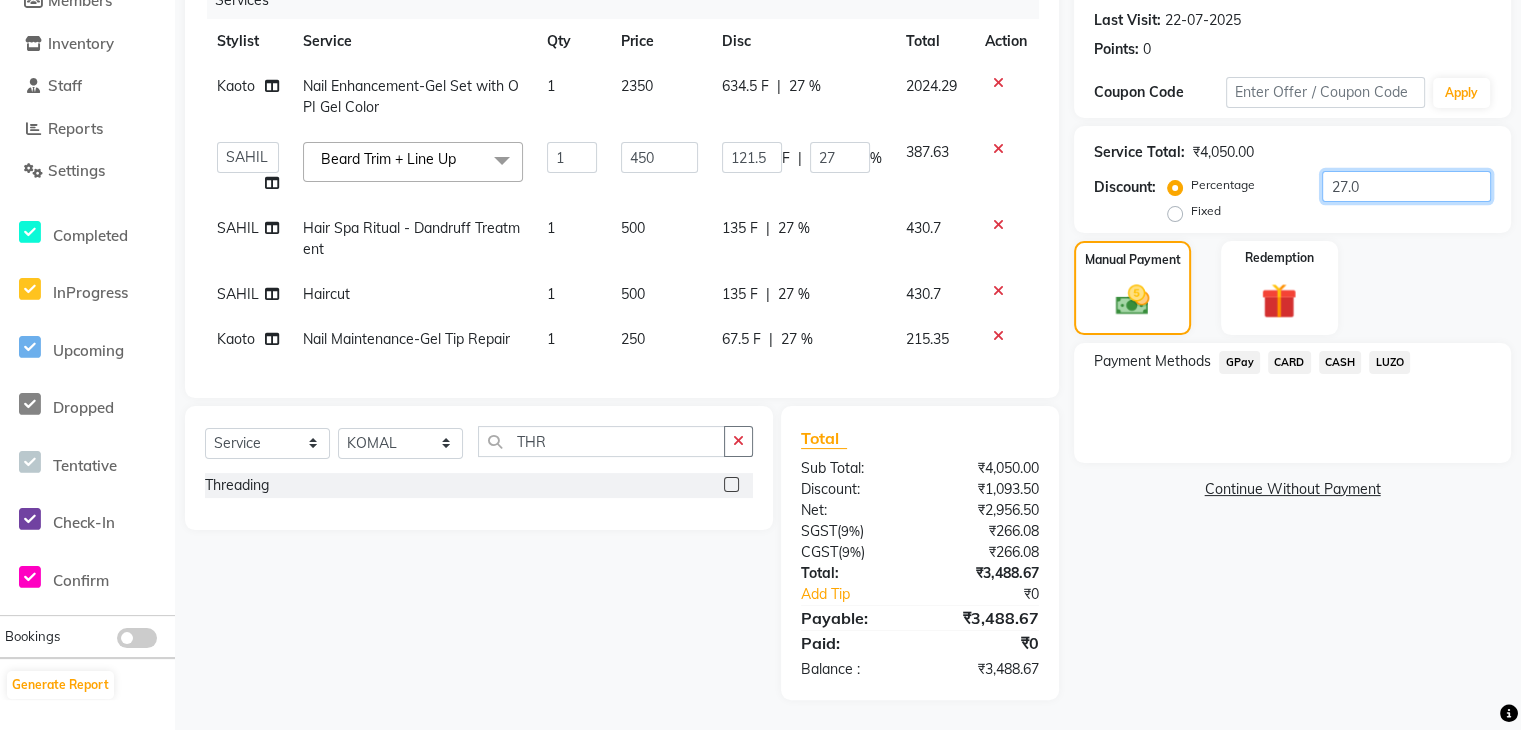 type on "27.01" 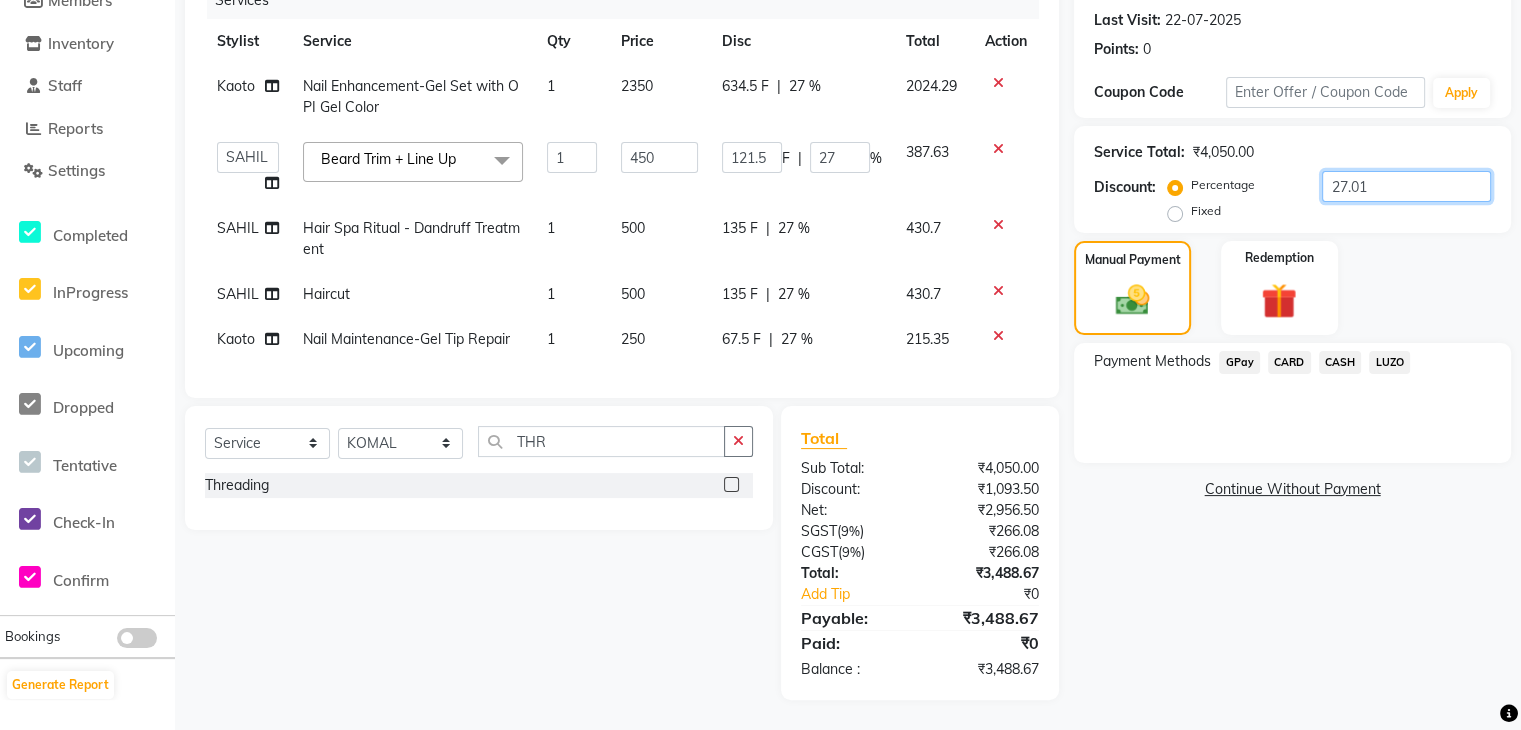 type on "121.55" 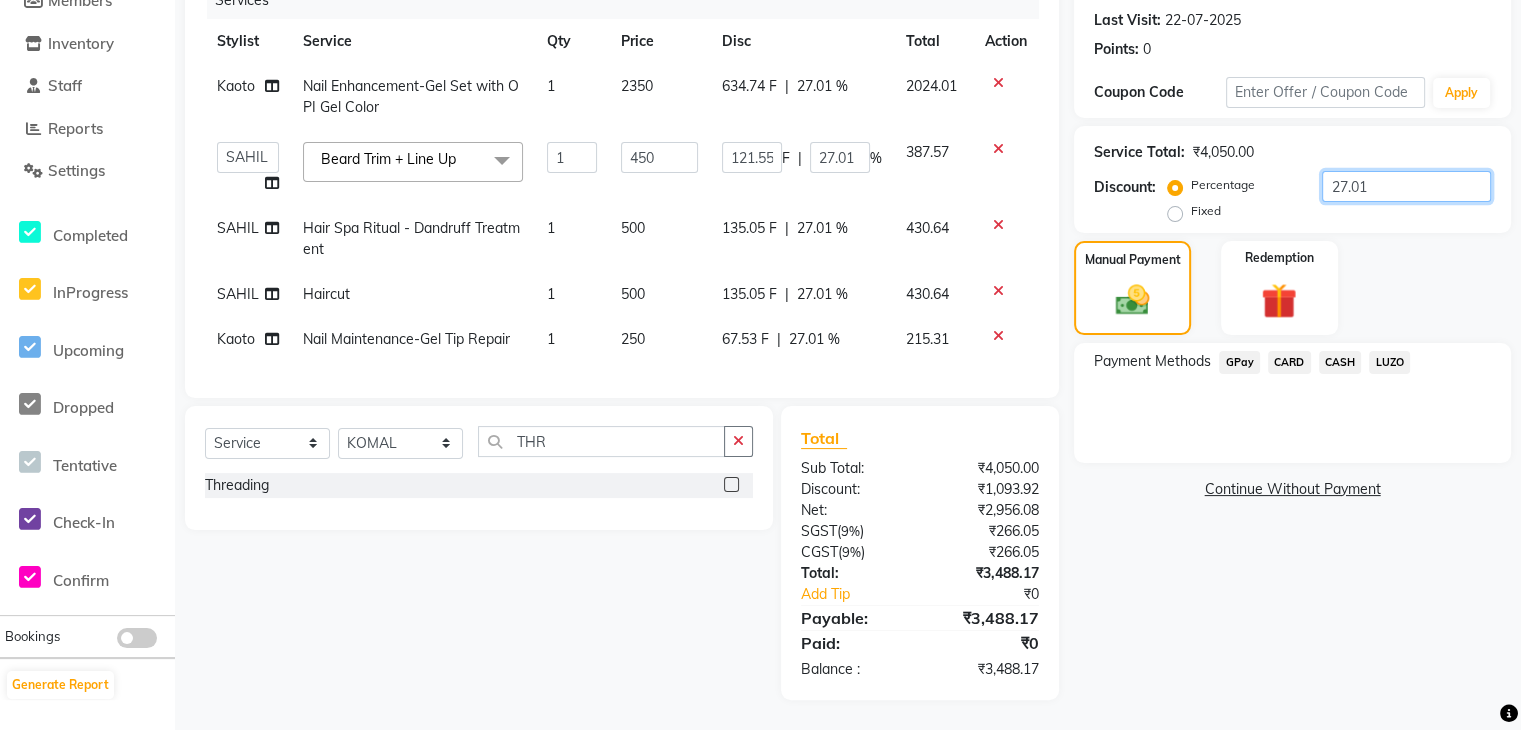 type on "121.5" 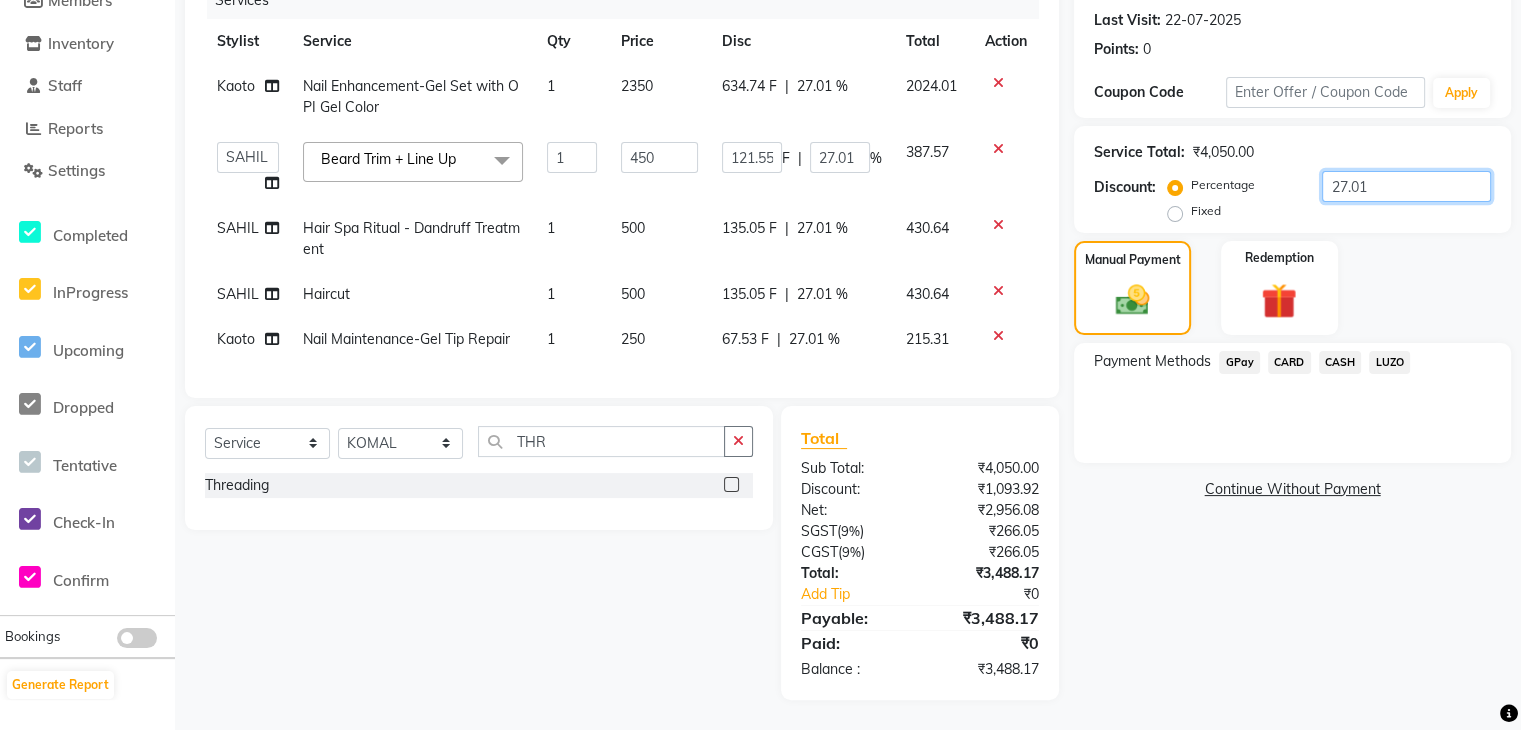 type on "27" 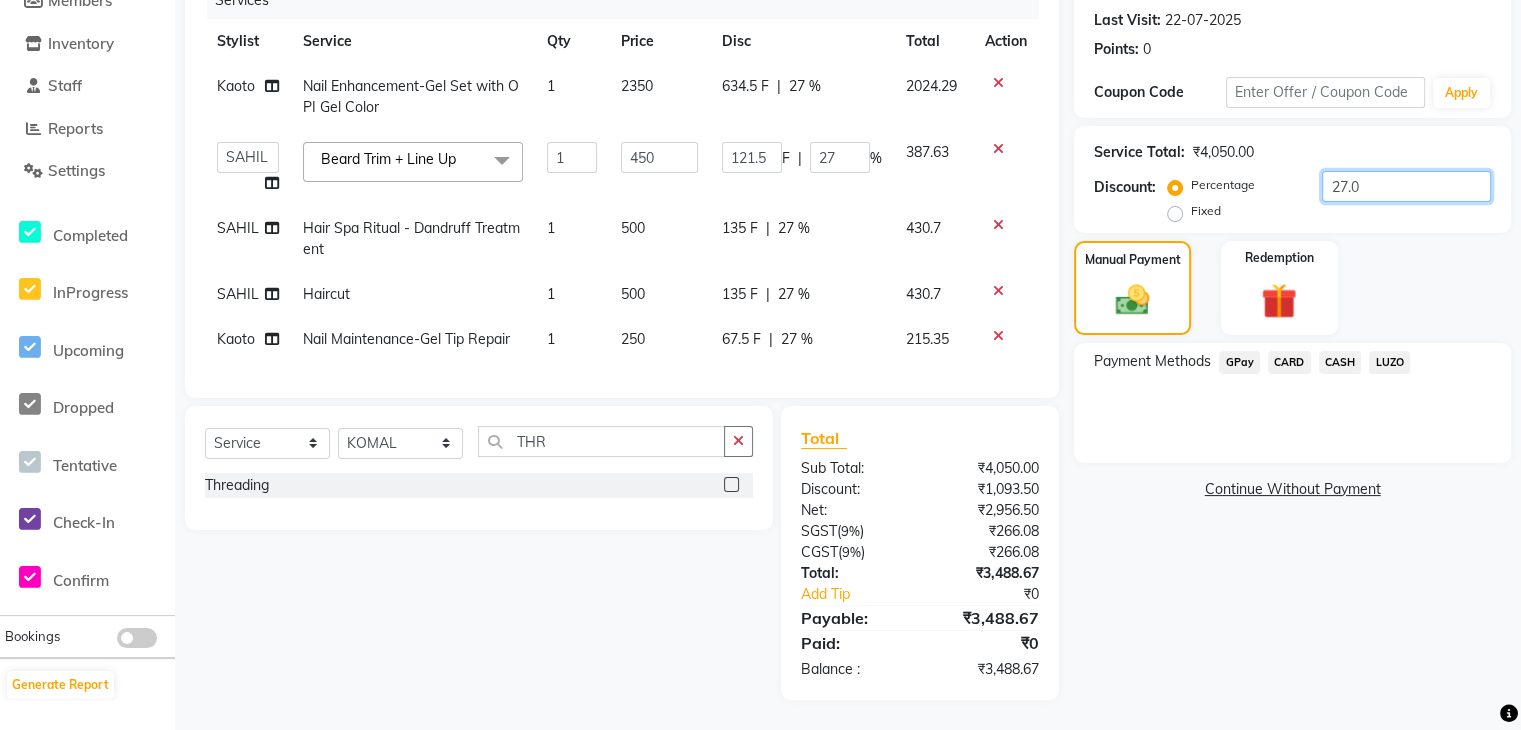 type on "27.01" 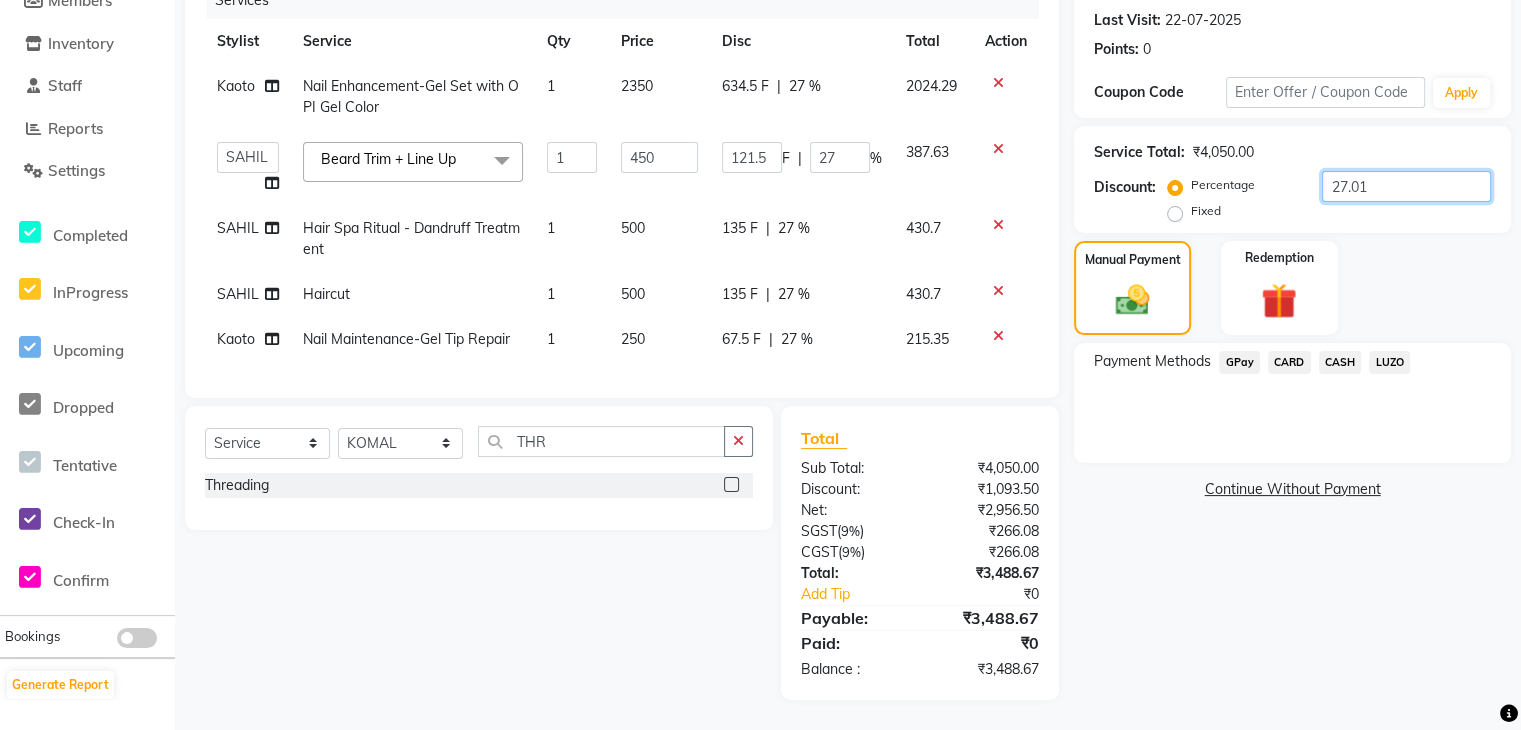 type on "121.55" 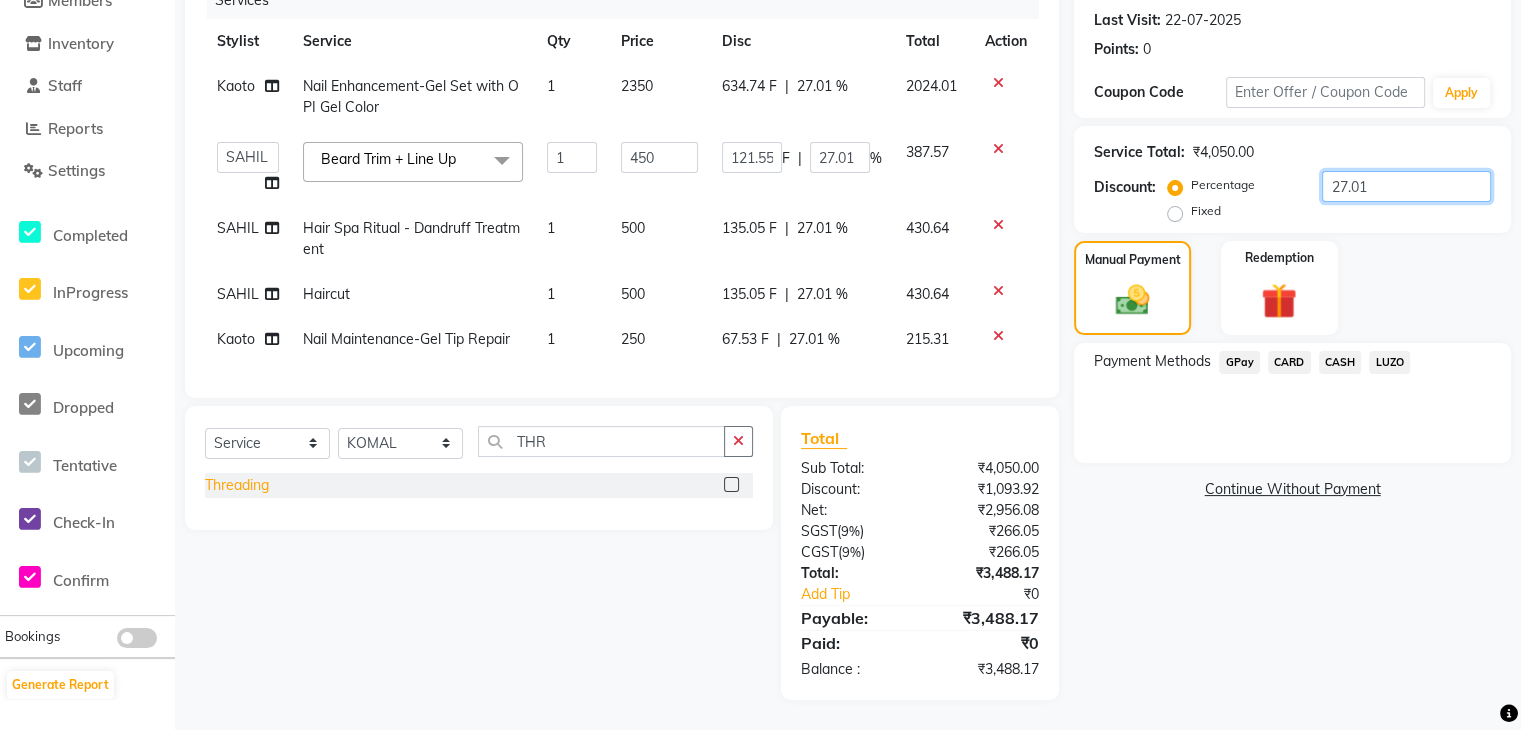 type on "27.01" 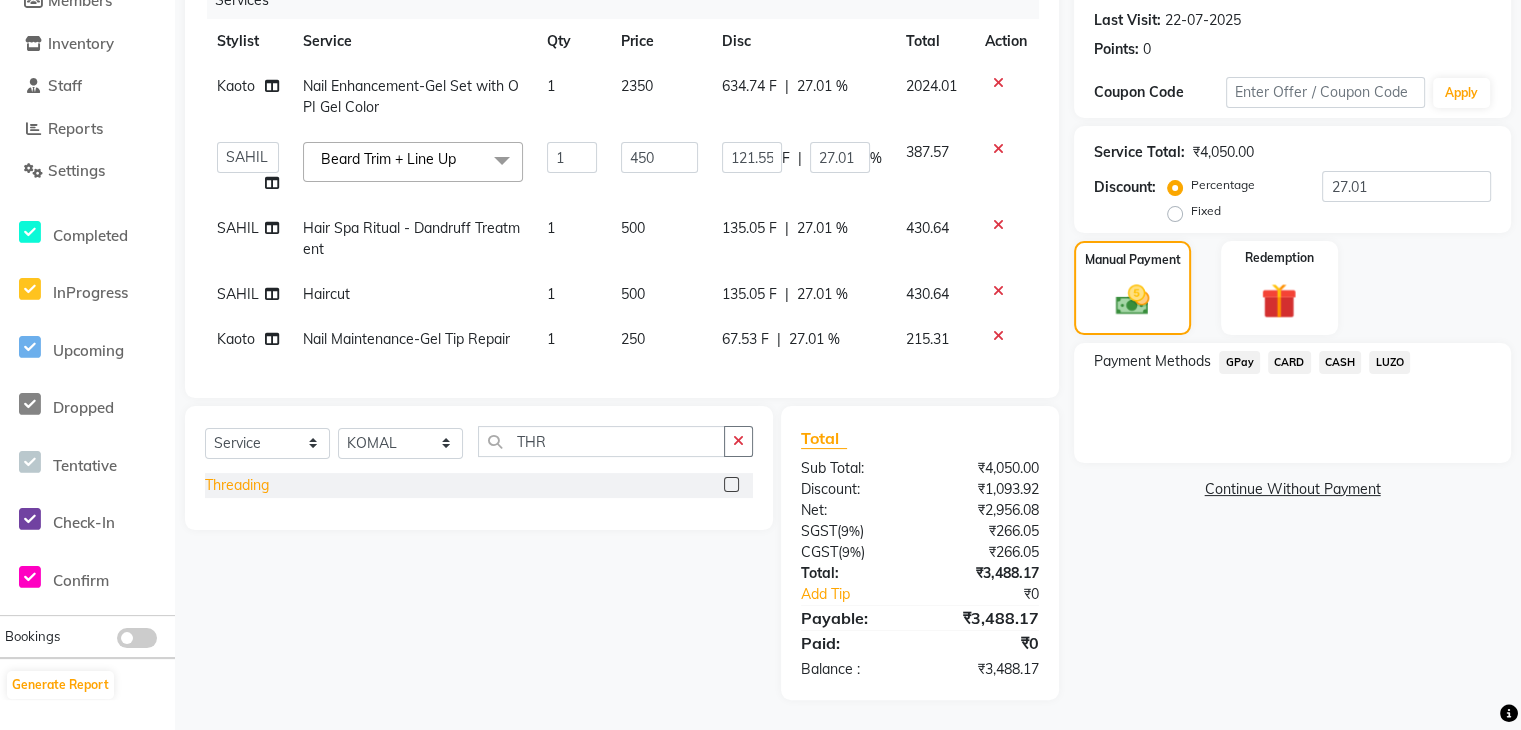click on "Threading" 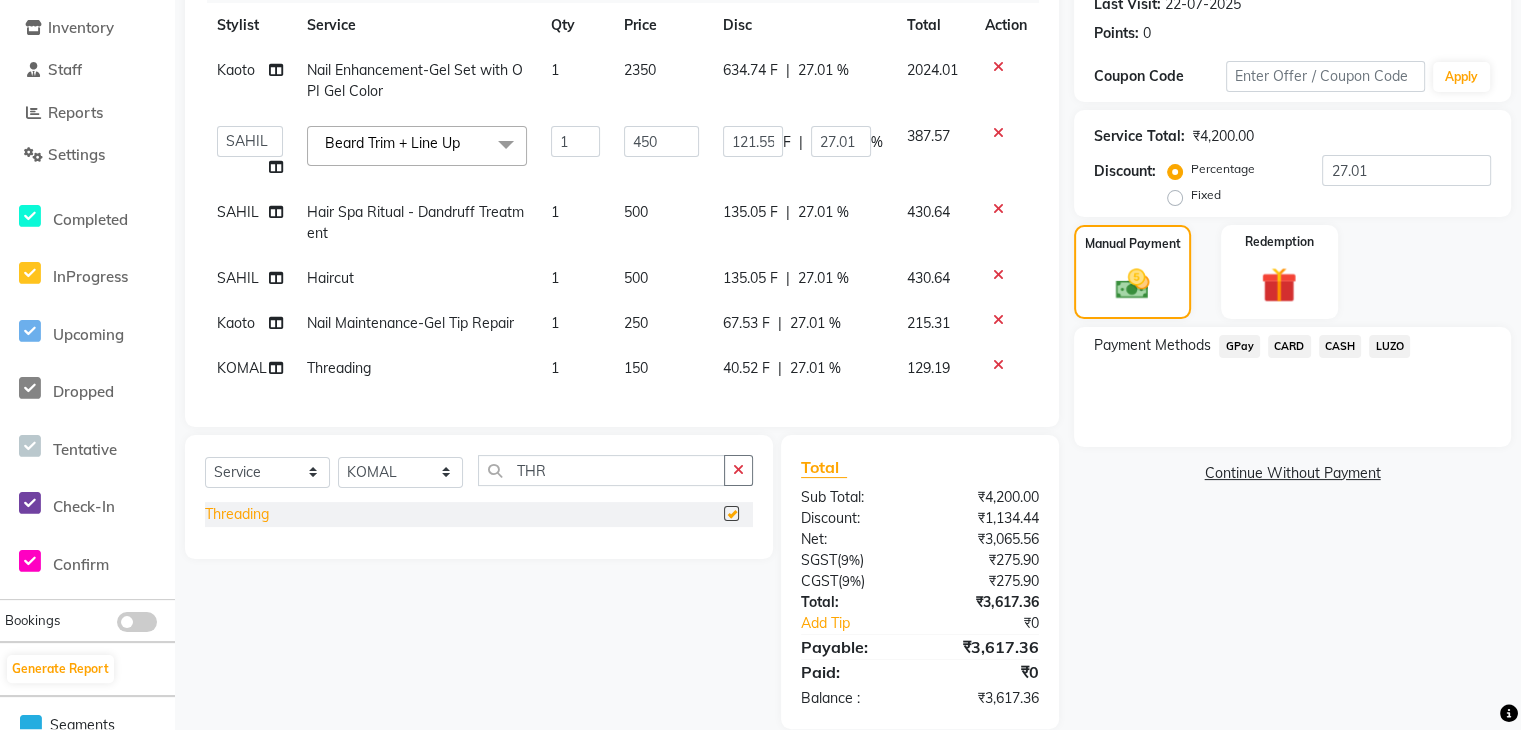 checkbox on "false" 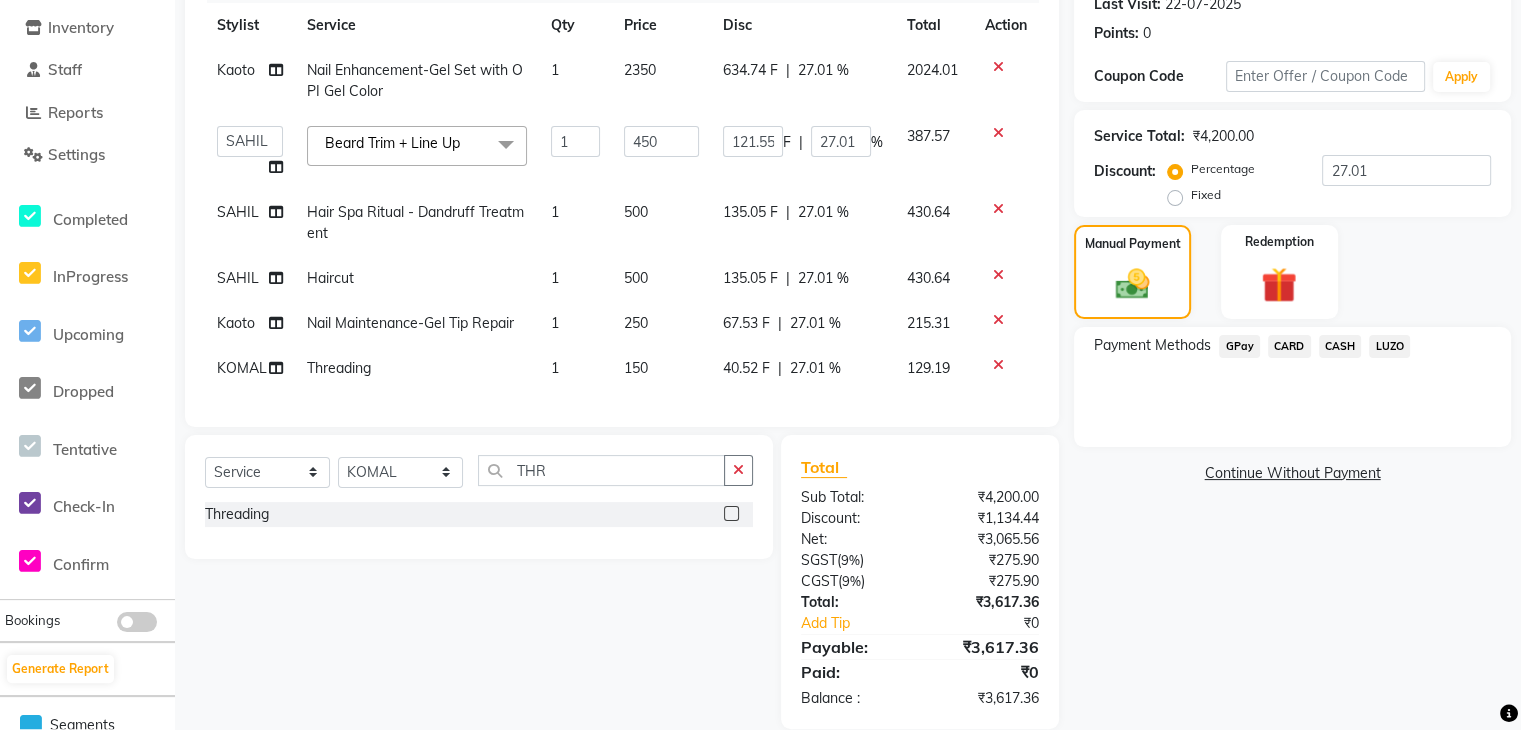 click on "27.01 %" 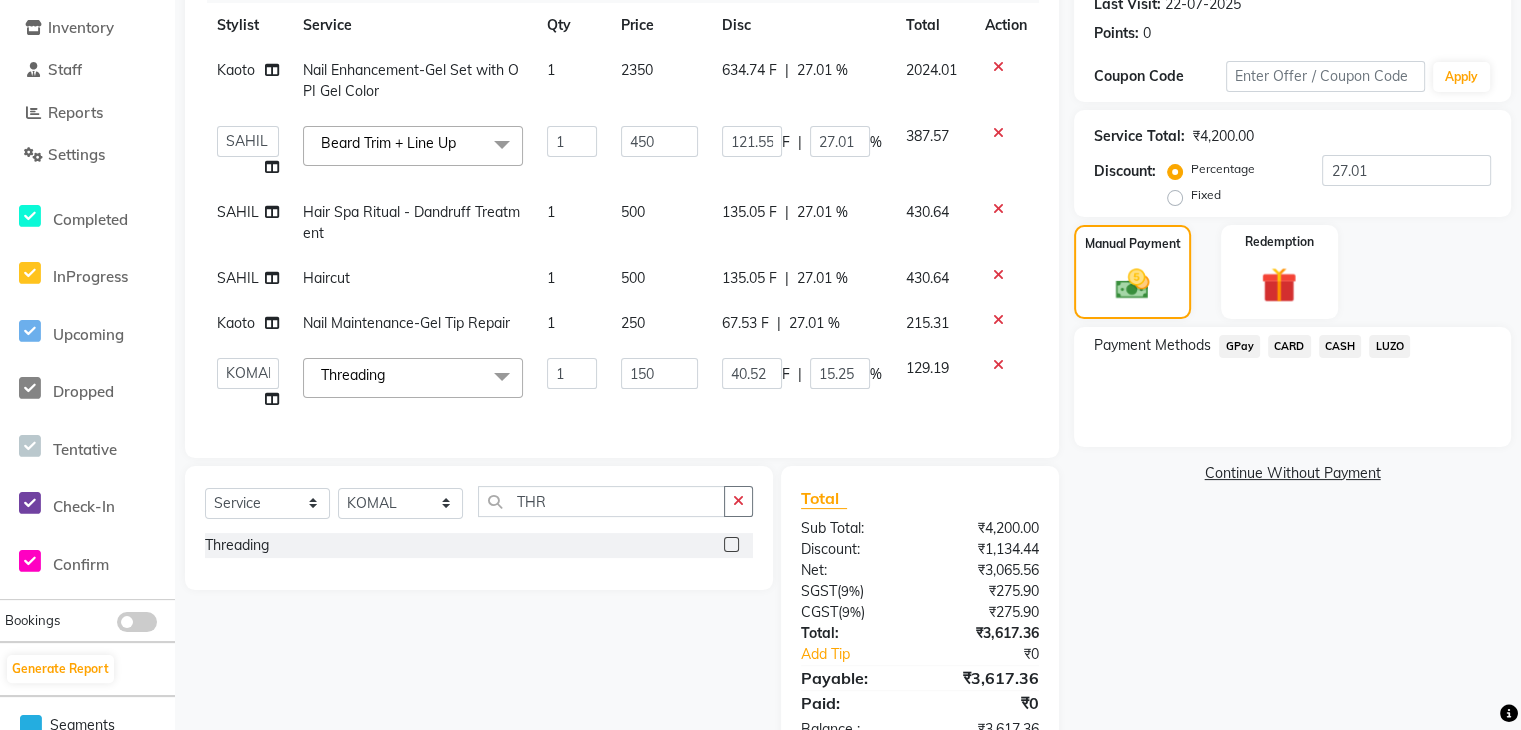 type on "15.254" 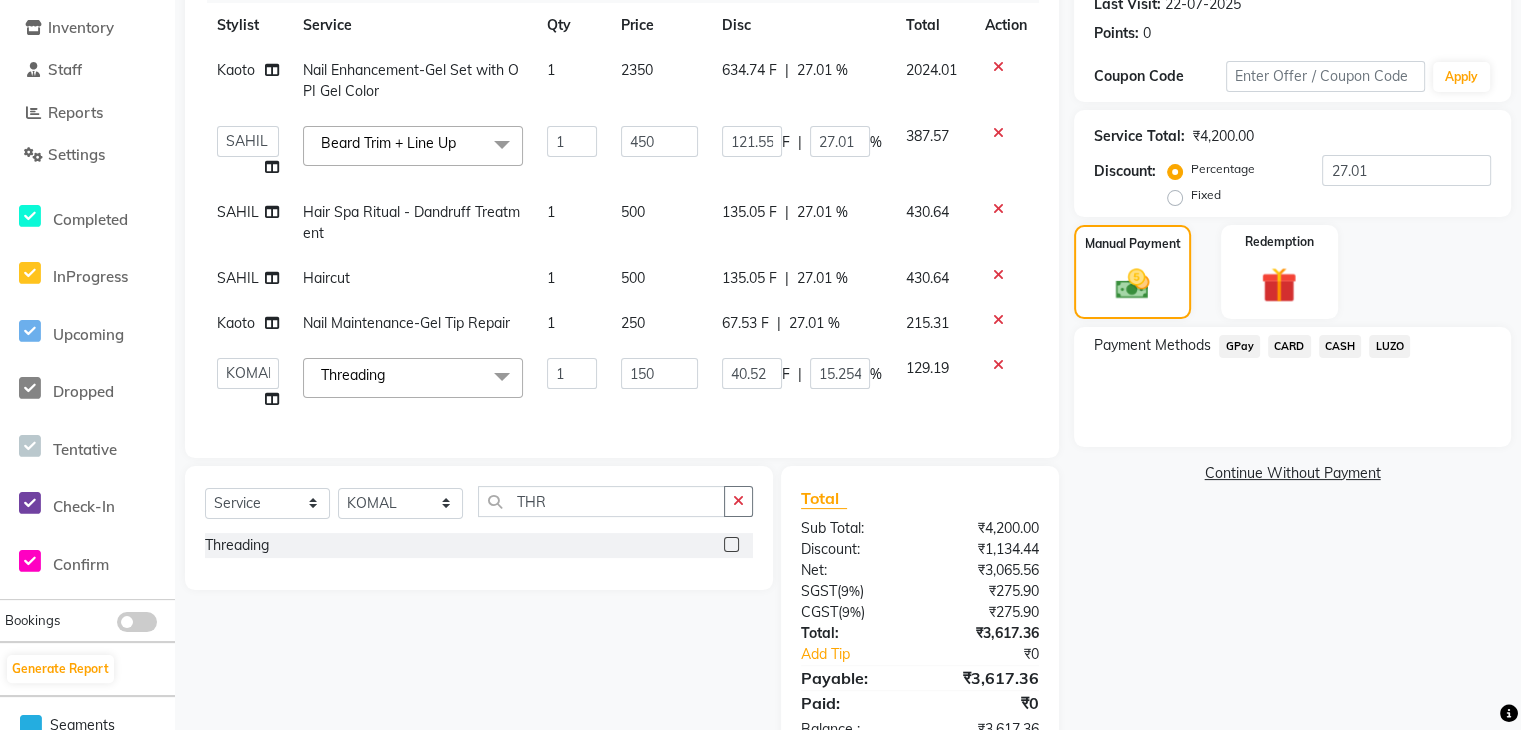 scroll, scrollTop: 0, scrollLeft: 2, axis: horizontal 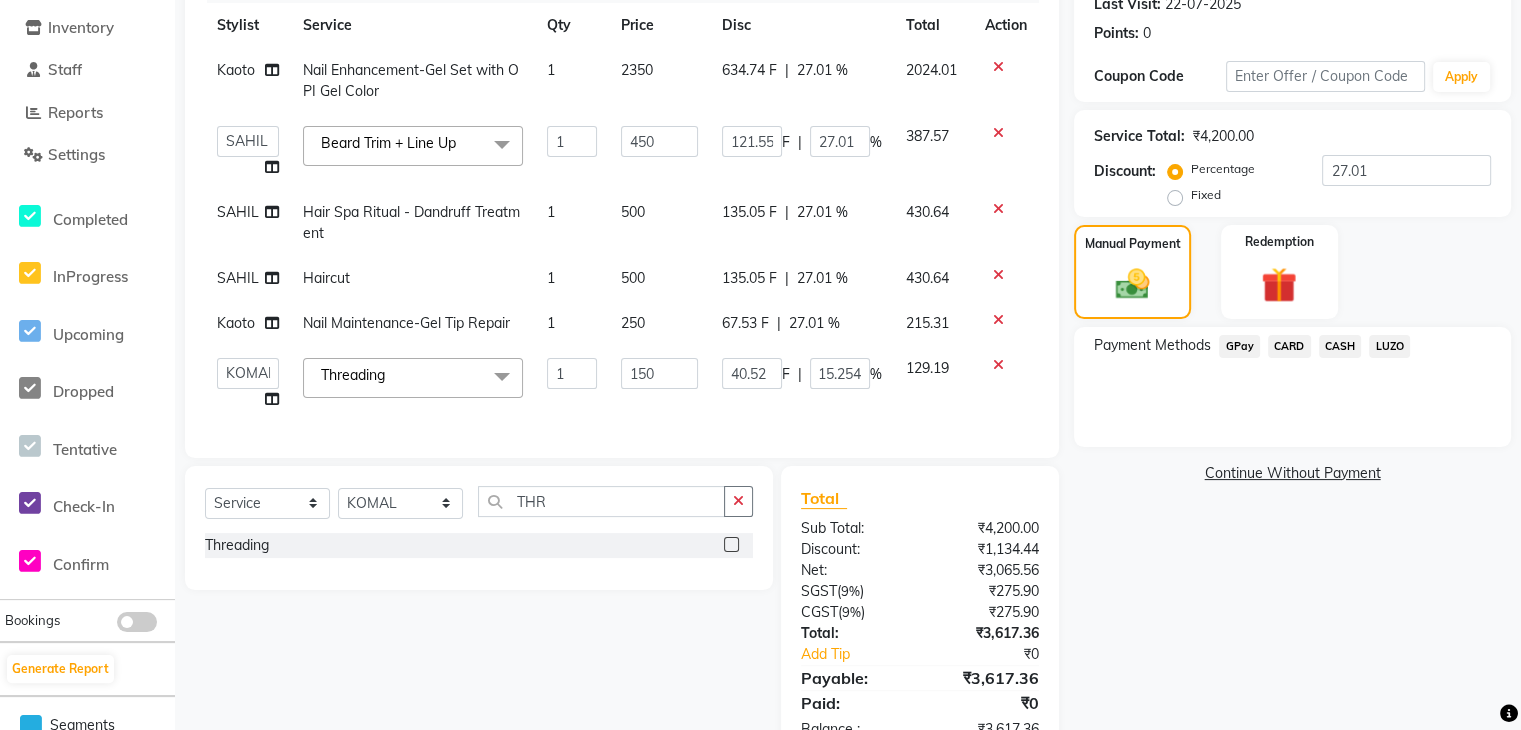 click on "Name: [FIRST] Membership: No Active Membership Total Visits: 1 Card on file: 0 Last Visit: [DATE] Points: 0 Coupon Code Apply Service Total: ₹4,200.00 Discount: Percentage Fixed 27.01 Manual Payment Redemption Payment Methods GPay CARD CASH LUZO Continue Without Payment" 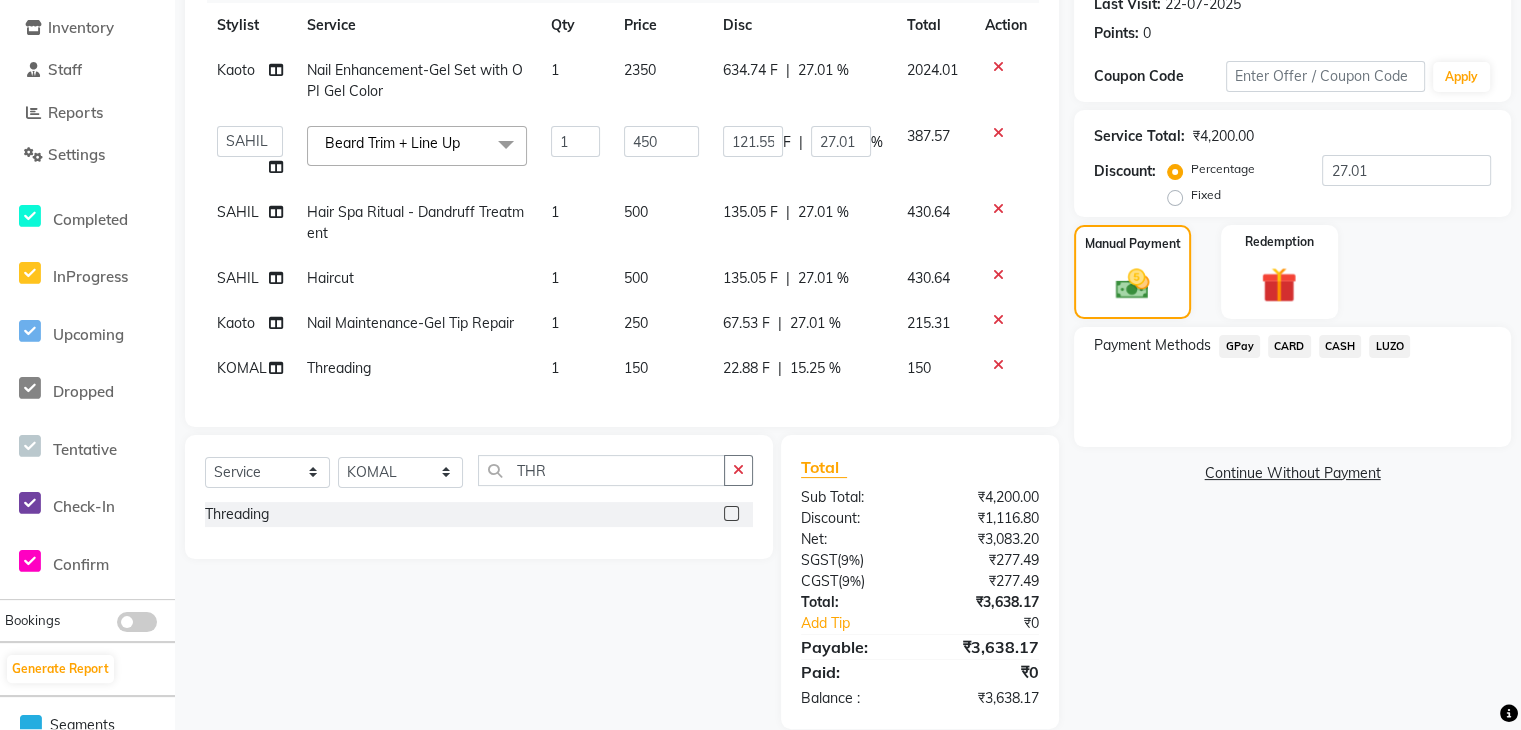 scroll, scrollTop: 333, scrollLeft: 0, axis: vertical 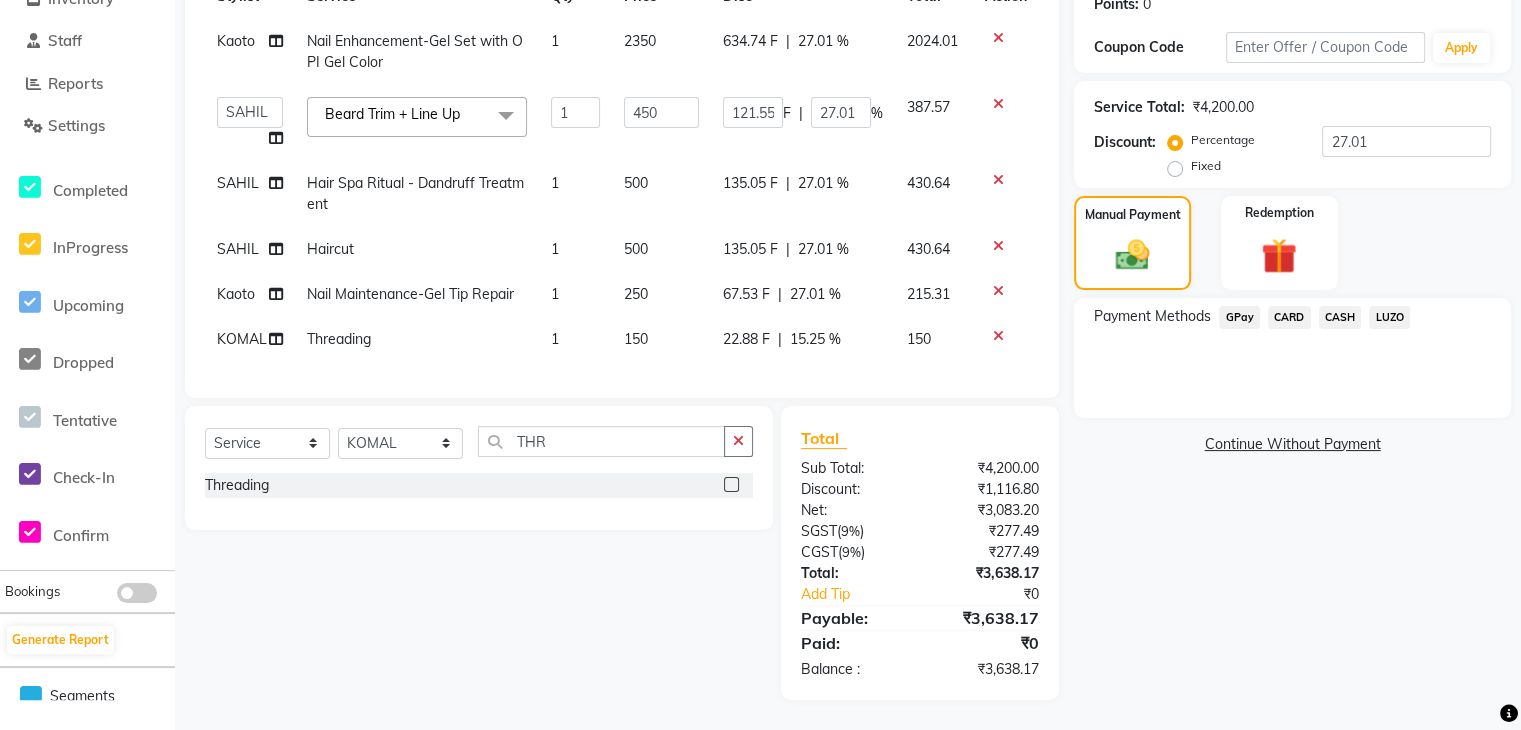 click on "CARD" 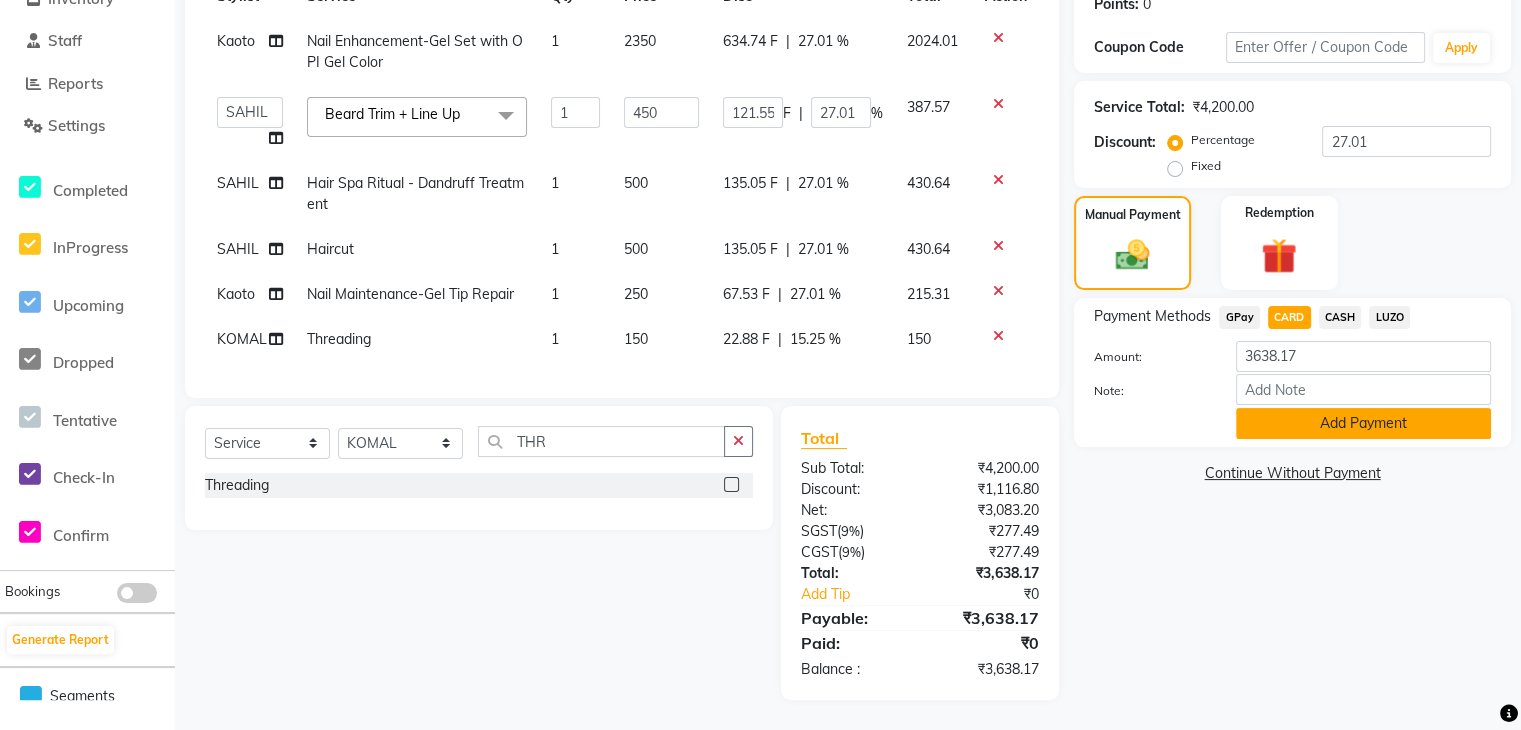 click on "Add Payment" 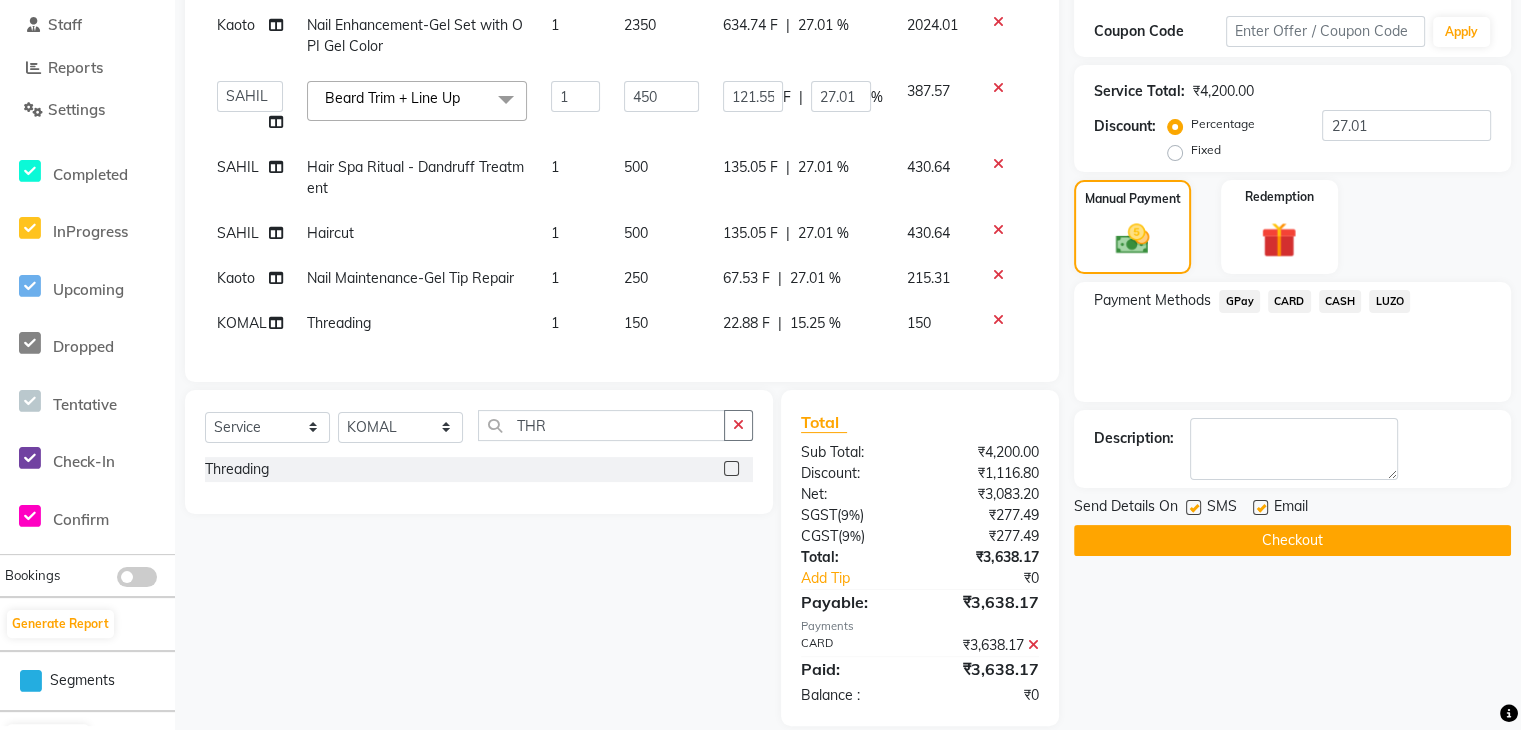 click on "Checkout" 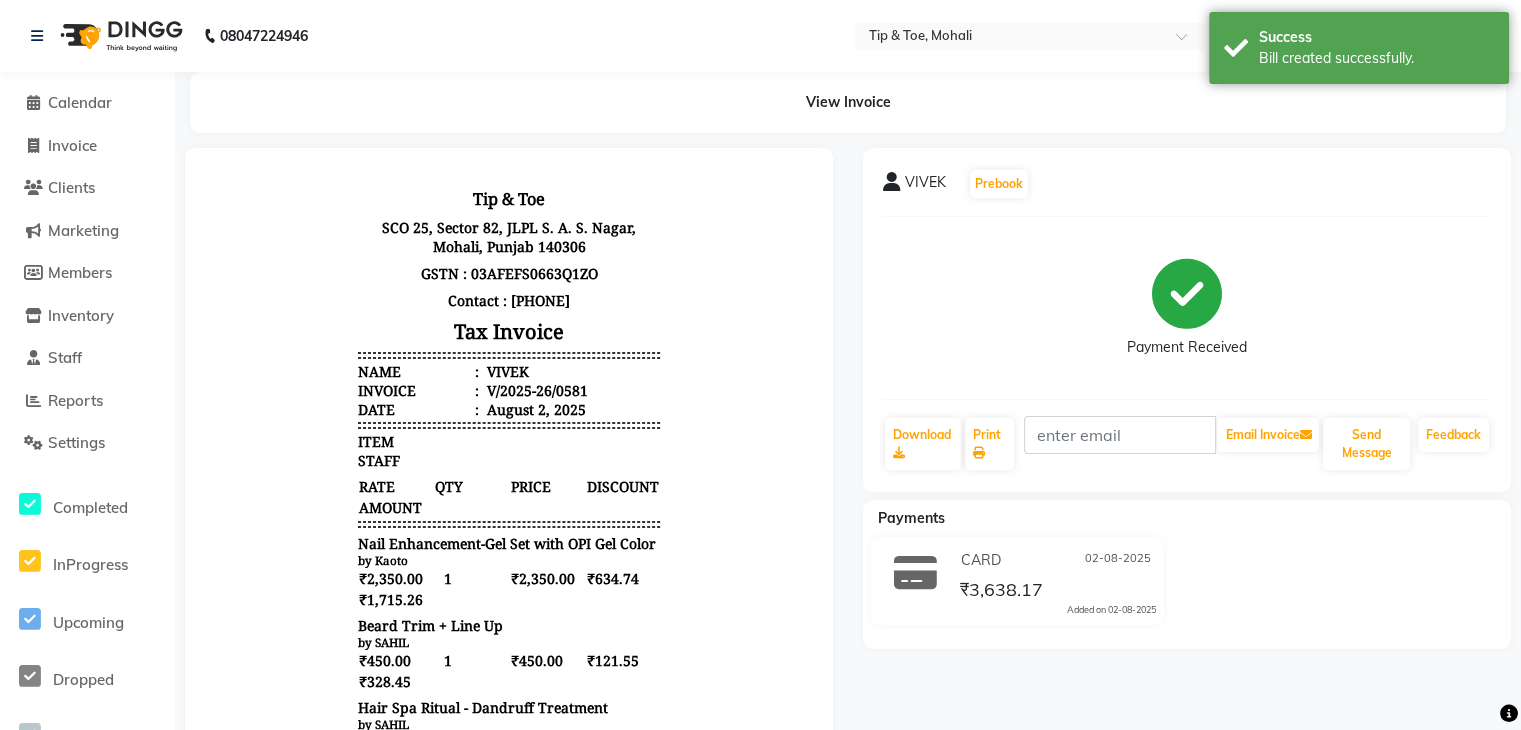 scroll, scrollTop: 0, scrollLeft: 0, axis: both 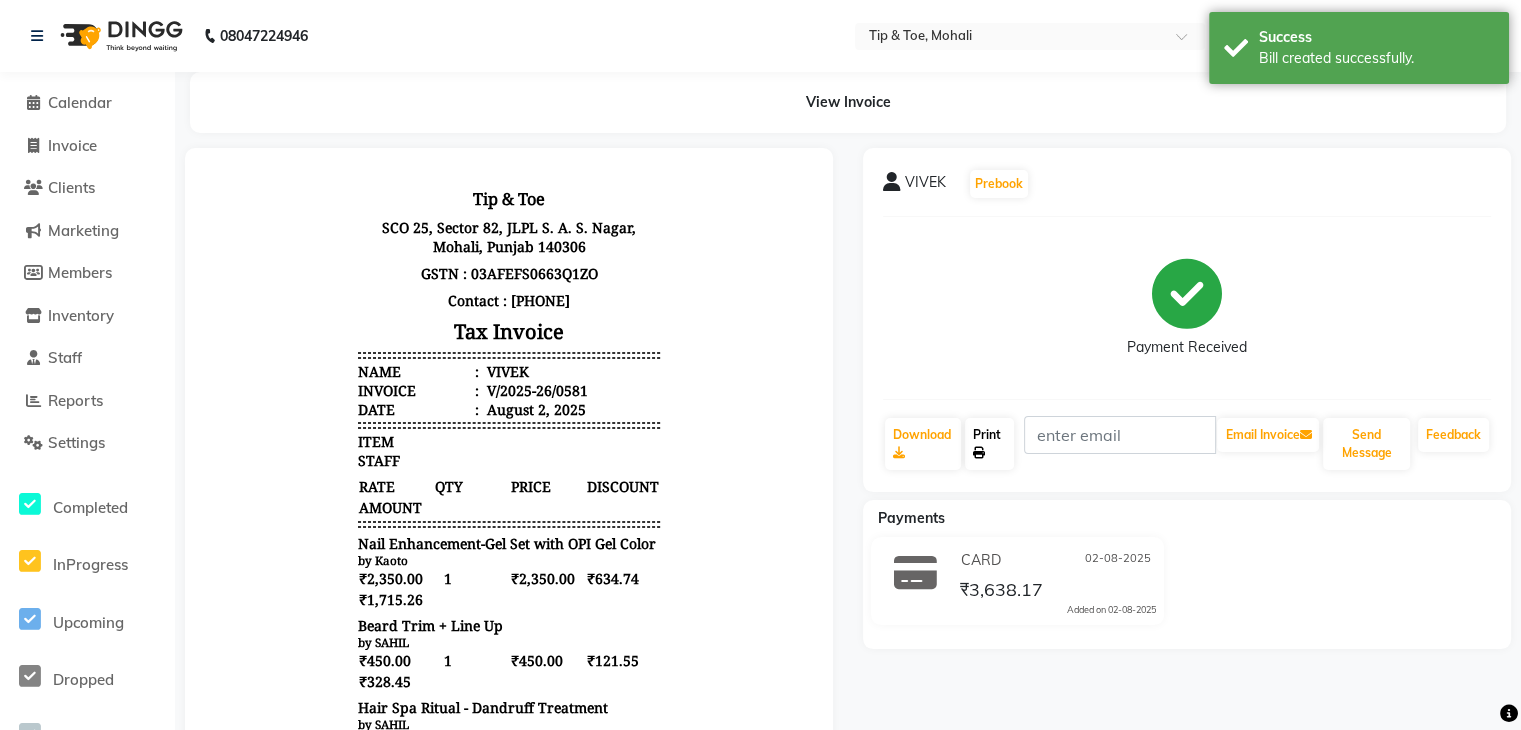 click on "Print" 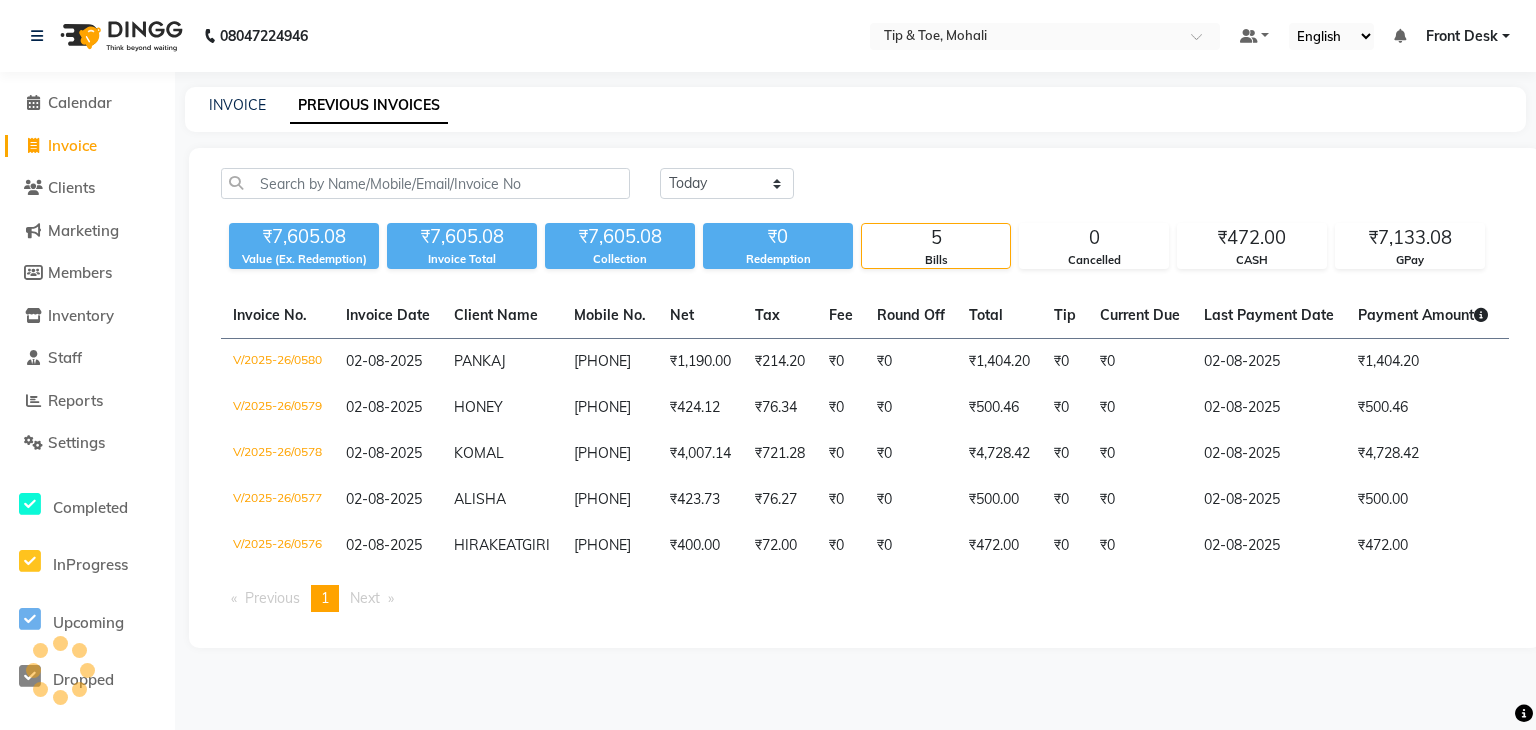 scroll, scrollTop: 0, scrollLeft: 0, axis: both 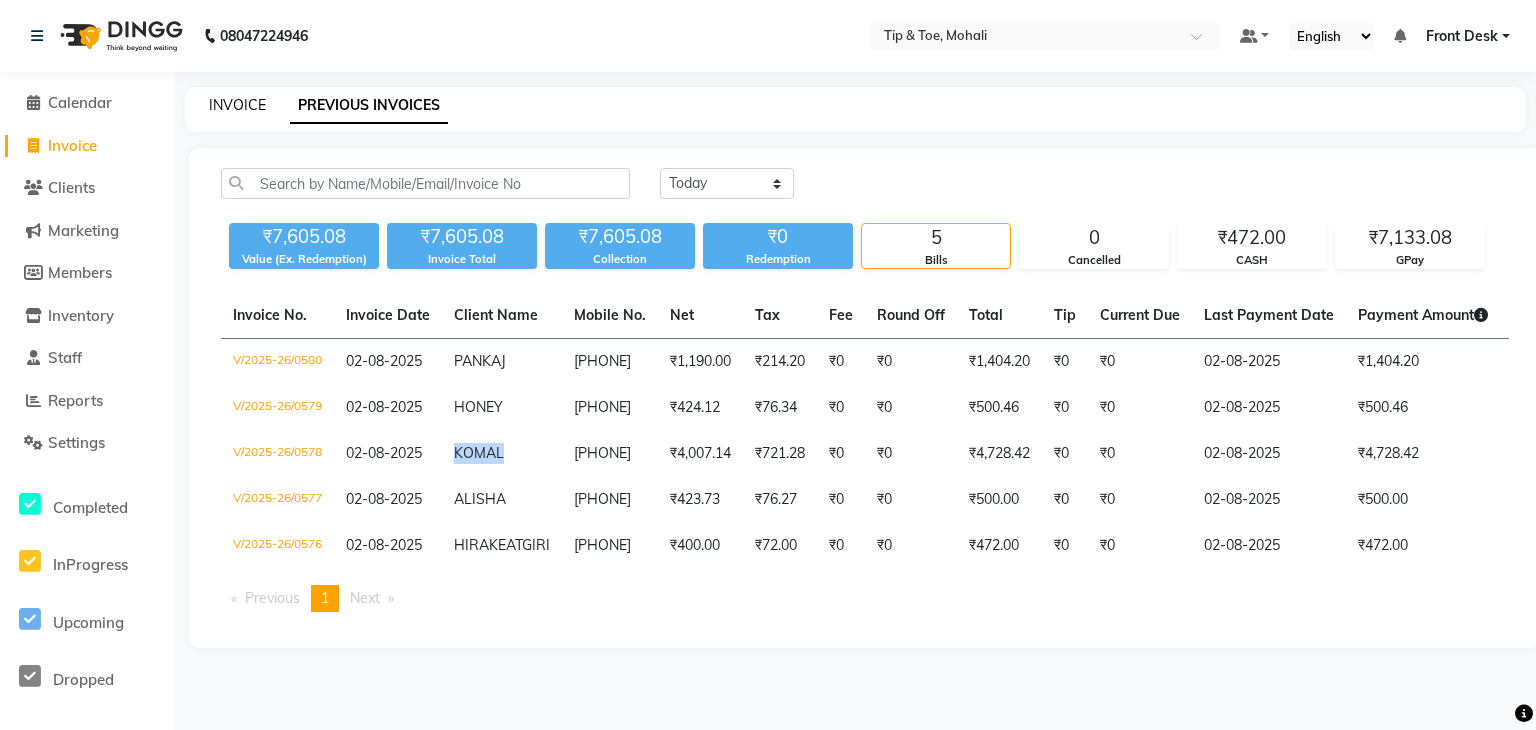 click on "INVOICE" 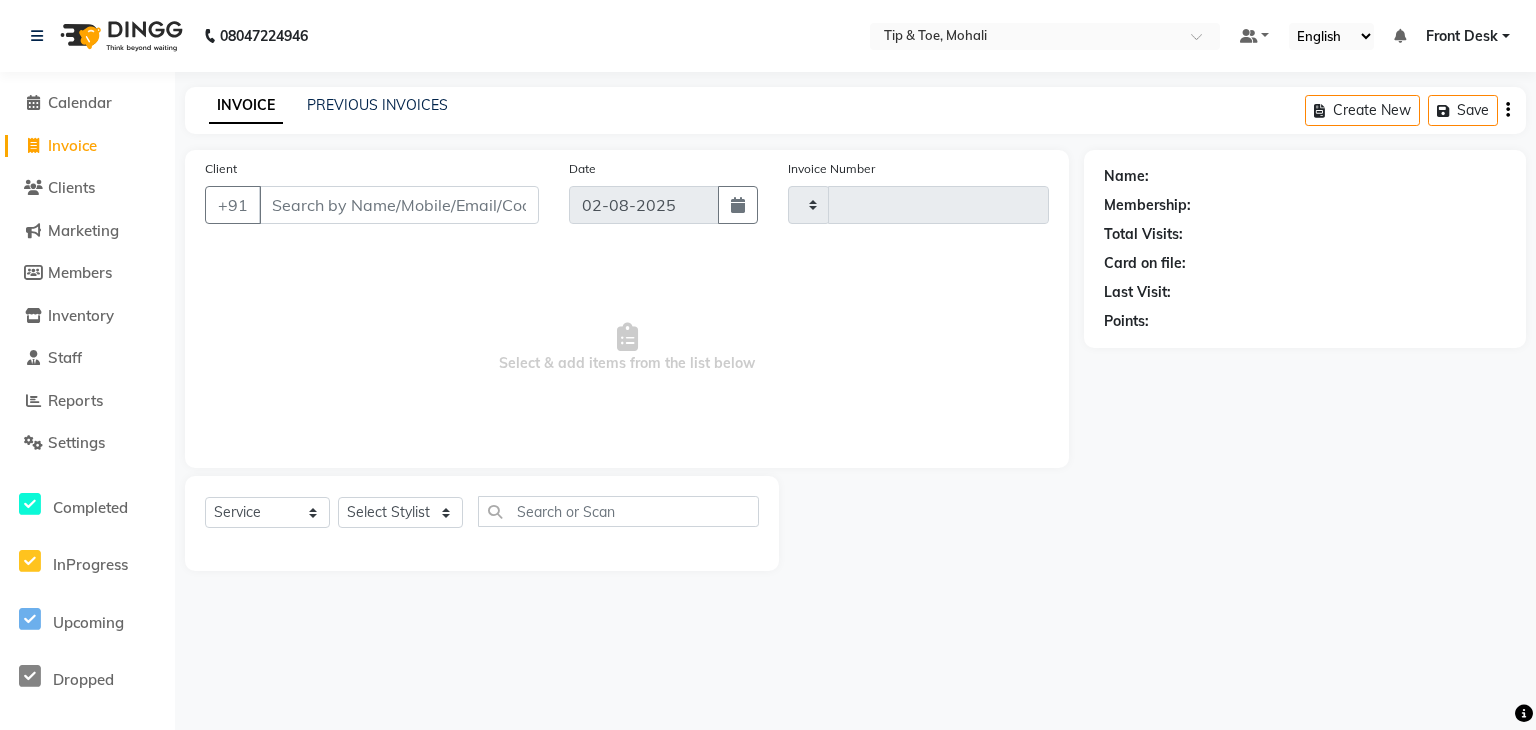 type on "0582" 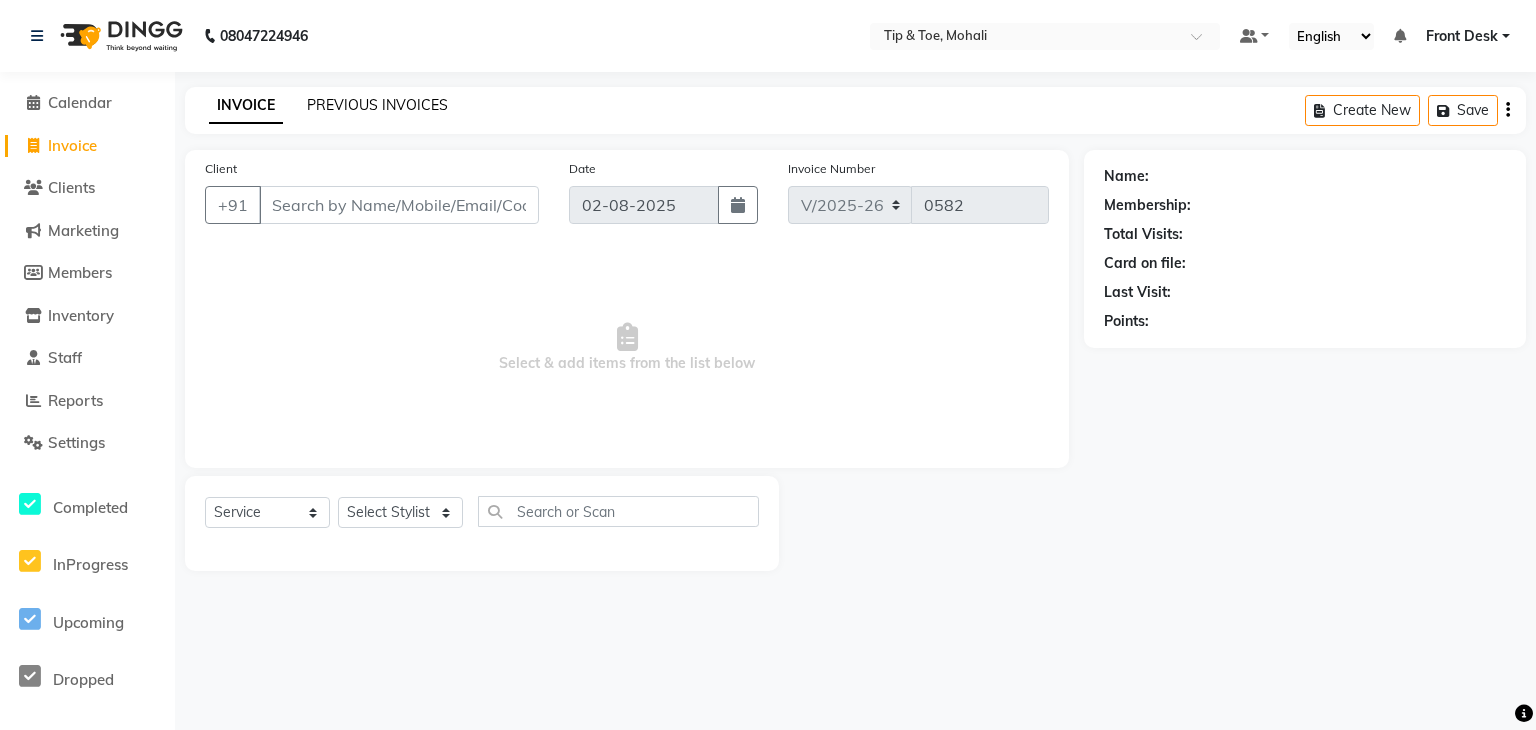 click on "PREVIOUS INVOICES" 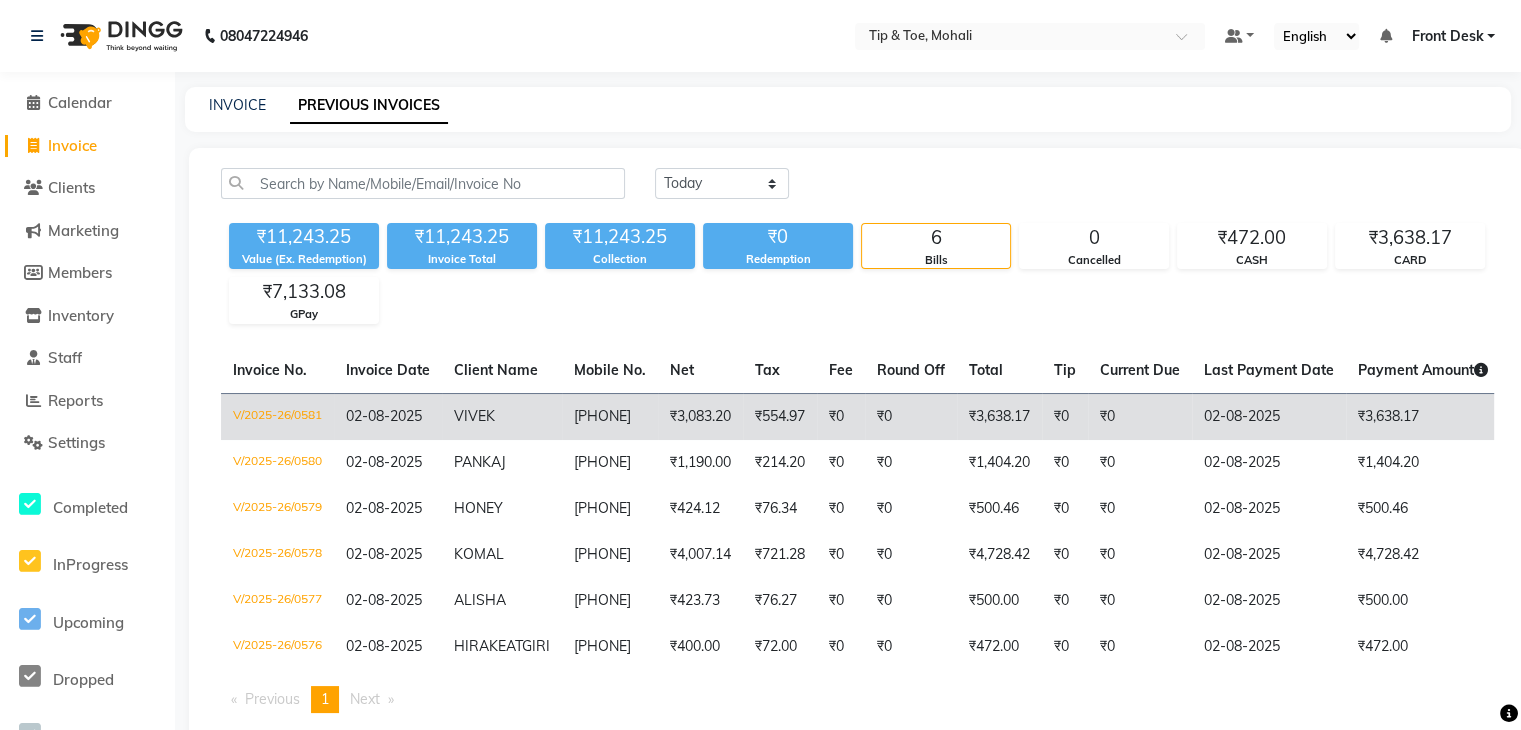 drag, startPoint x: 449, startPoint y: 420, endPoint x: 668, endPoint y: 435, distance: 219.51309 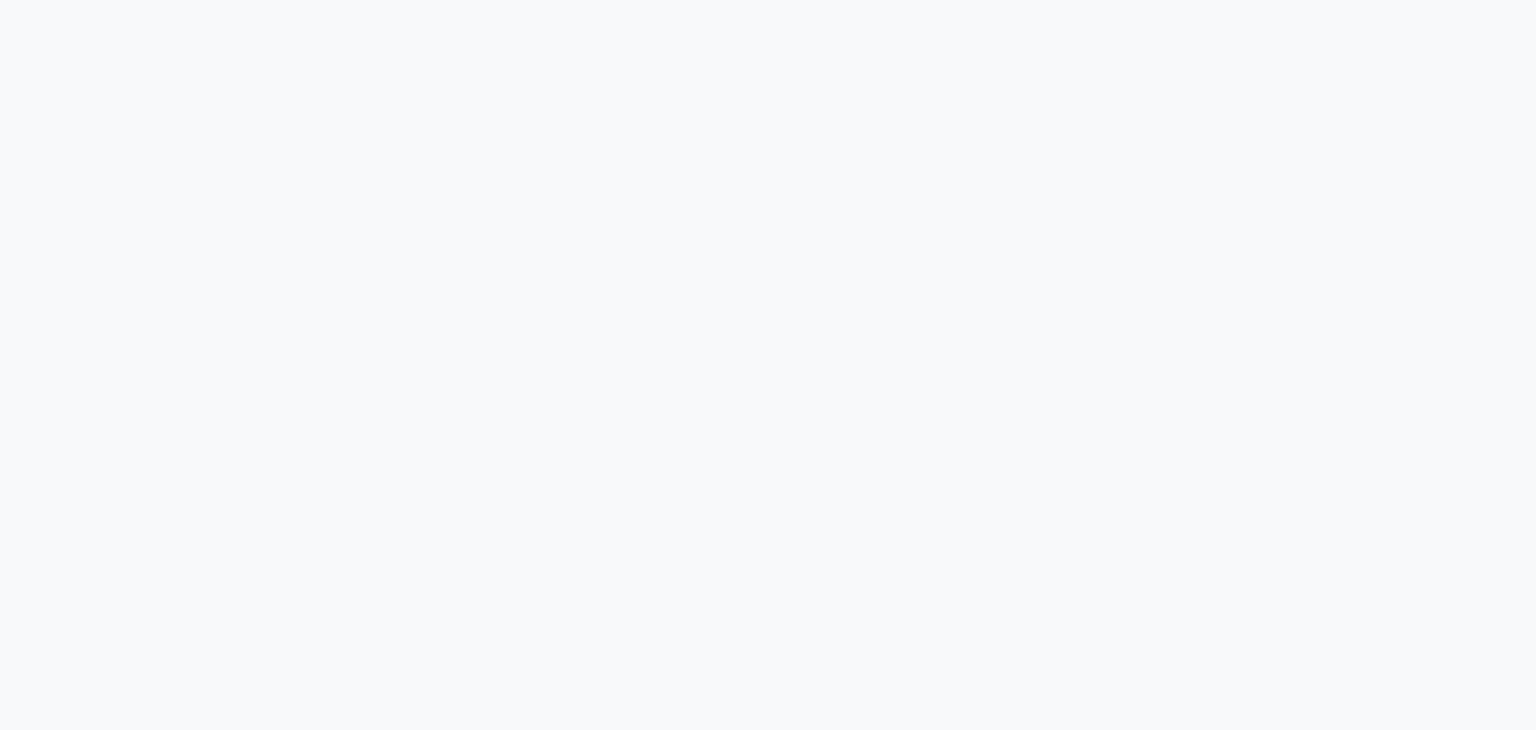 scroll, scrollTop: 0, scrollLeft: 0, axis: both 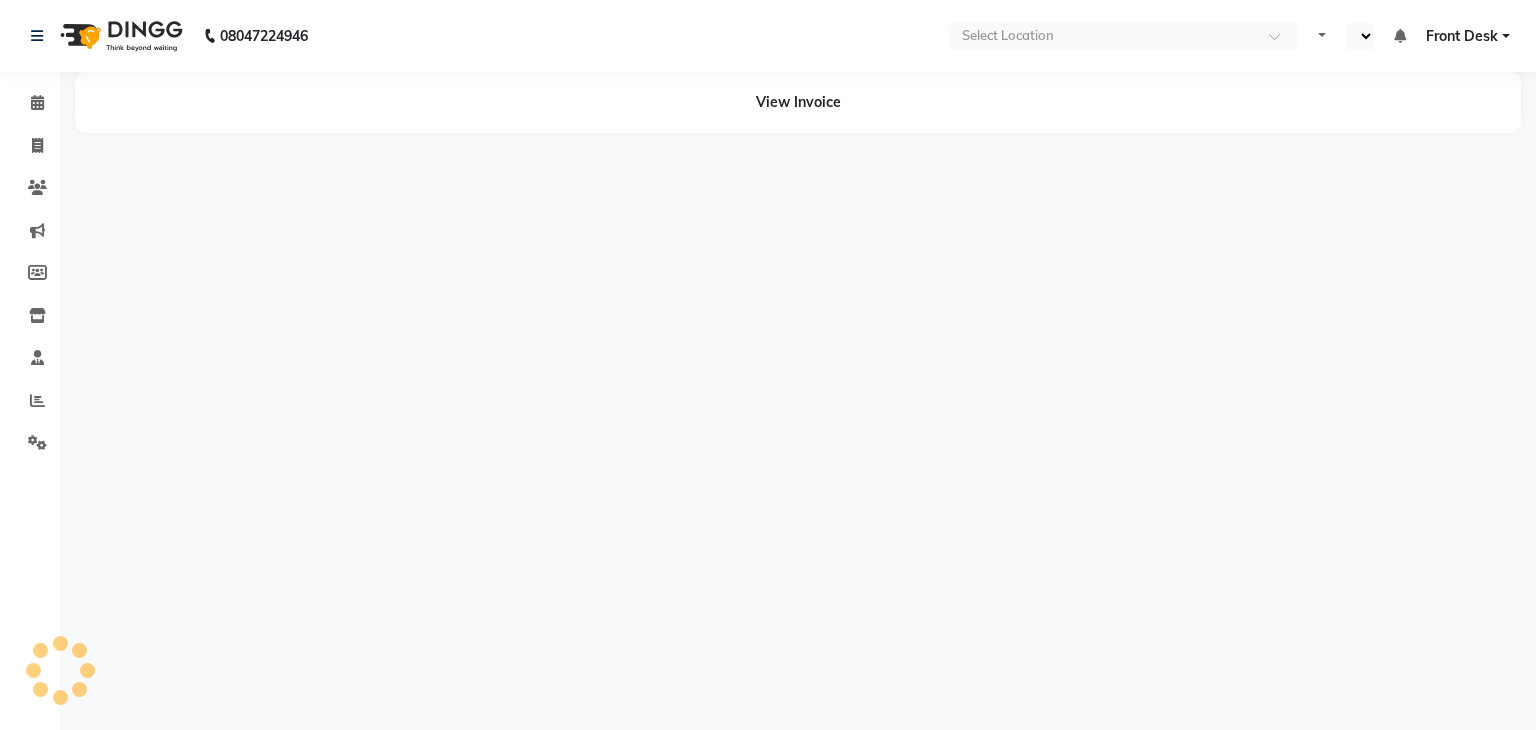 select on "en" 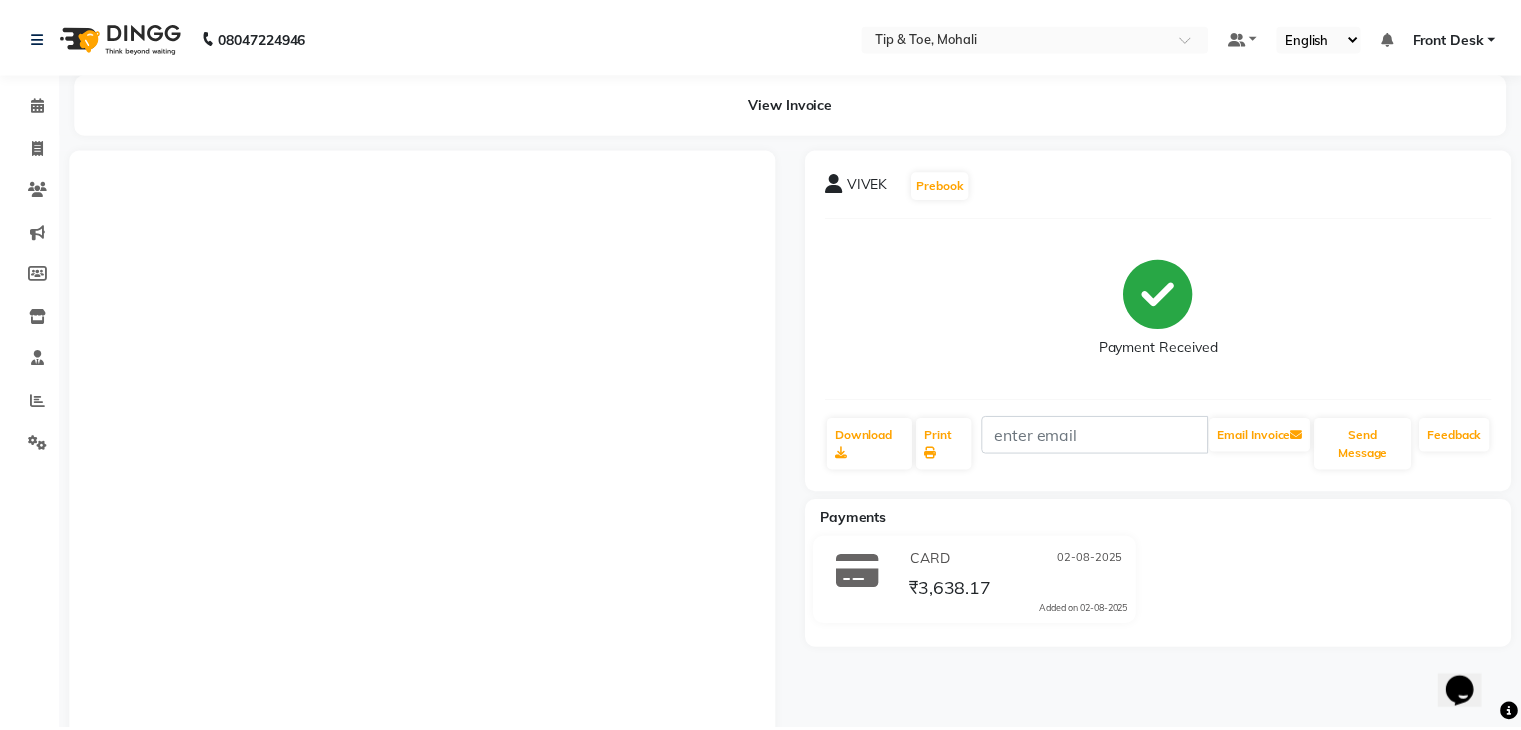 scroll, scrollTop: 0, scrollLeft: 0, axis: both 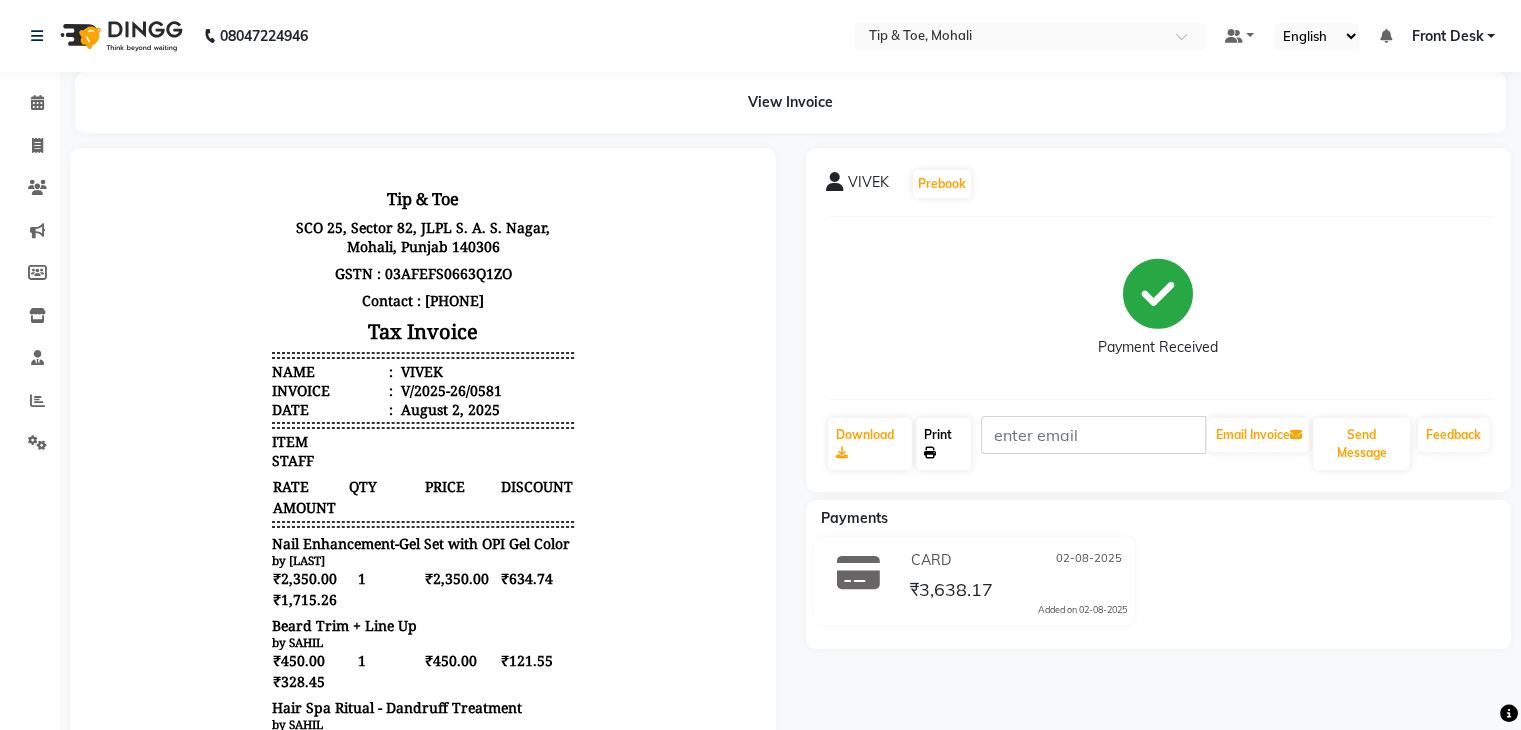 click on "Print" 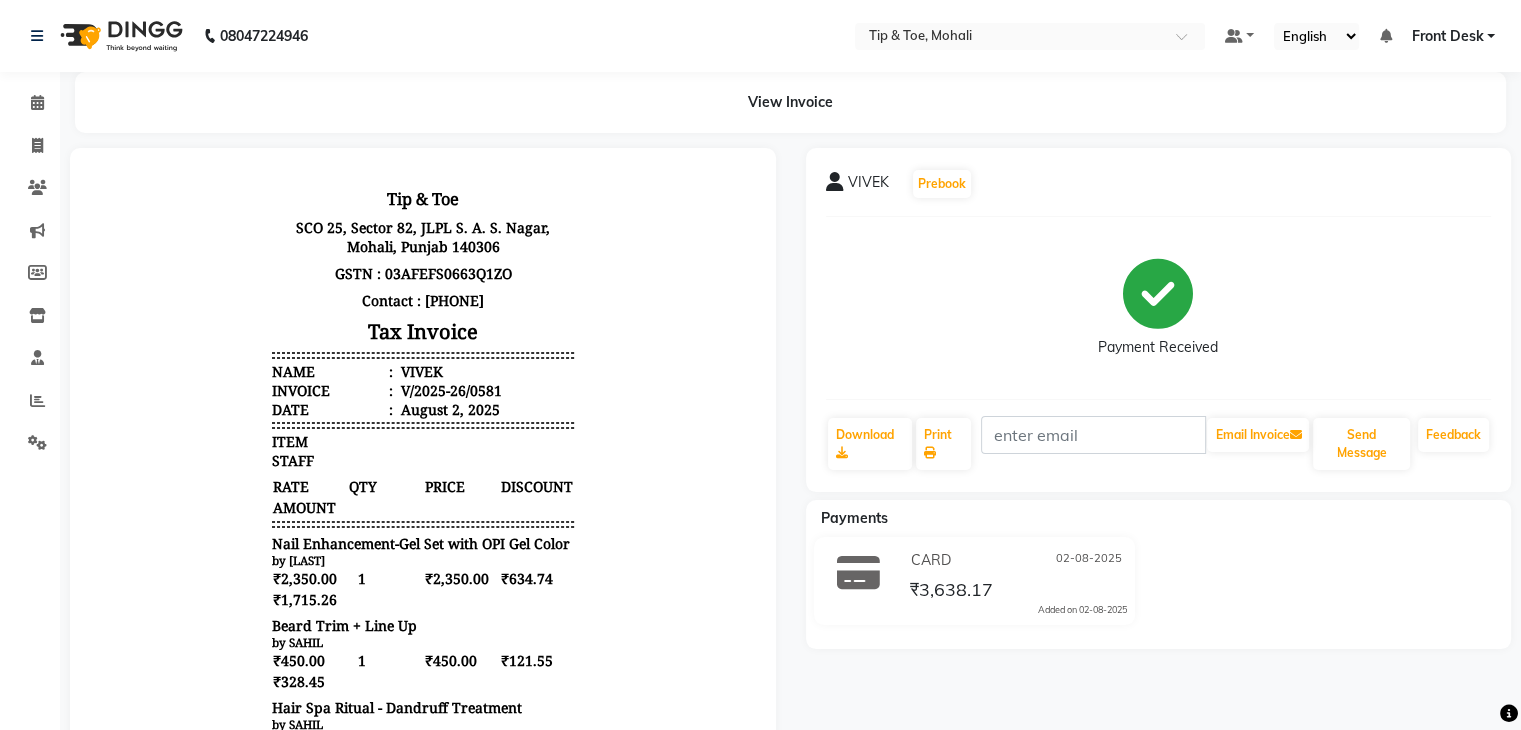 click on "08047224946" 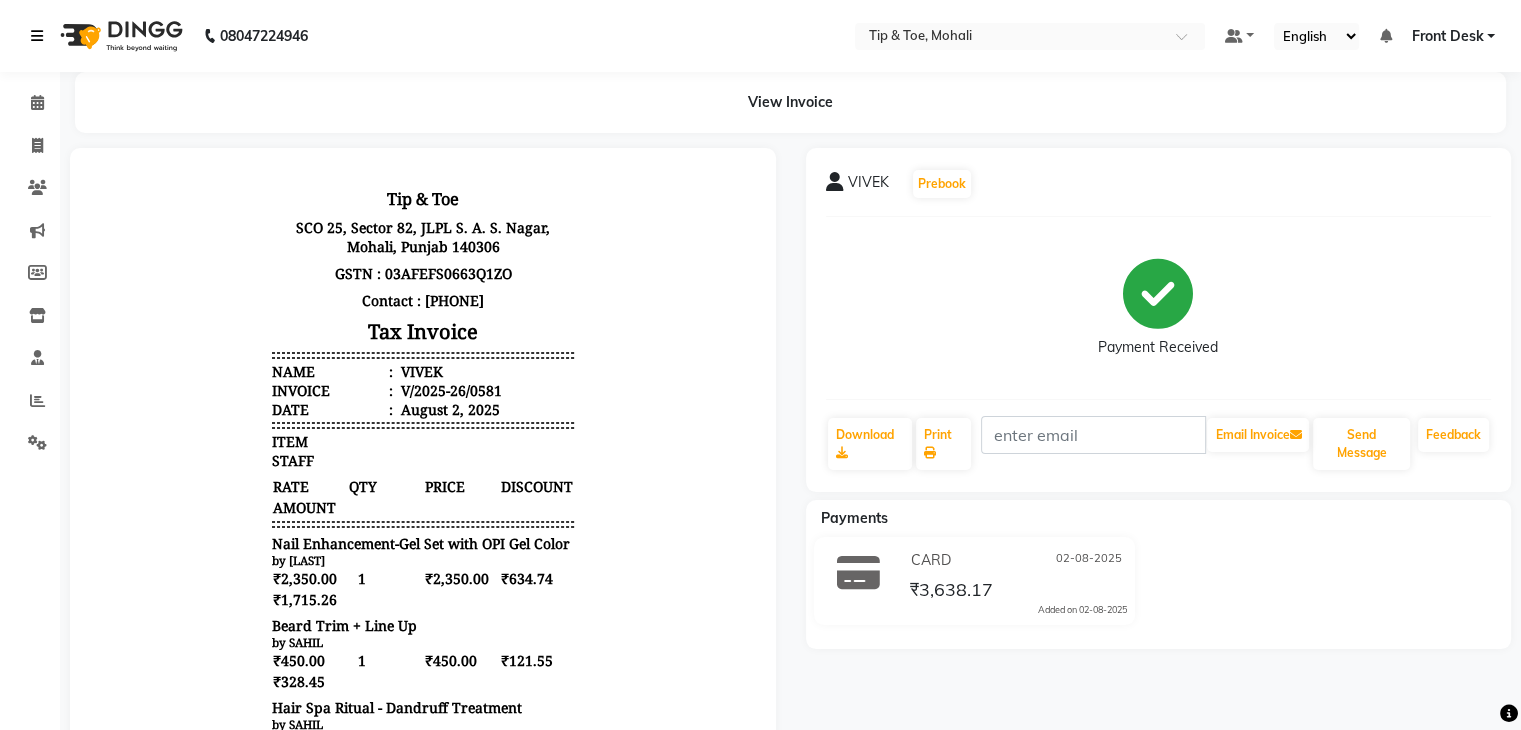 click at bounding box center (37, 36) 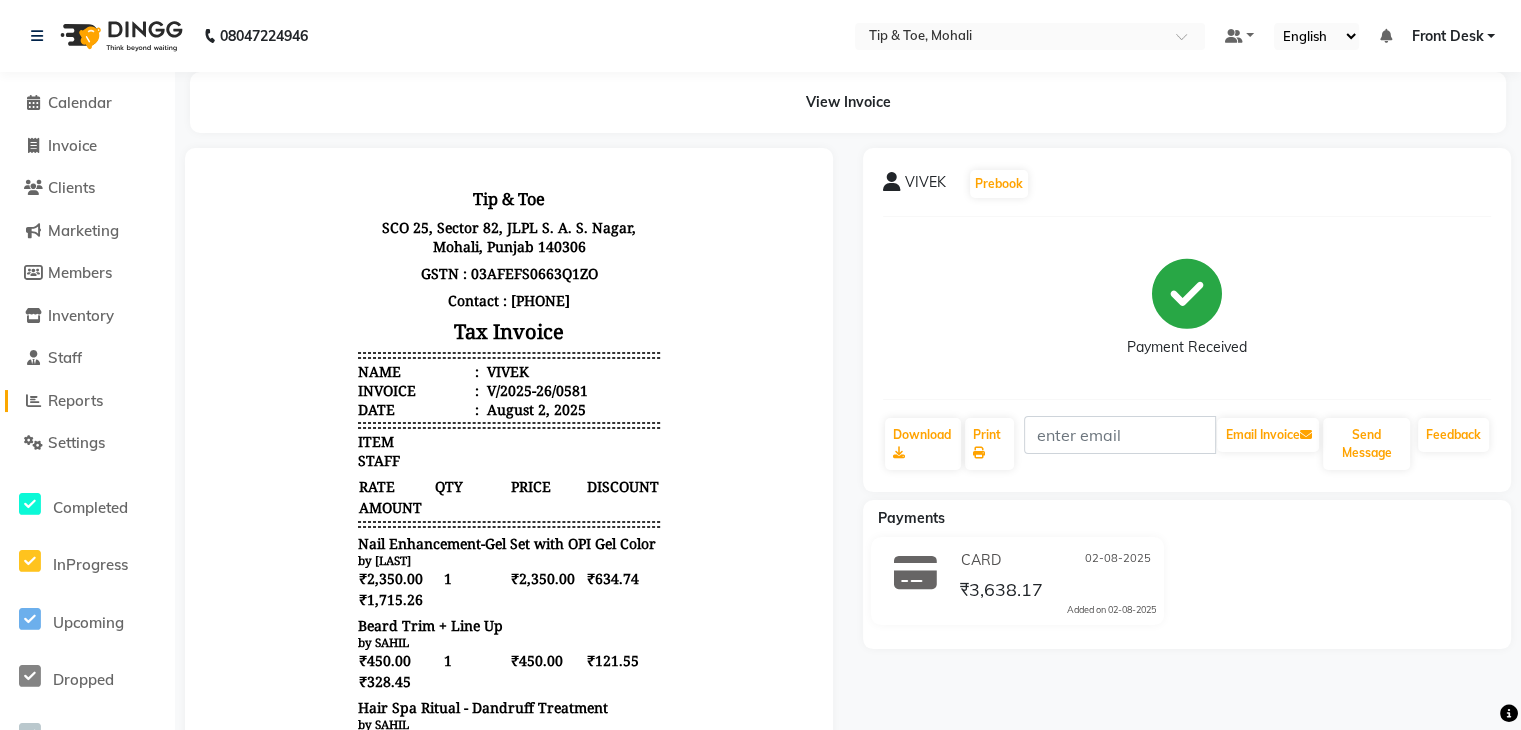 click on "Reports" 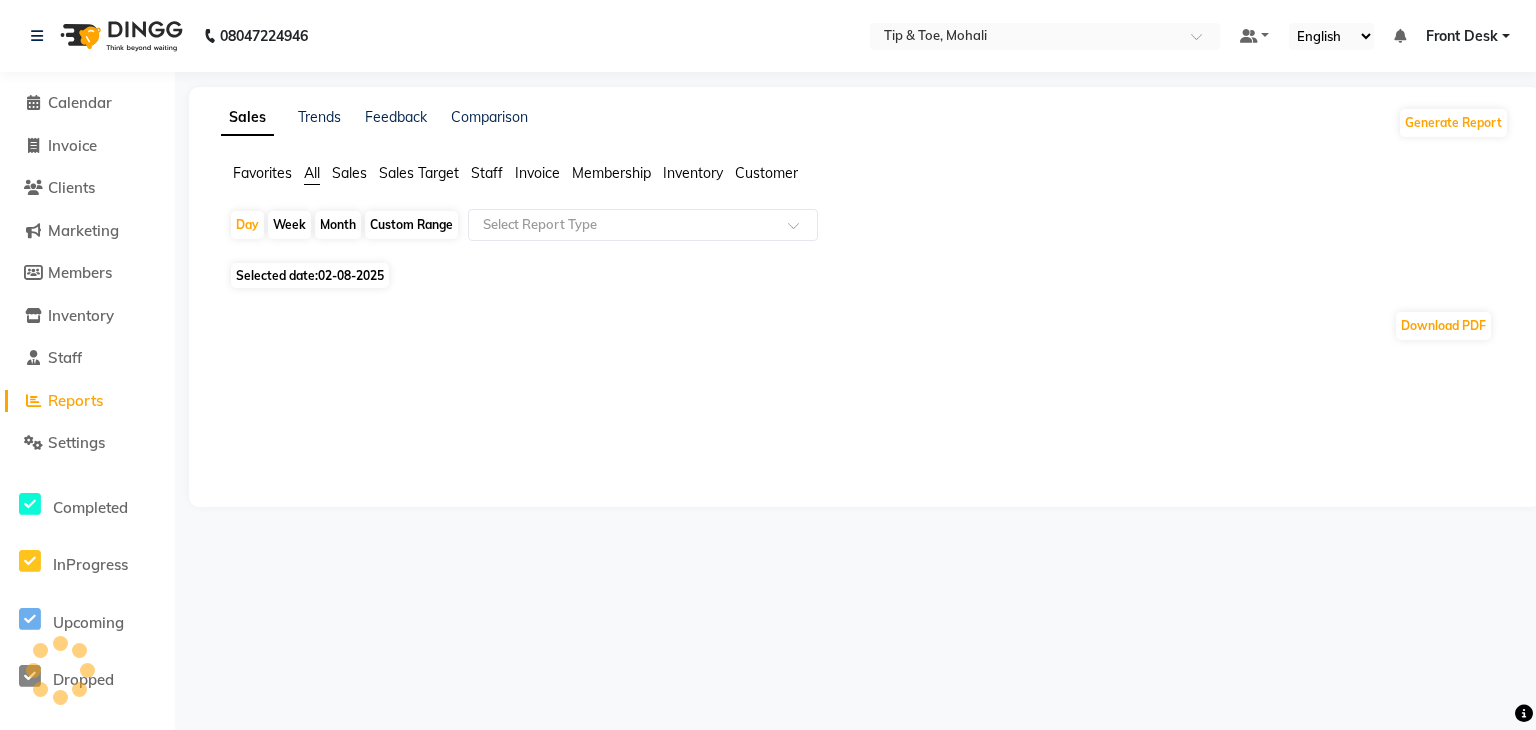 click on "Staff" 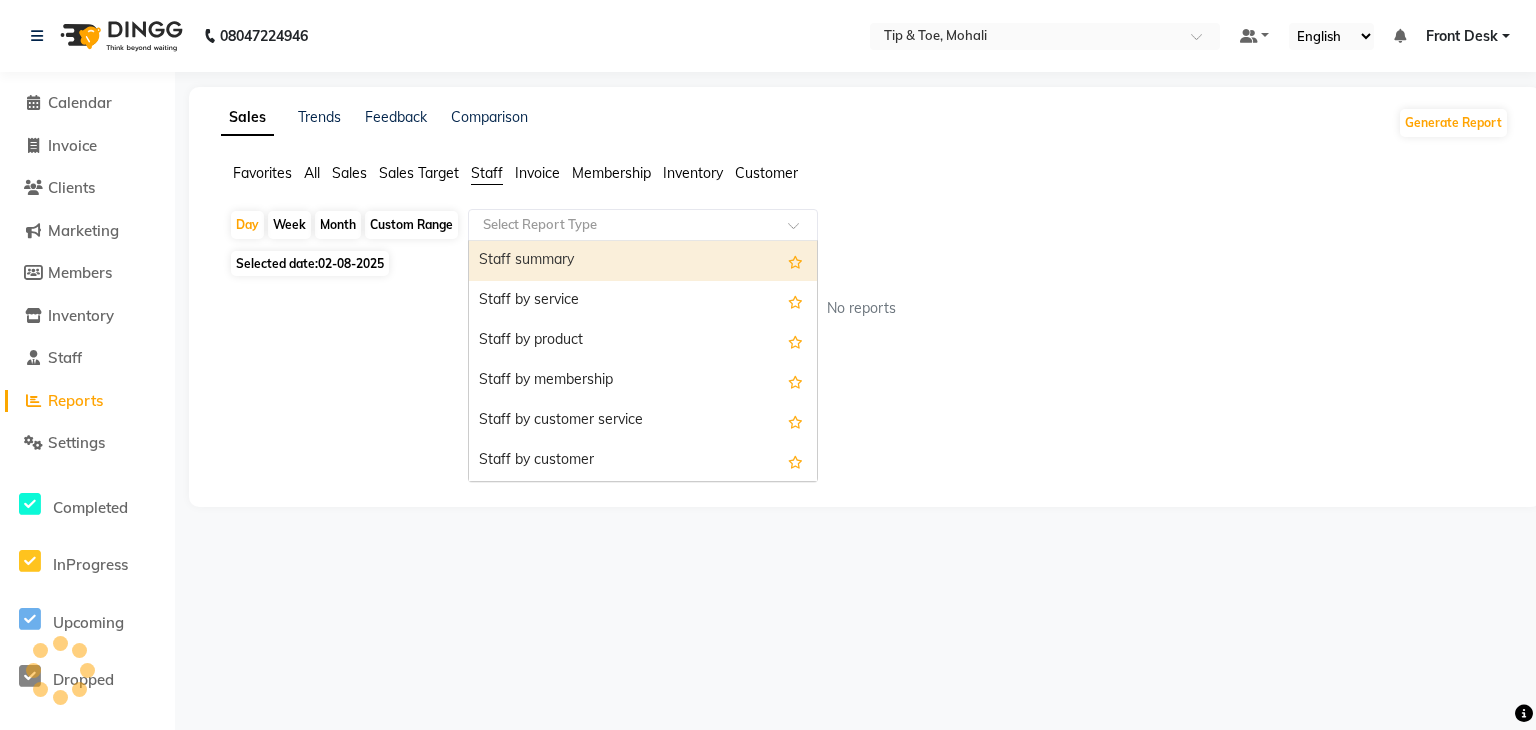 click 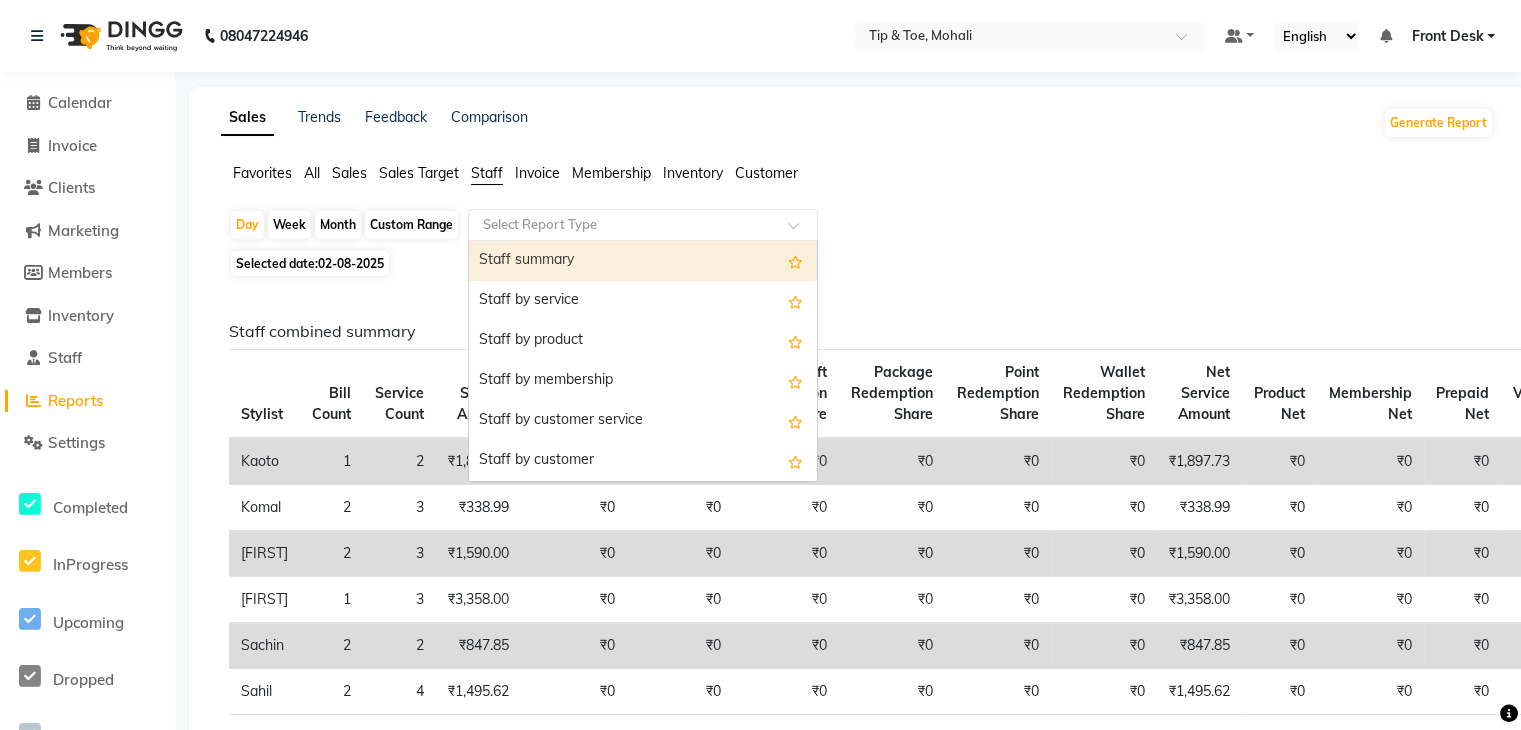 click on "Staff summary" at bounding box center [643, 261] 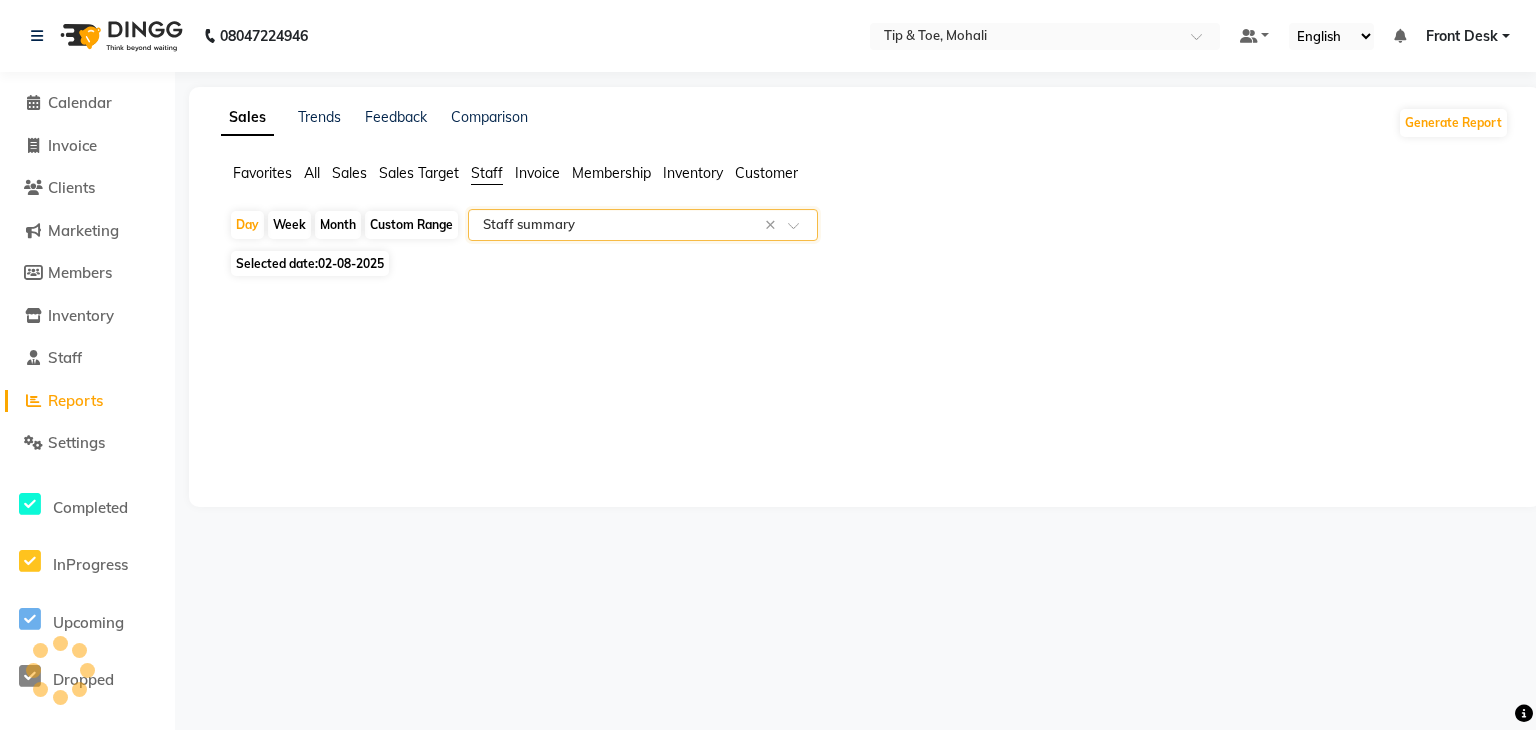 click on "Day   Week   Month   Custom Range  Select Report Type × Staff summary ×" 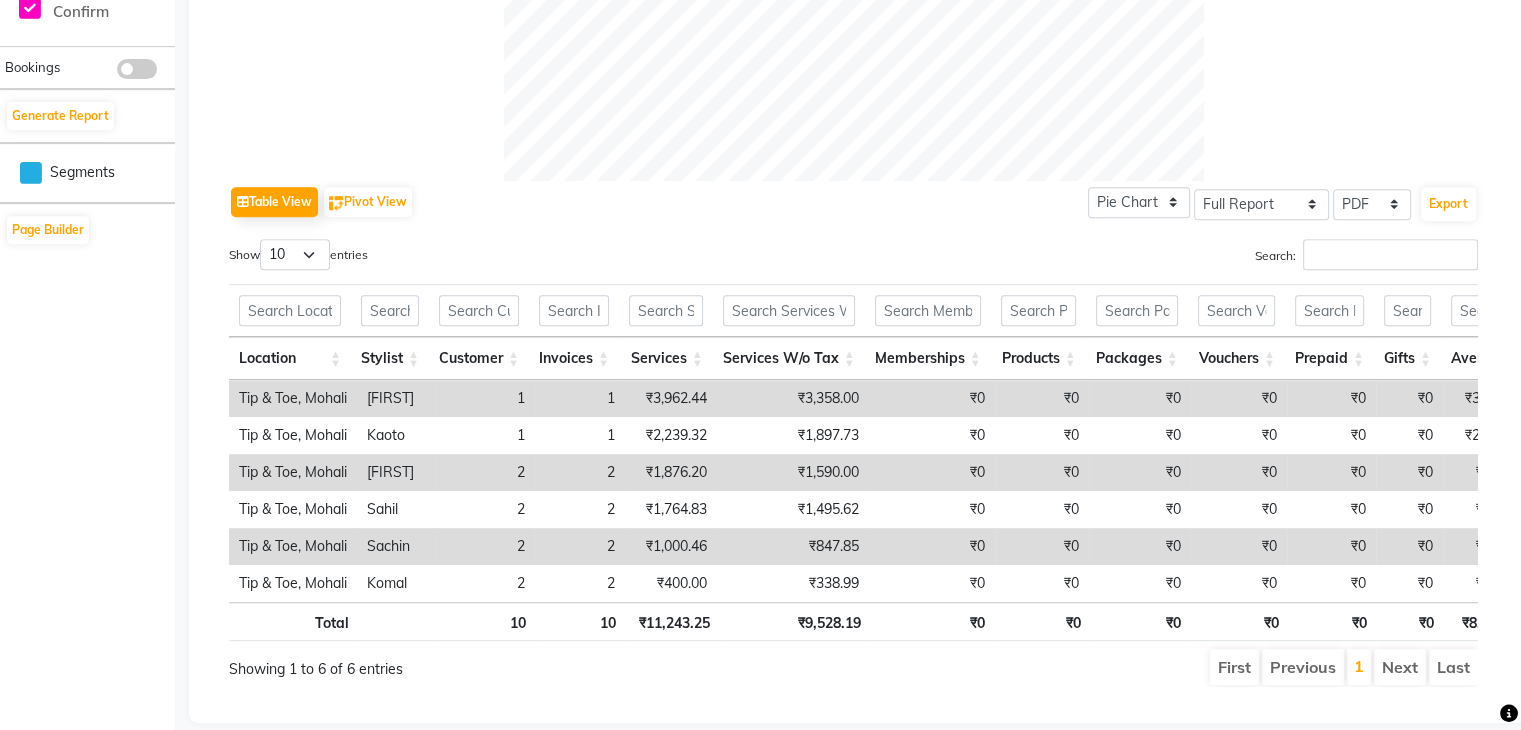 scroll, scrollTop: 843, scrollLeft: 0, axis: vertical 